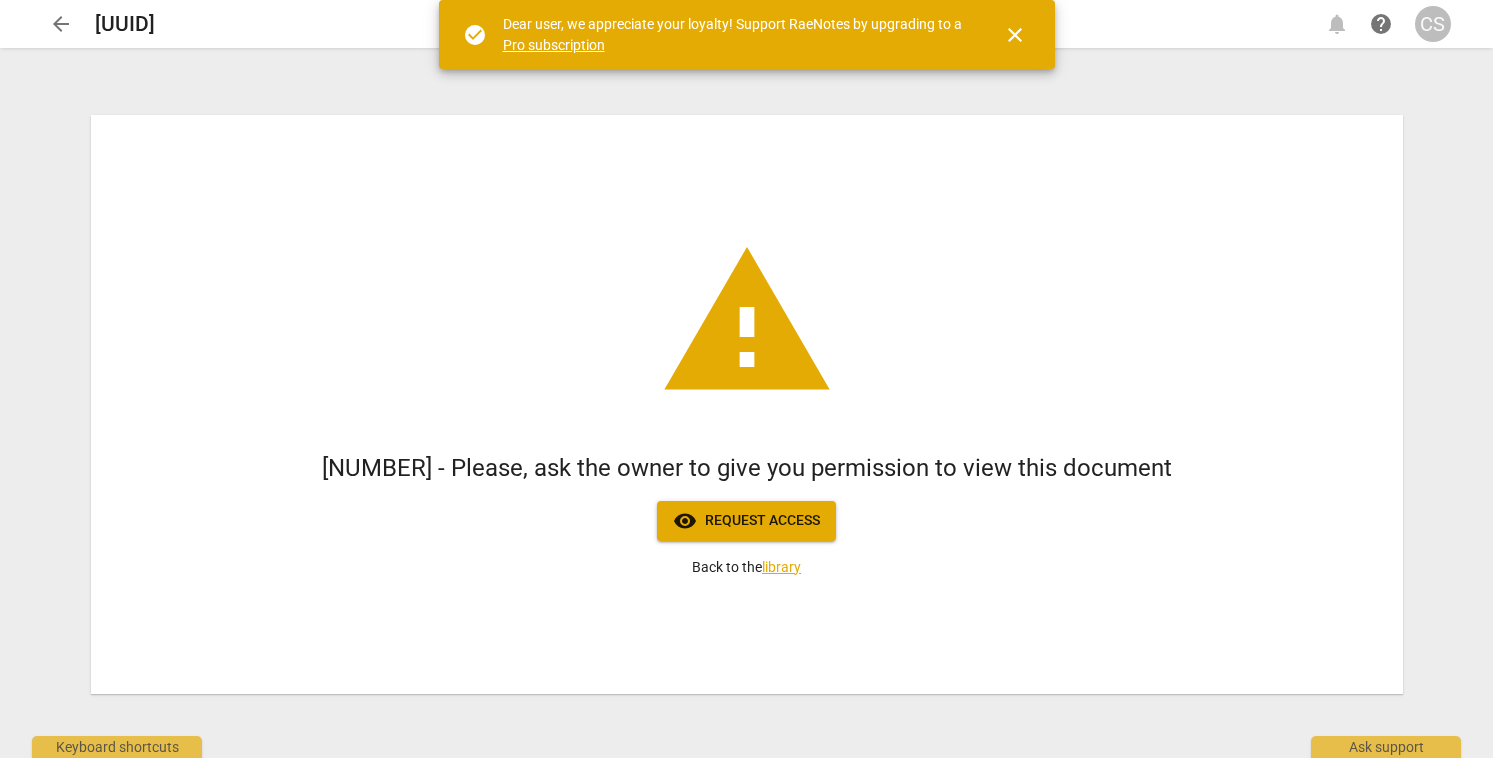 scroll, scrollTop: 0, scrollLeft: 0, axis: both 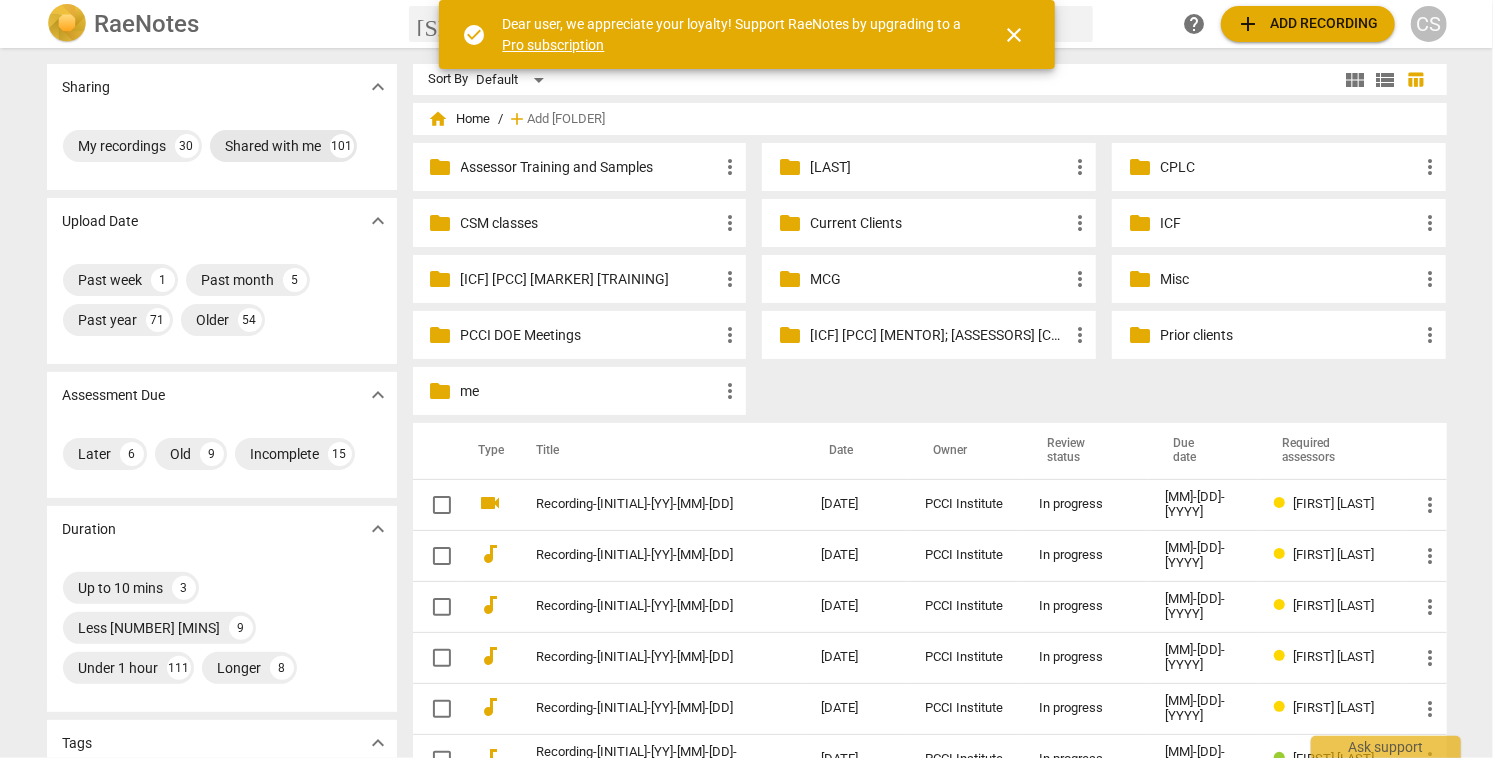 click on "Shared with me" at bounding box center [274, 146] 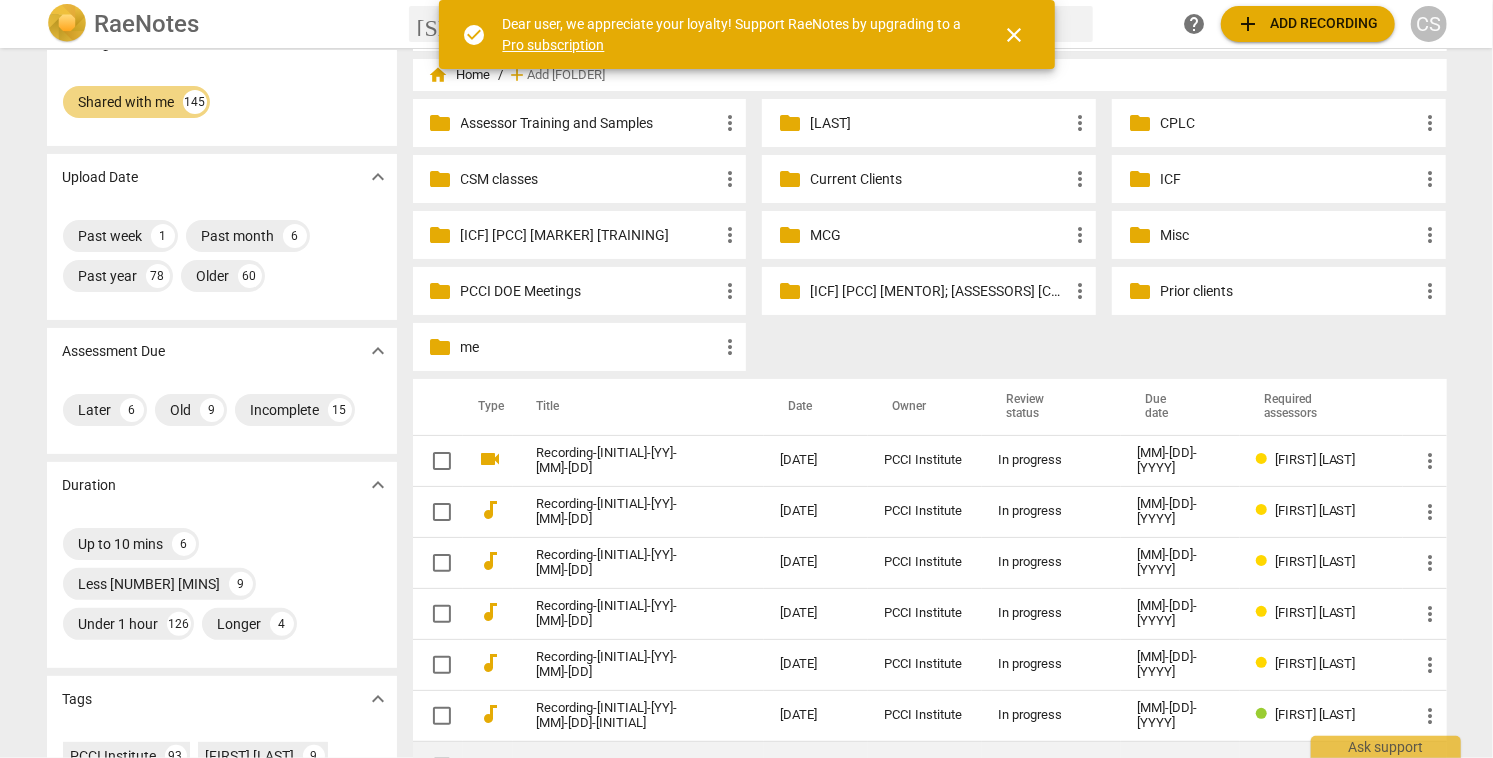scroll, scrollTop: 0, scrollLeft: 0, axis: both 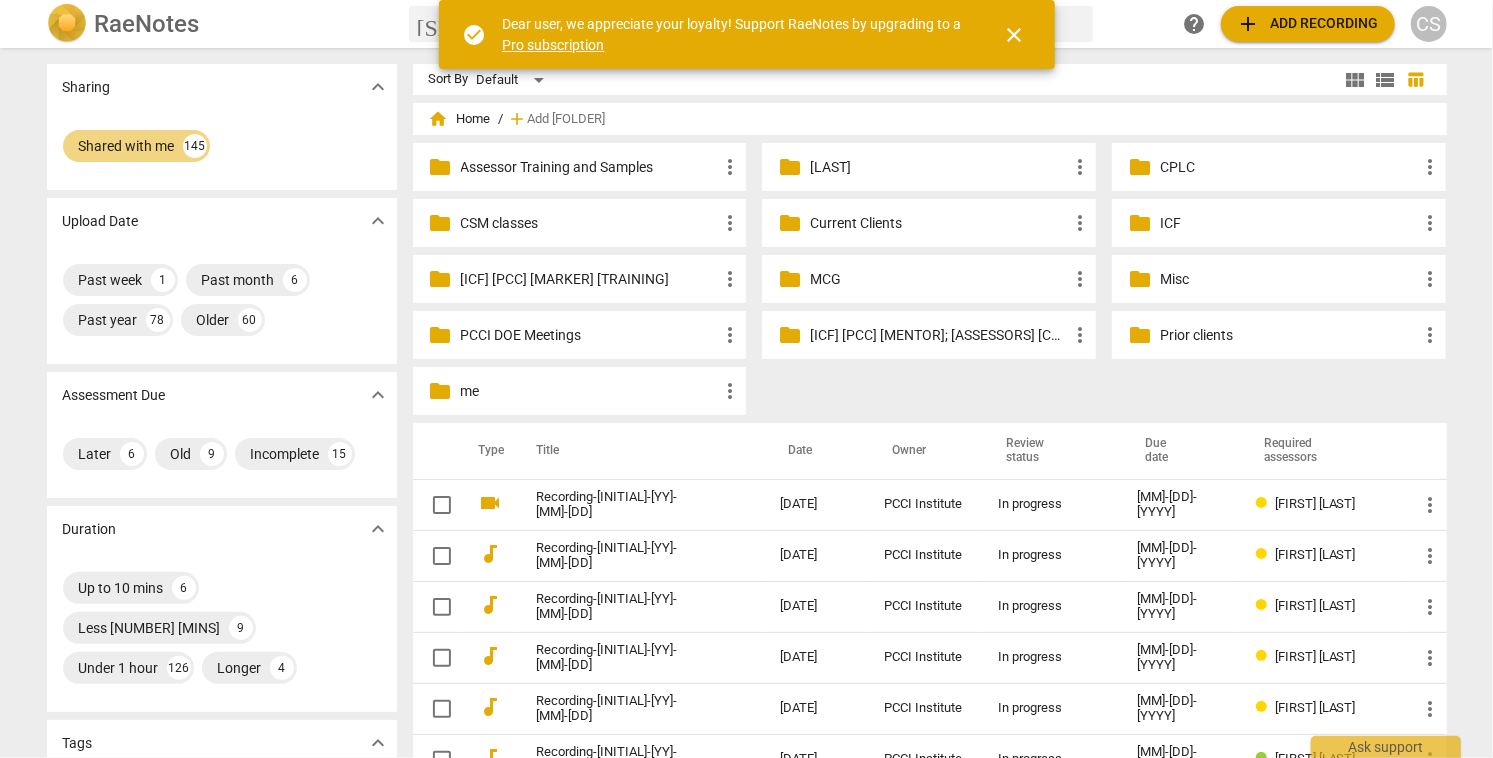 click on "close" at bounding box center (1015, 35) 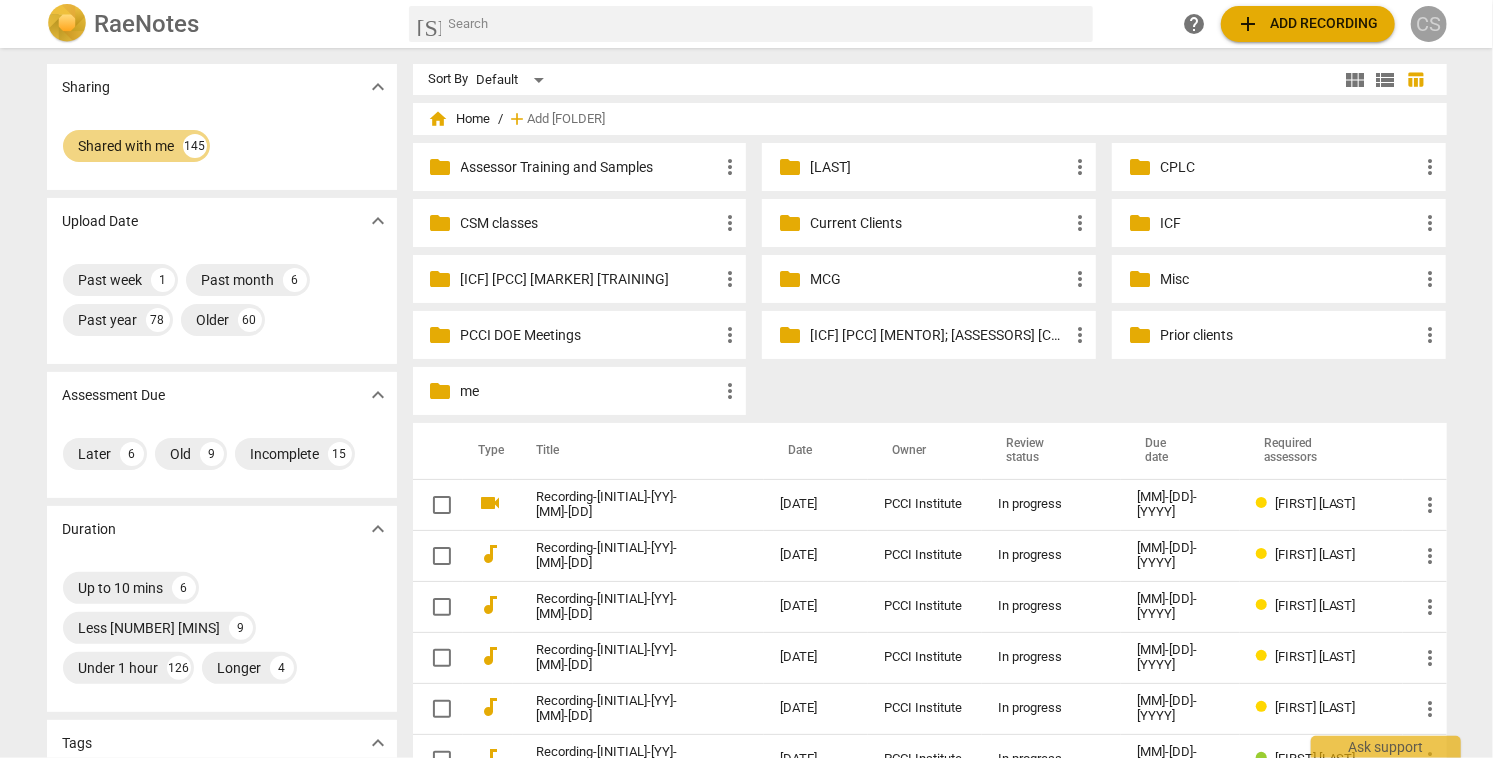 click on "CS" at bounding box center (1429, 24) 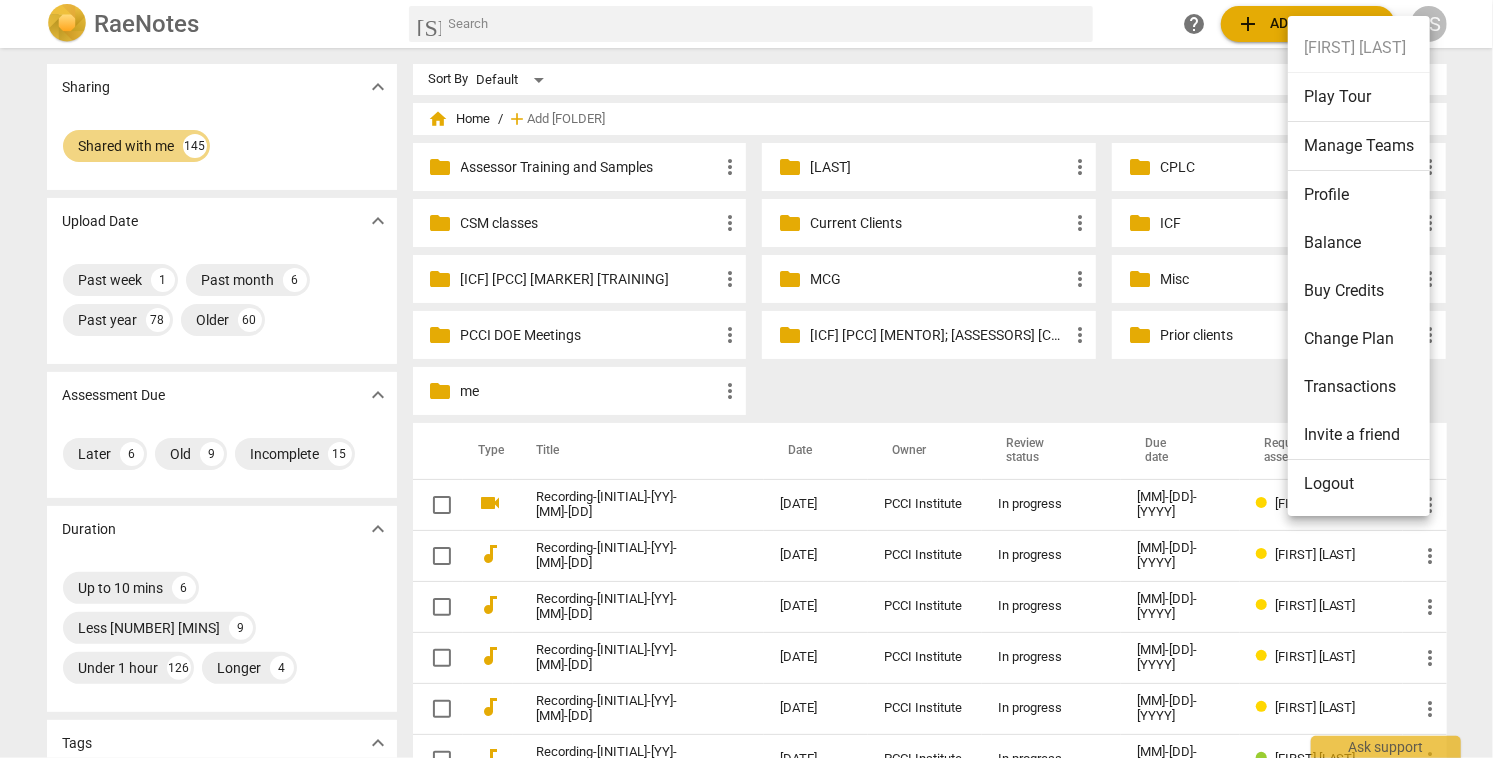 click on "Change Plan" at bounding box center [1359, 339] 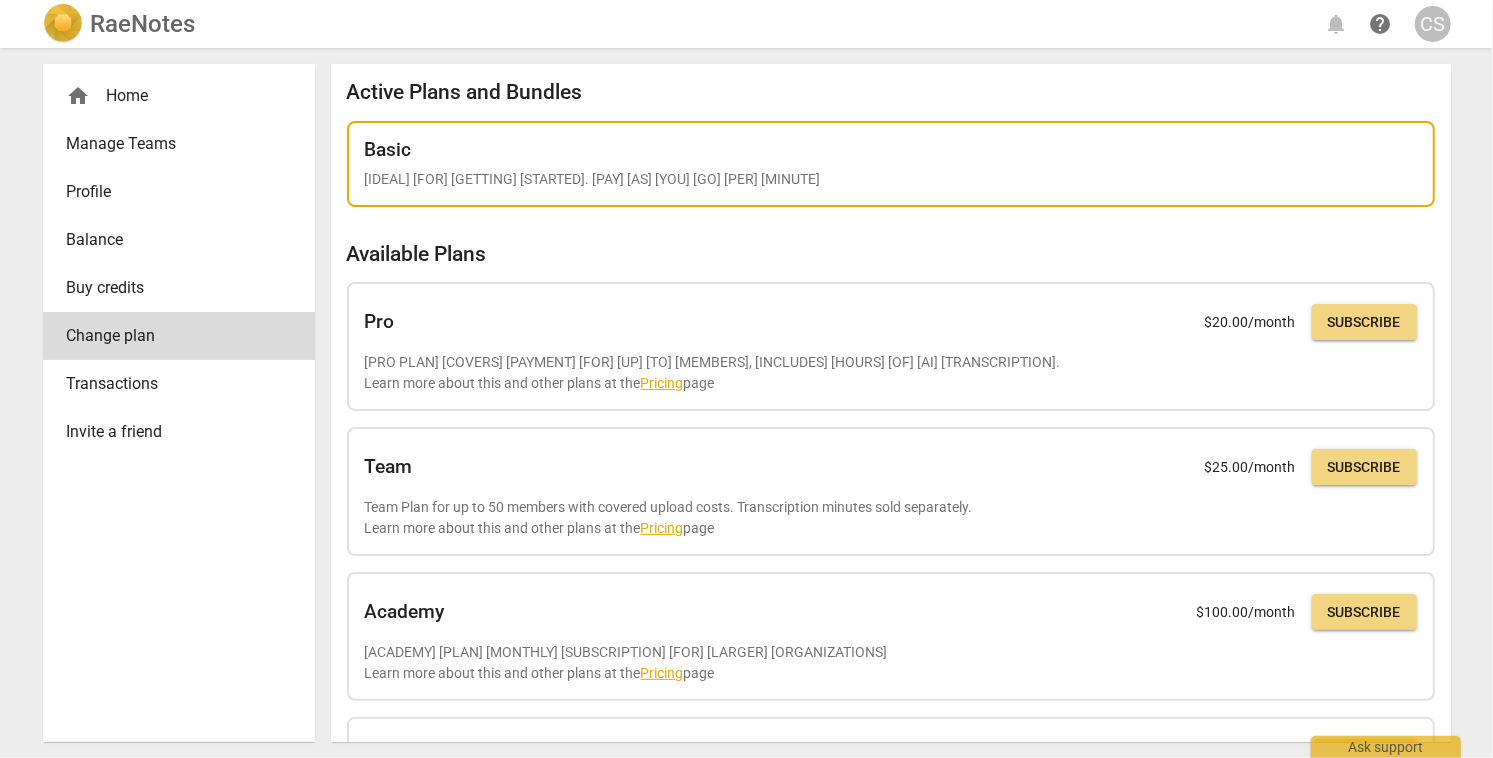 click on "Basic" at bounding box center (891, 150) 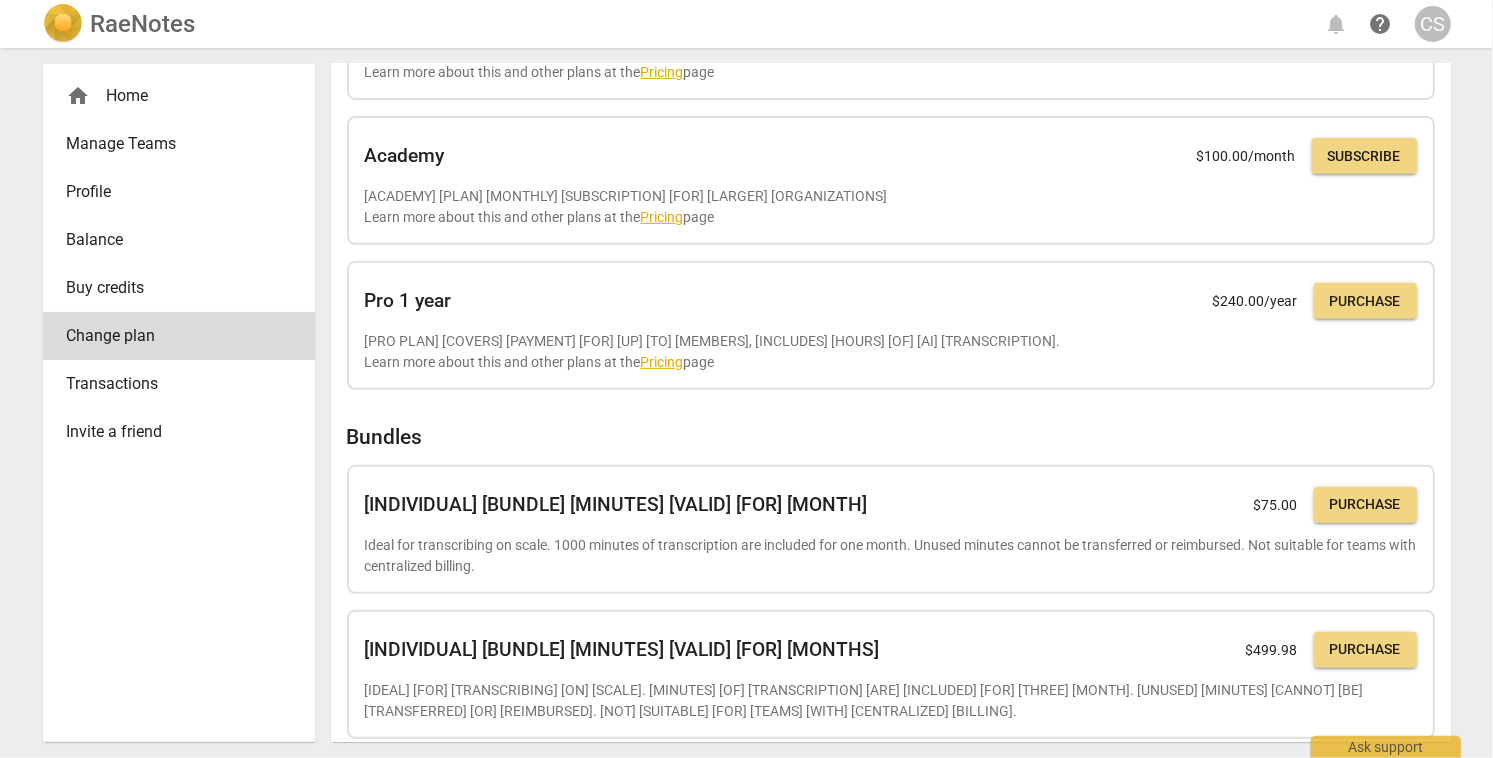 scroll, scrollTop: 484, scrollLeft: 0, axis: vertical 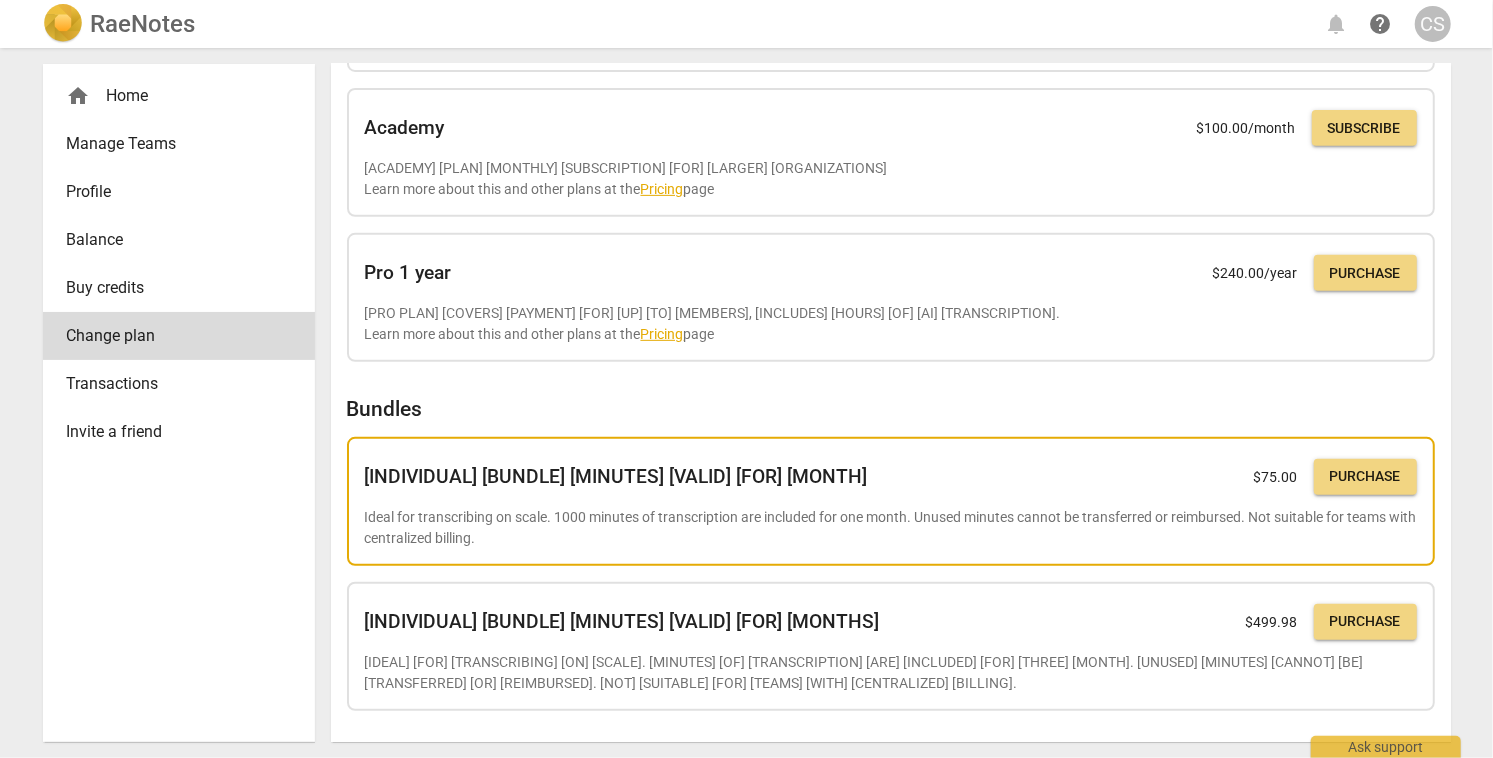 click on "Purchase" at bounding box center (1365, 477) 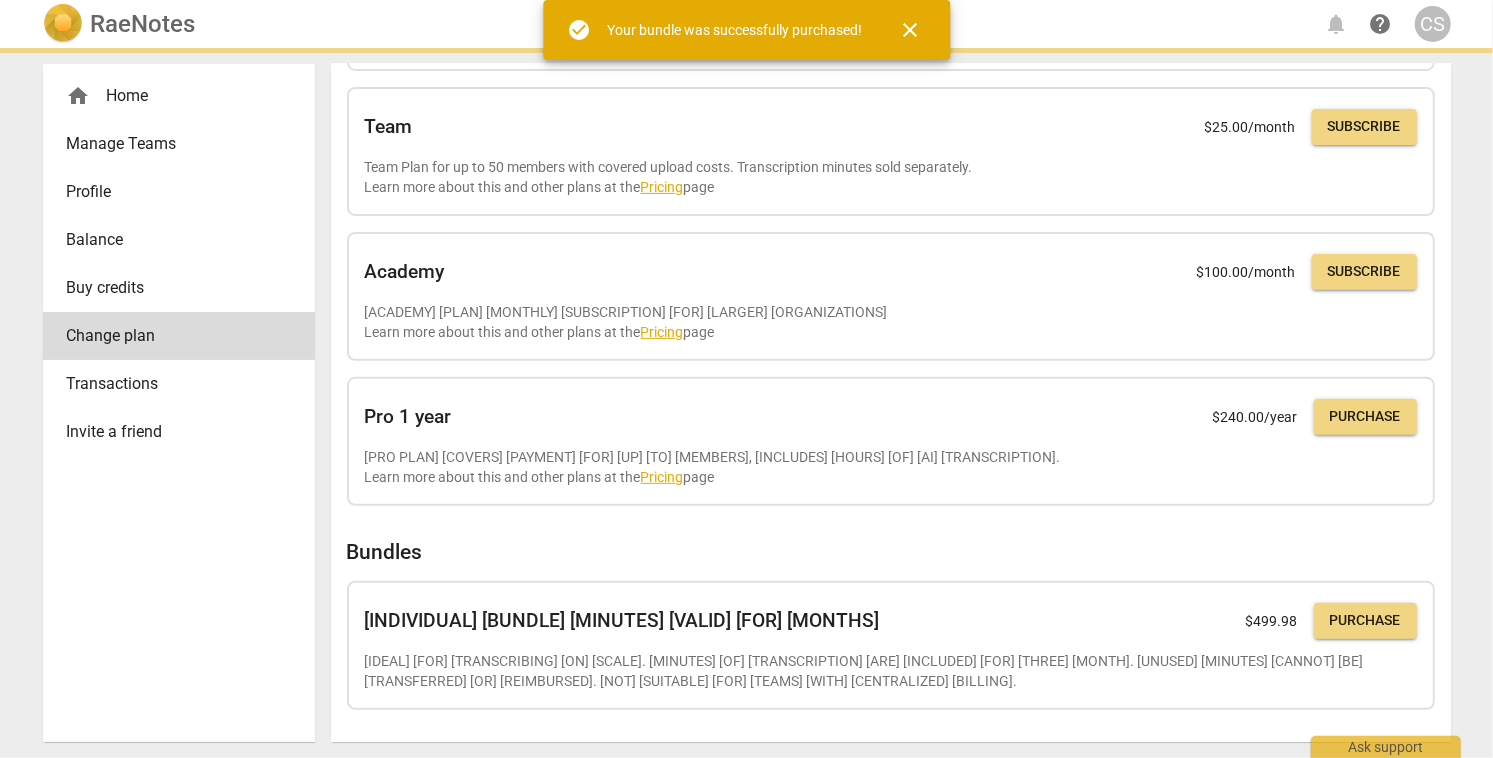 scroll, scrollTop: 366, scrollLeft: 0, axis: vertical 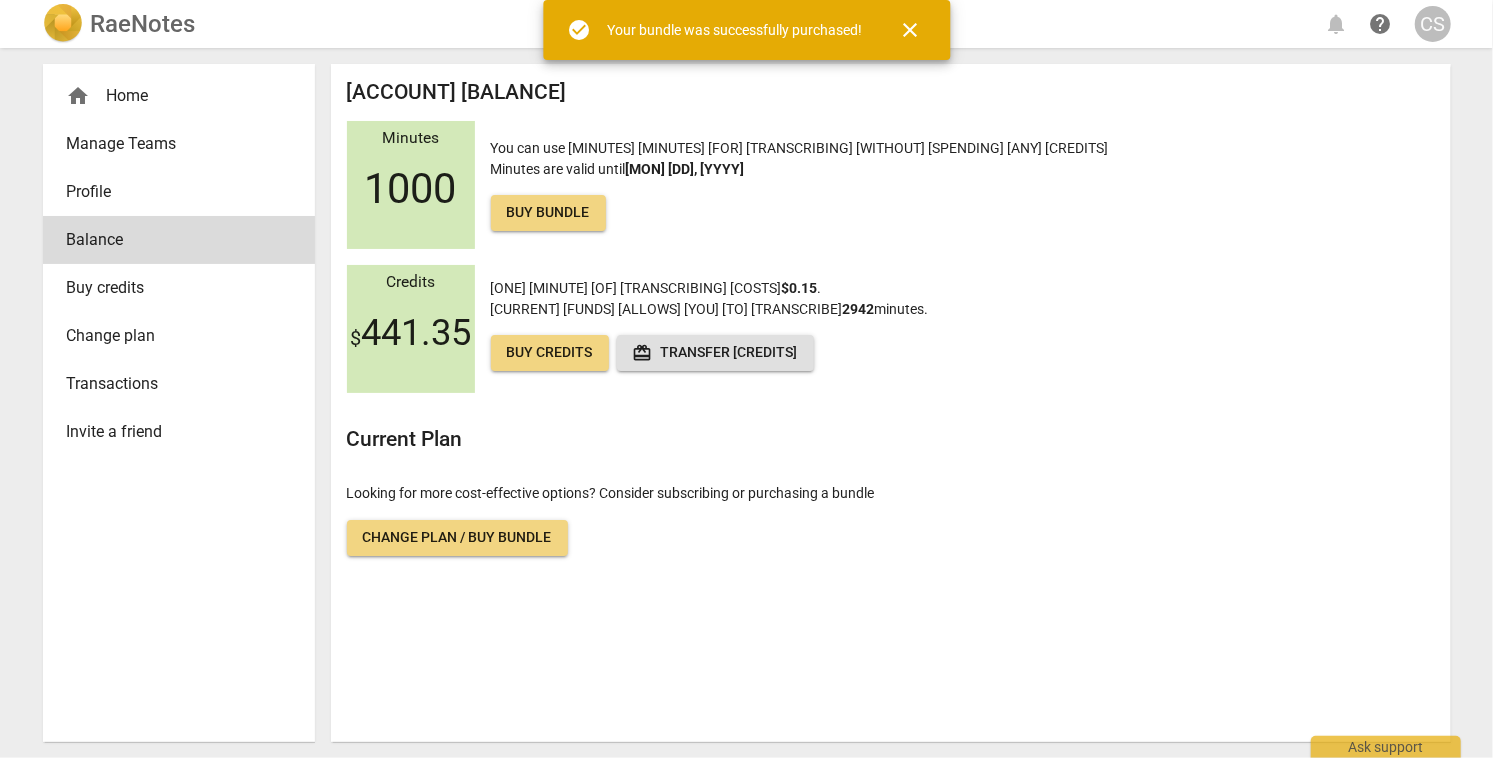 click on "close" at bounding box center [910, 30] 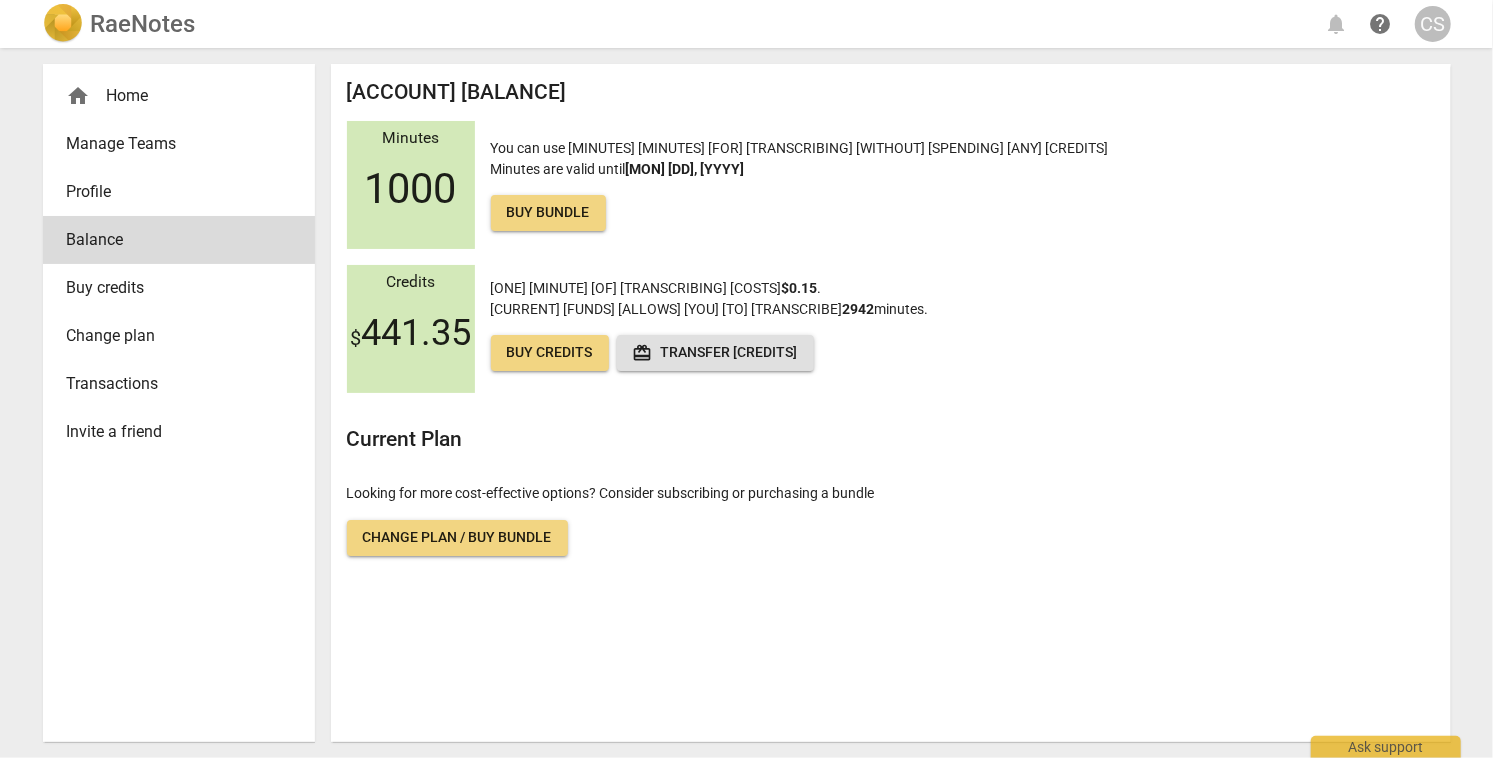 click on "home Home" at bounding box center [171, 96] 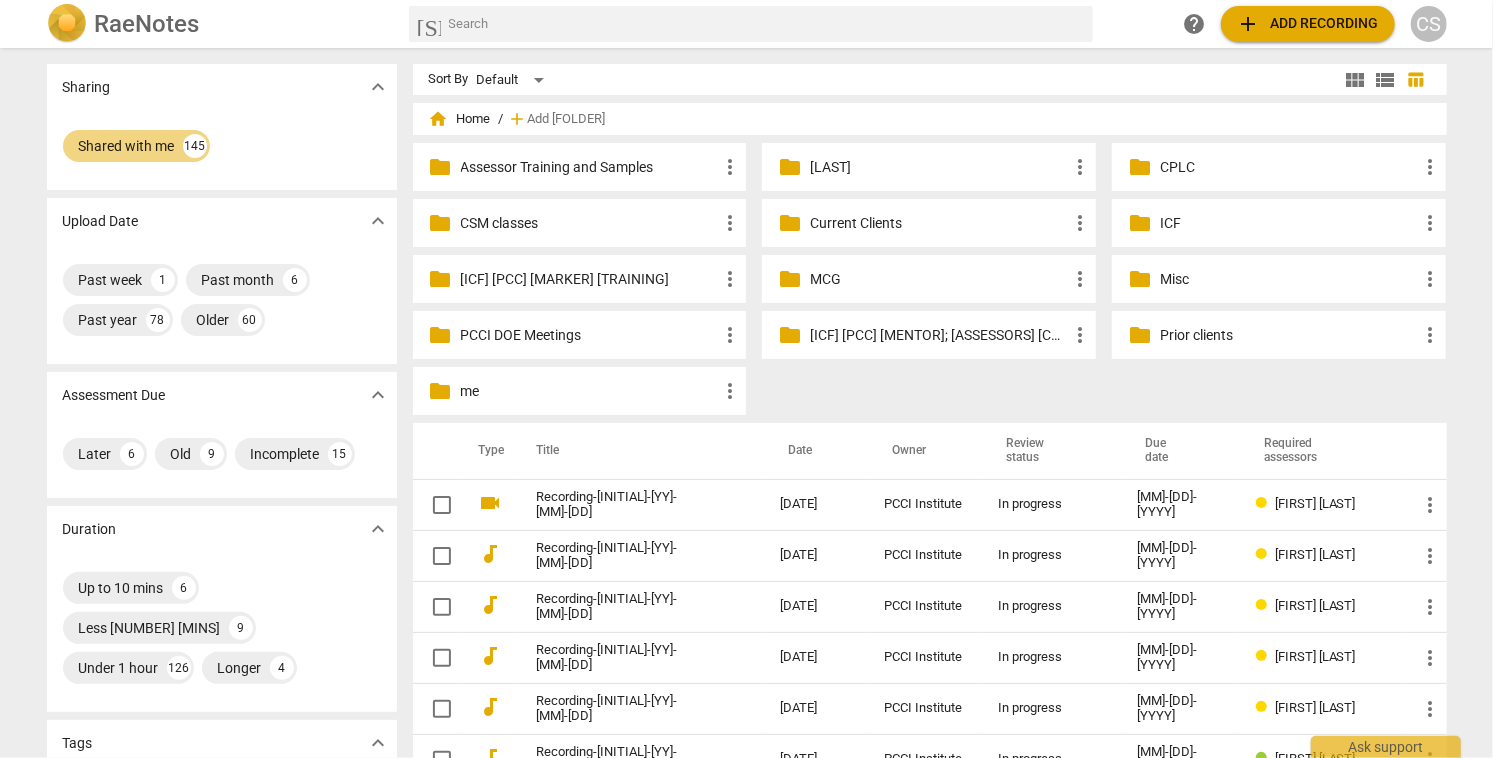 click on "Current Clients" at bounding box center (939, 223) 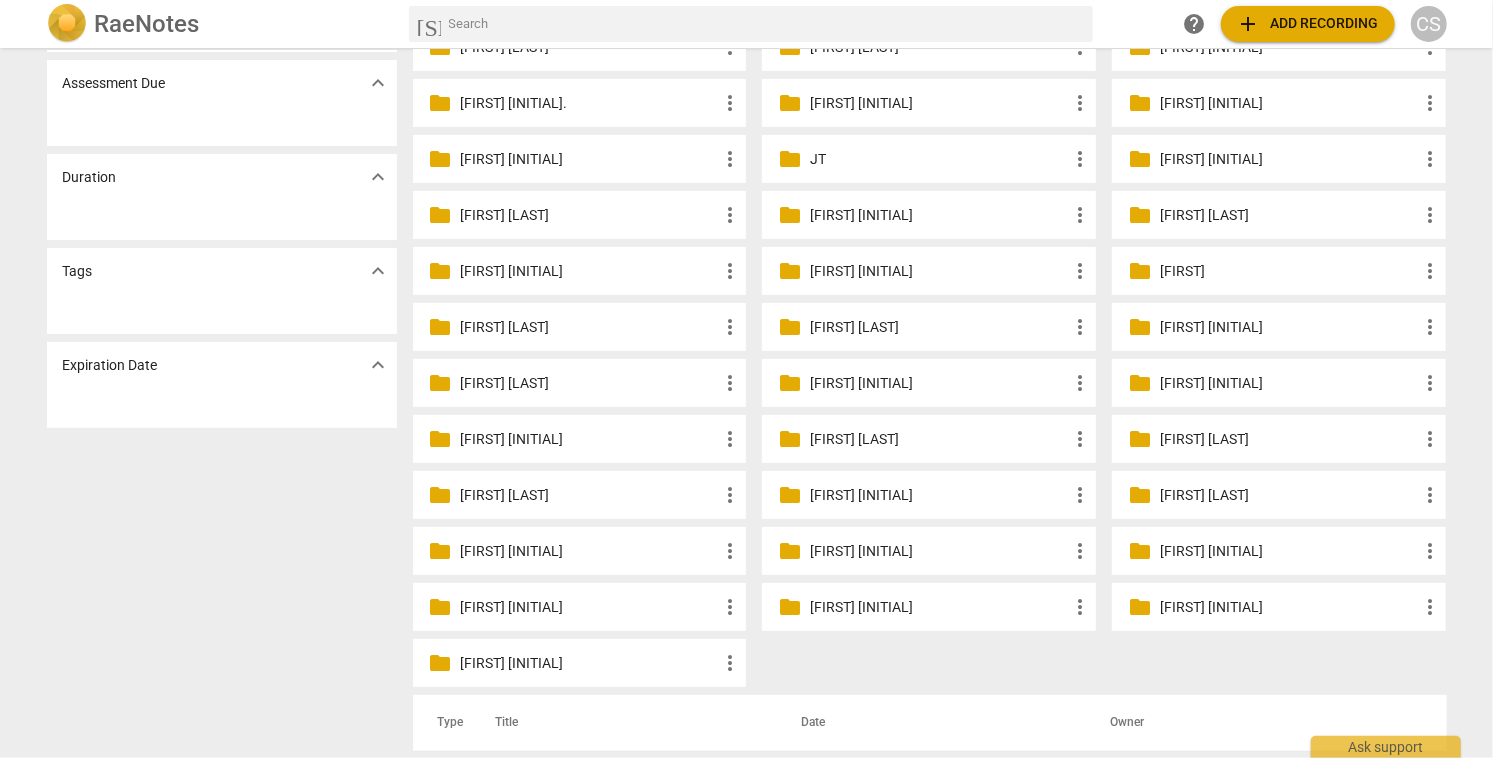 scroll, scrollTop: 241, scrollLeft: 0, axis: vertical 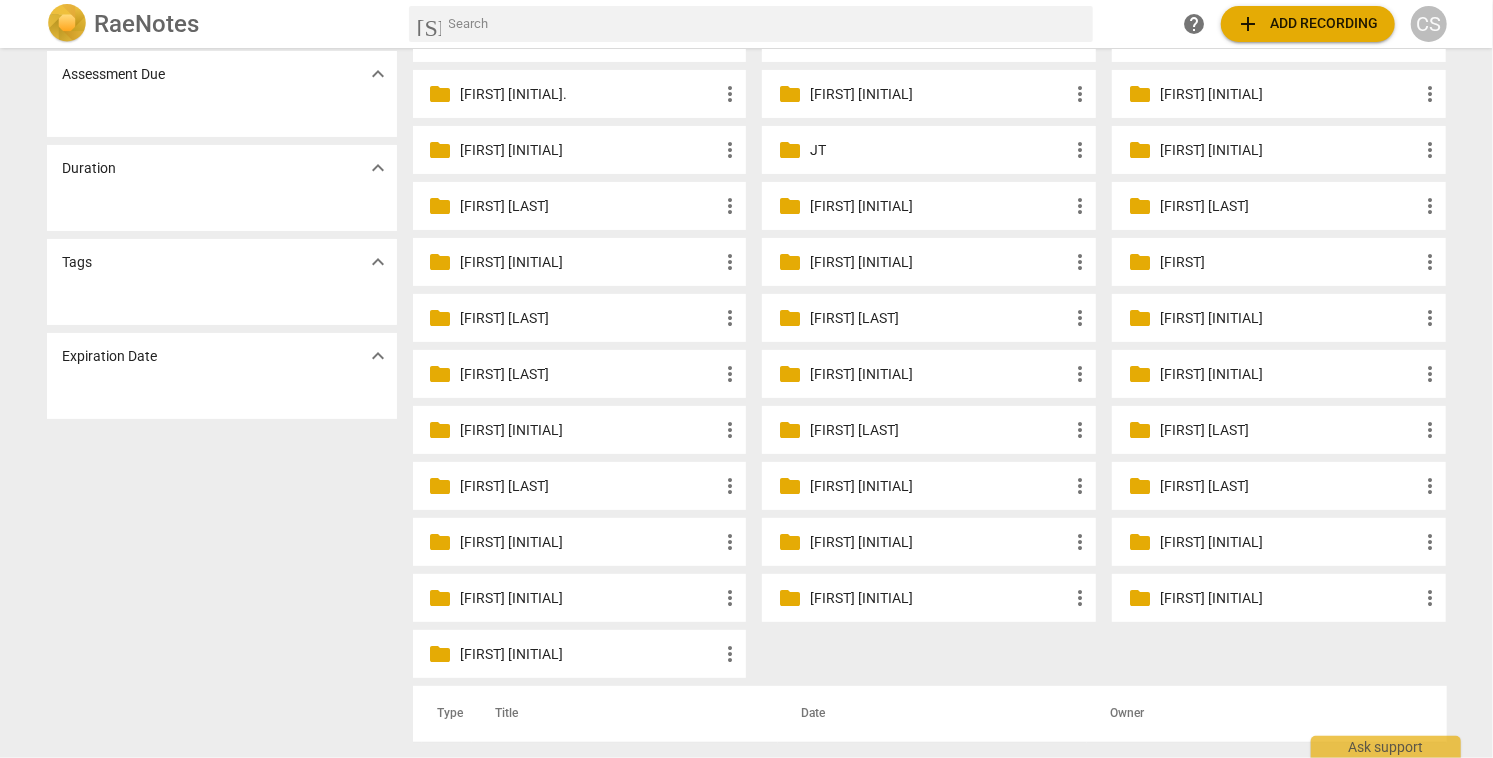 click on "Sharen R" at bounding box center [939, 542] 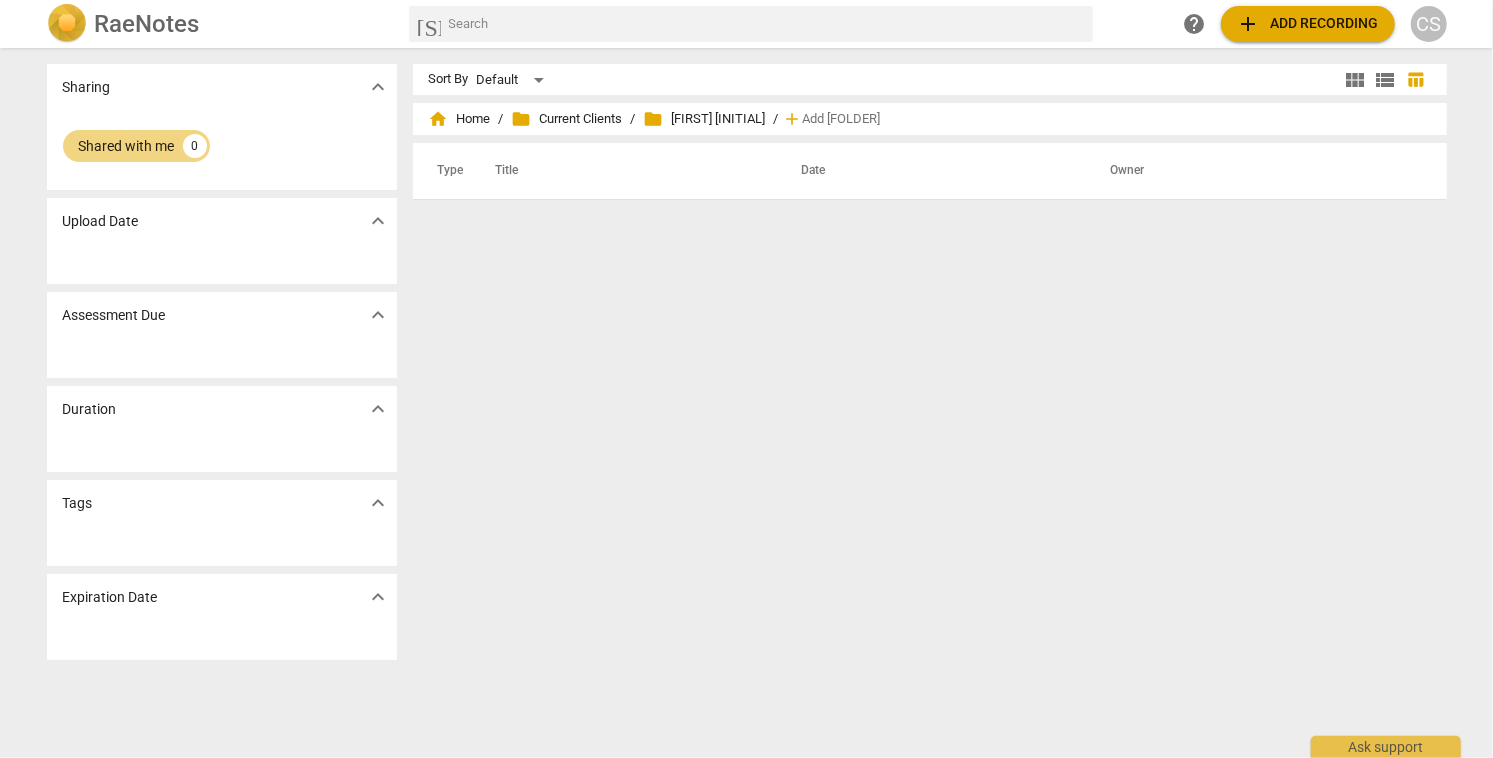 click on "add   Add recording" at bounding box center (1308, 24) 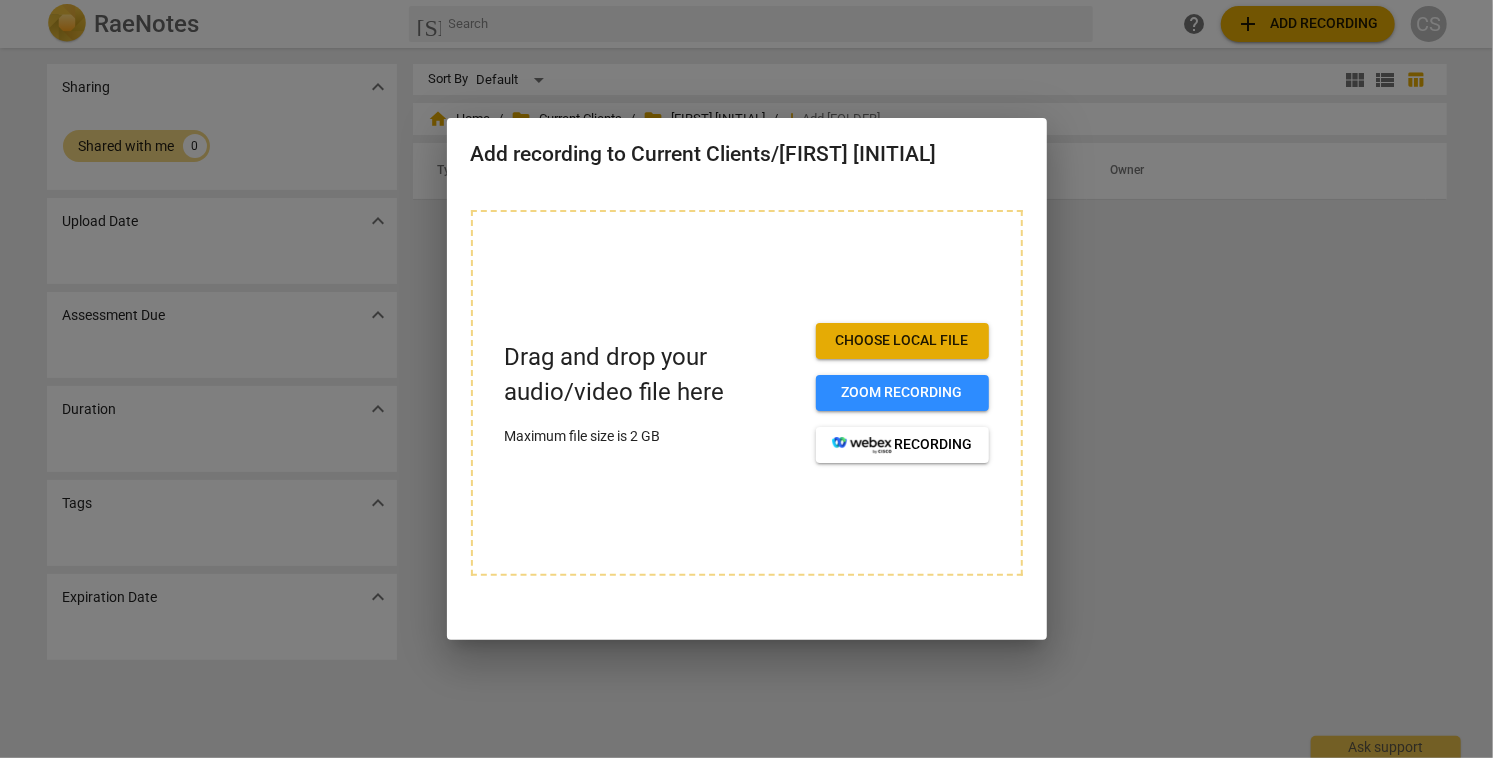 click on "Choose local file" at bounding box center [902, 341] 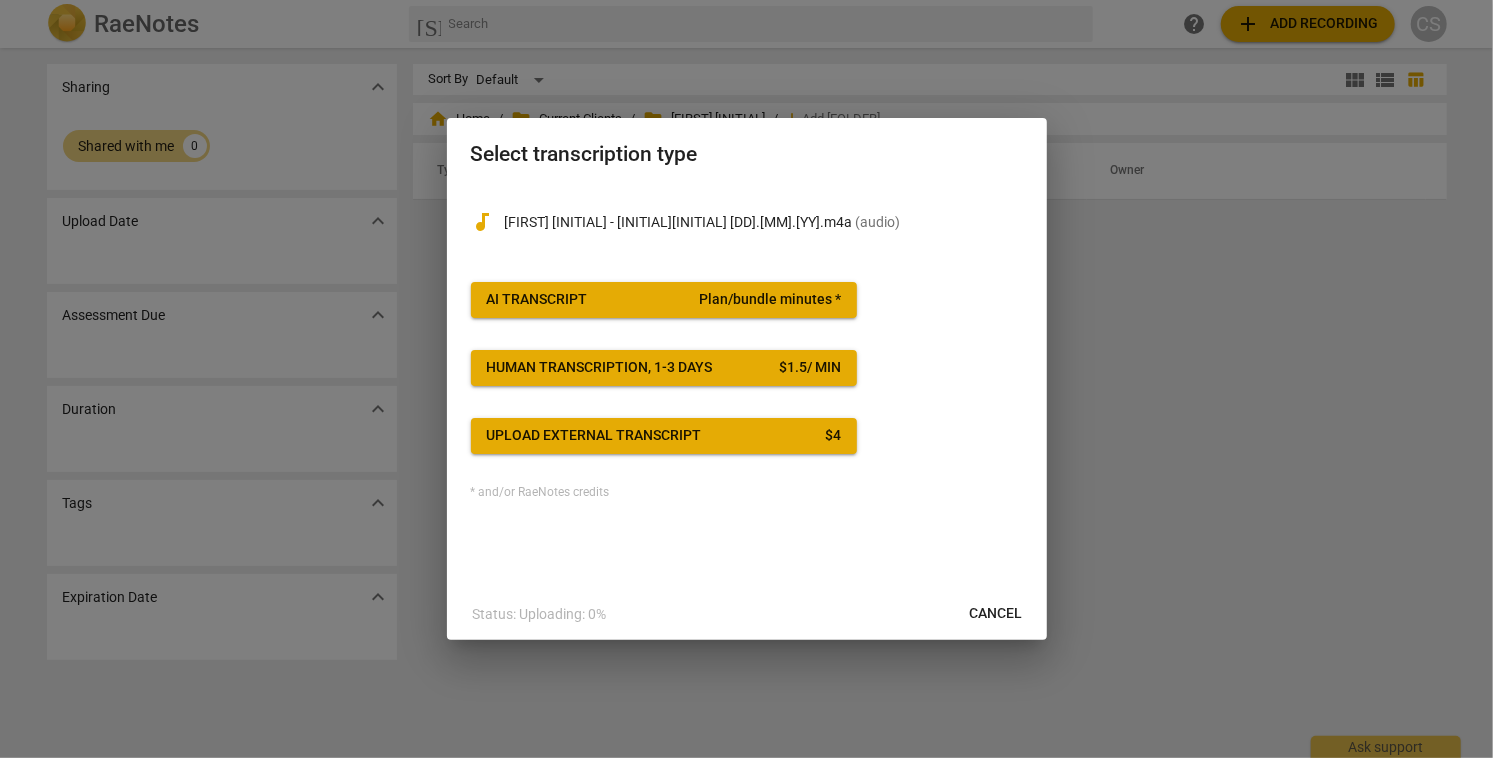 click on "Plan/bundle minutes *" at bounding box center (770, 300) 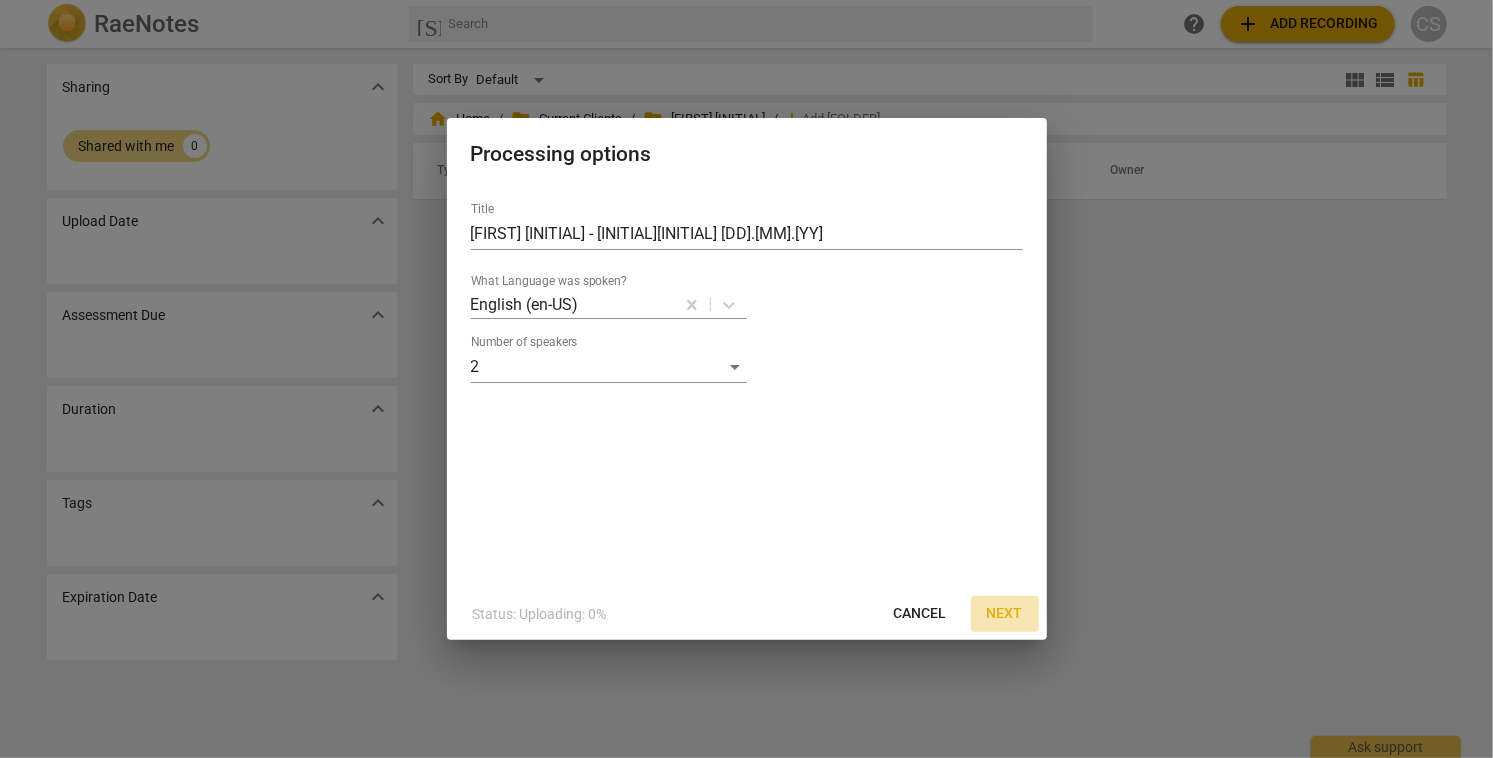 click on "Next" at bounding box center (1005, 614) 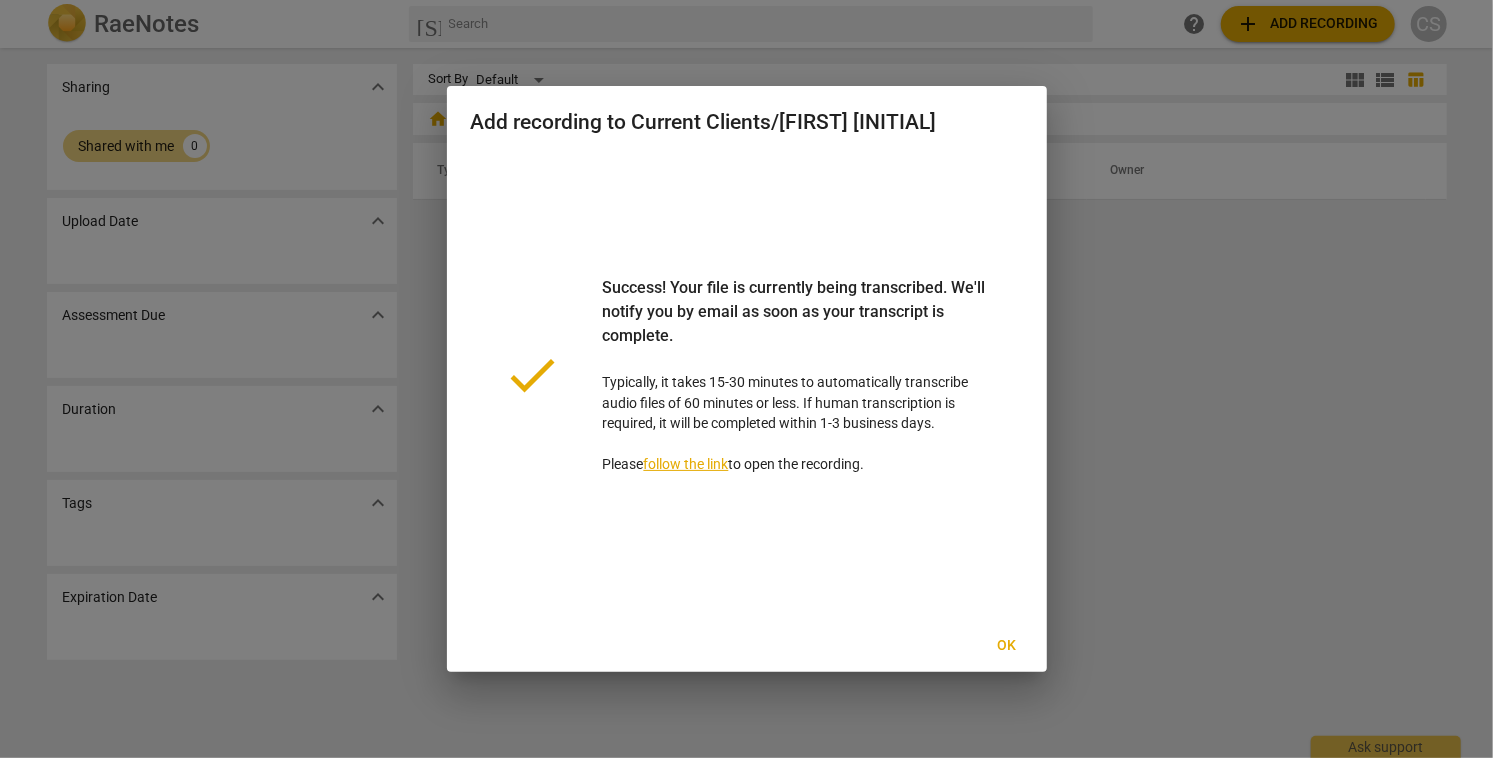 click on "Ok" at bounding box center (1007, 646) 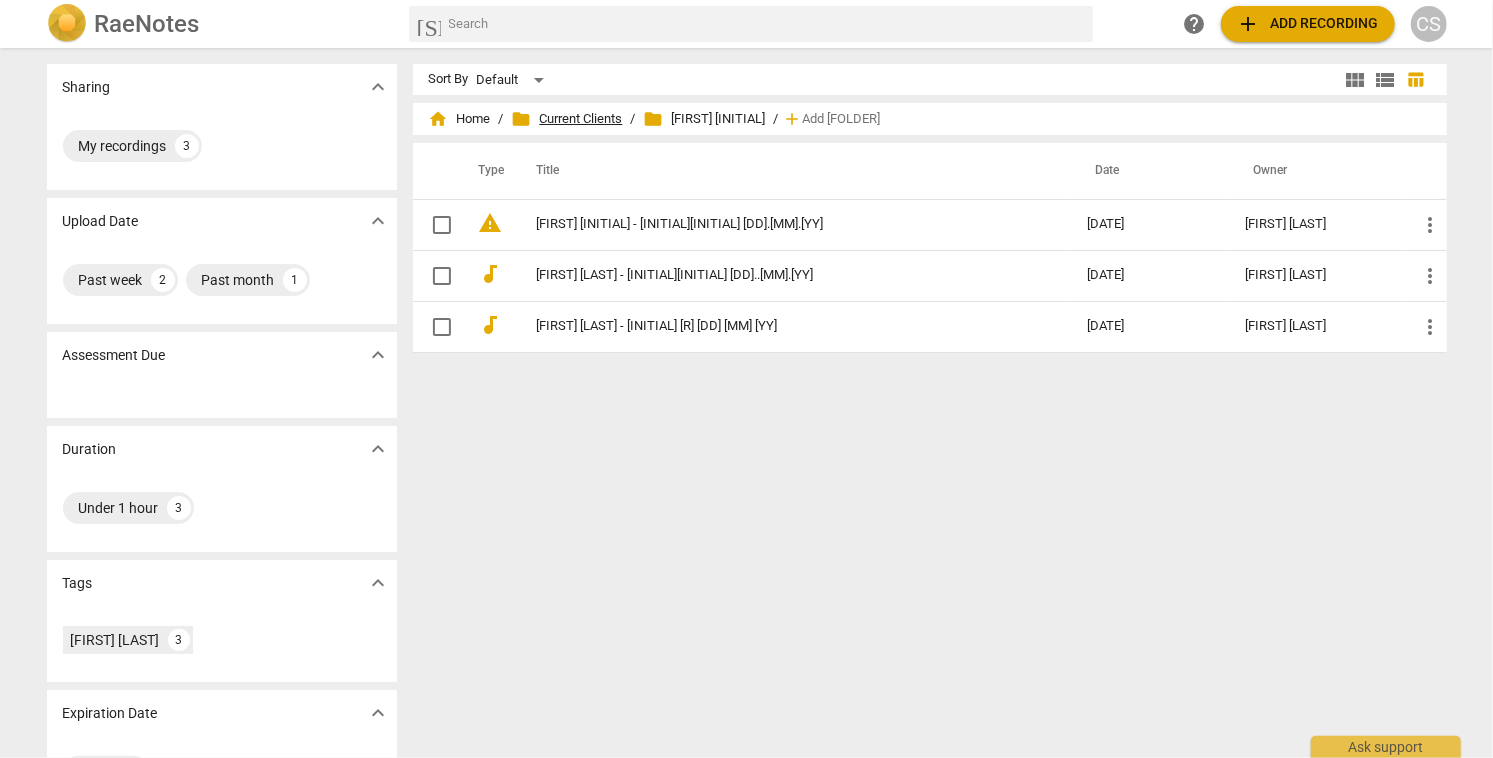 click on "folder Current Clients" at bounding box center (567, 119) 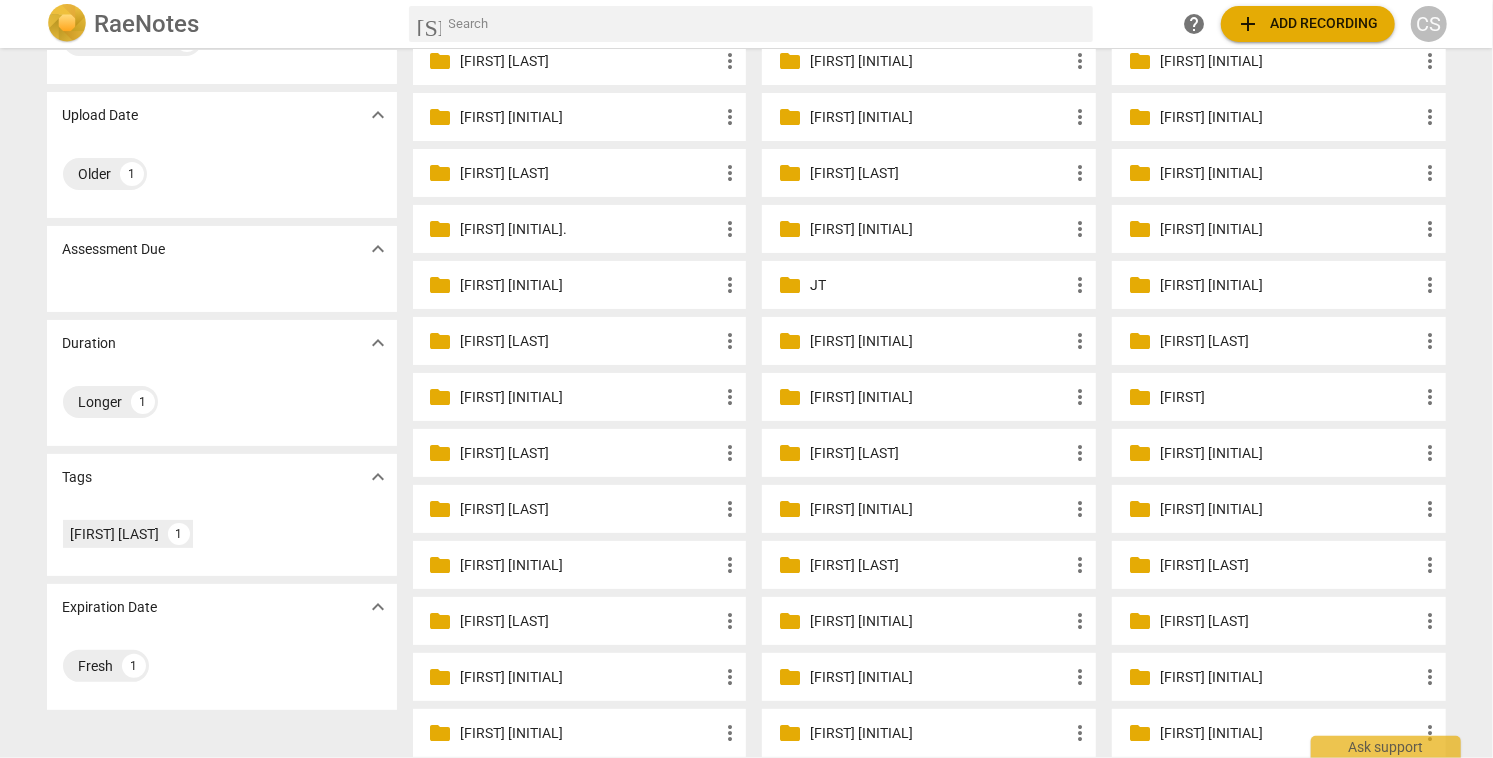 scroll, scrollTop: 110, scrollLeft: 0, axis: vertical 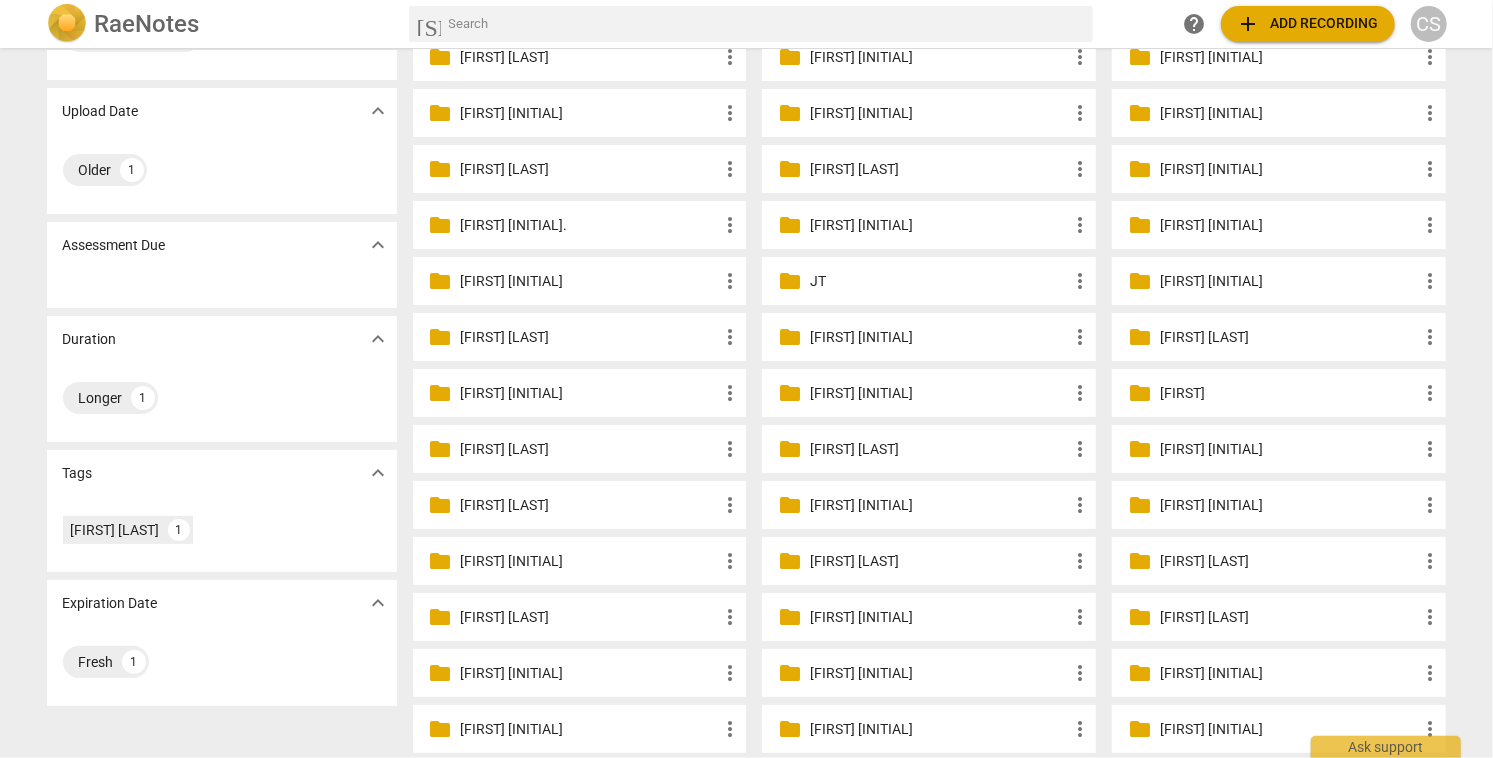 click on "Rachel H" at bounding box center [590, 561] 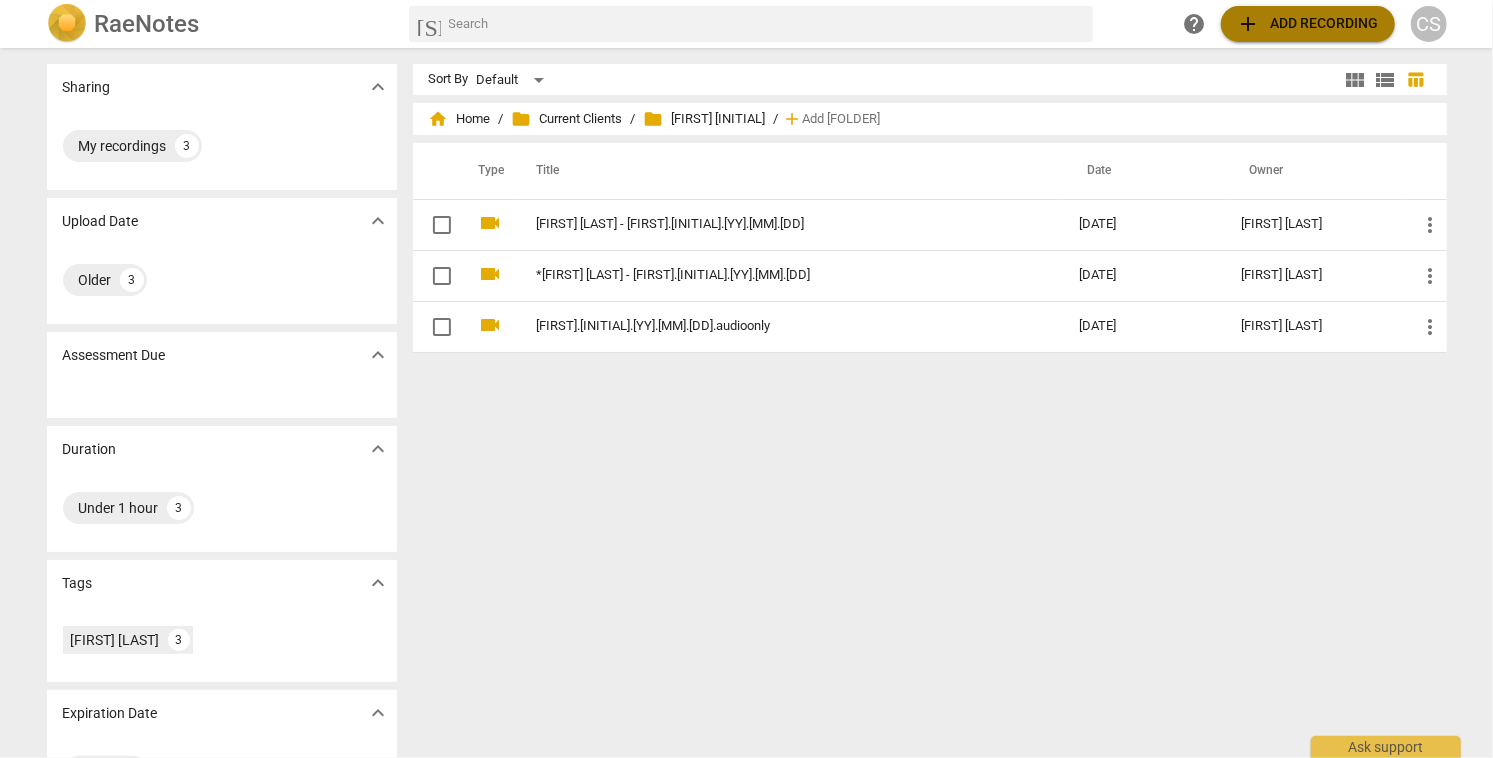 click on "add   Add recording" at bounding box center [1308, 24] 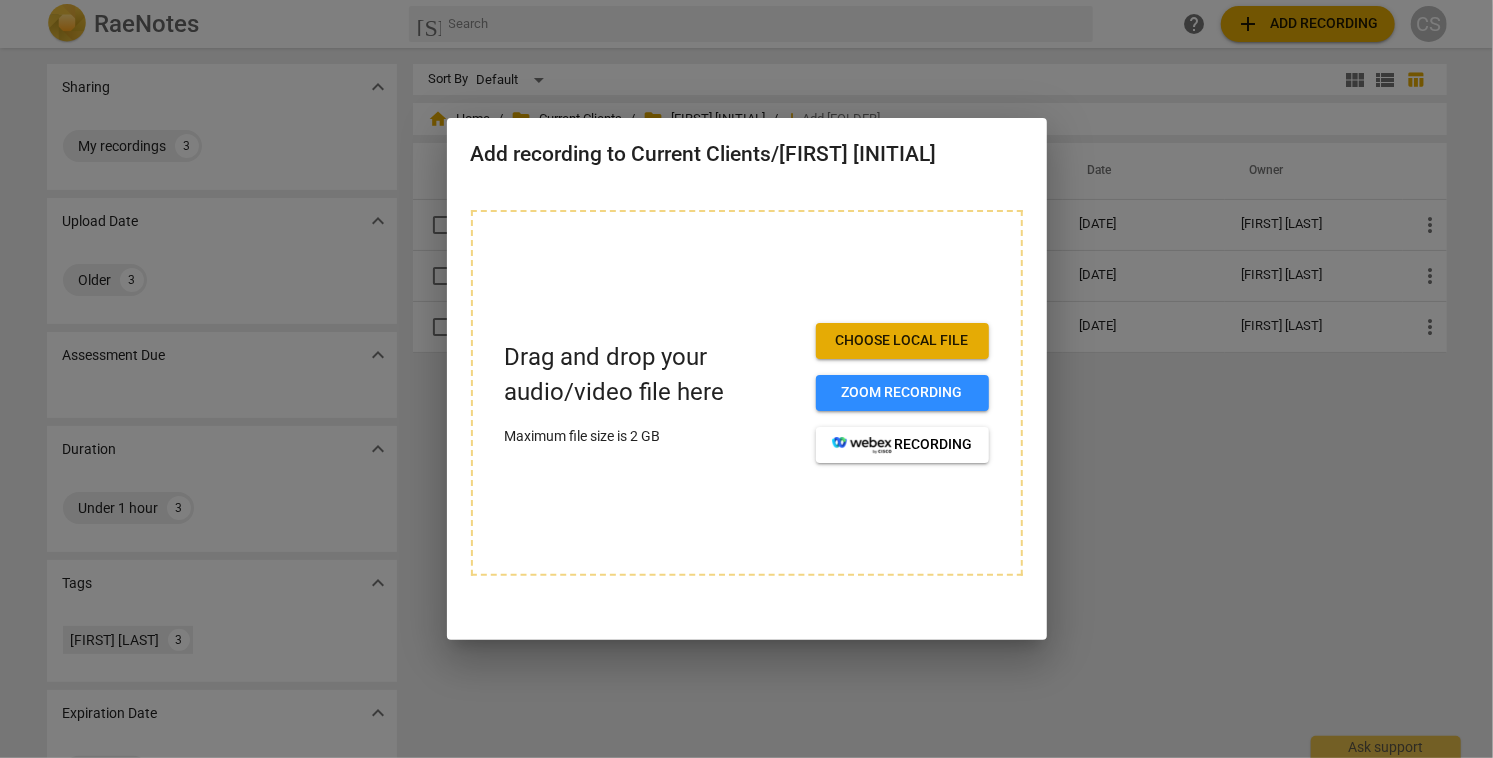 click on "Choose local file" at bounding box center (902, 341) 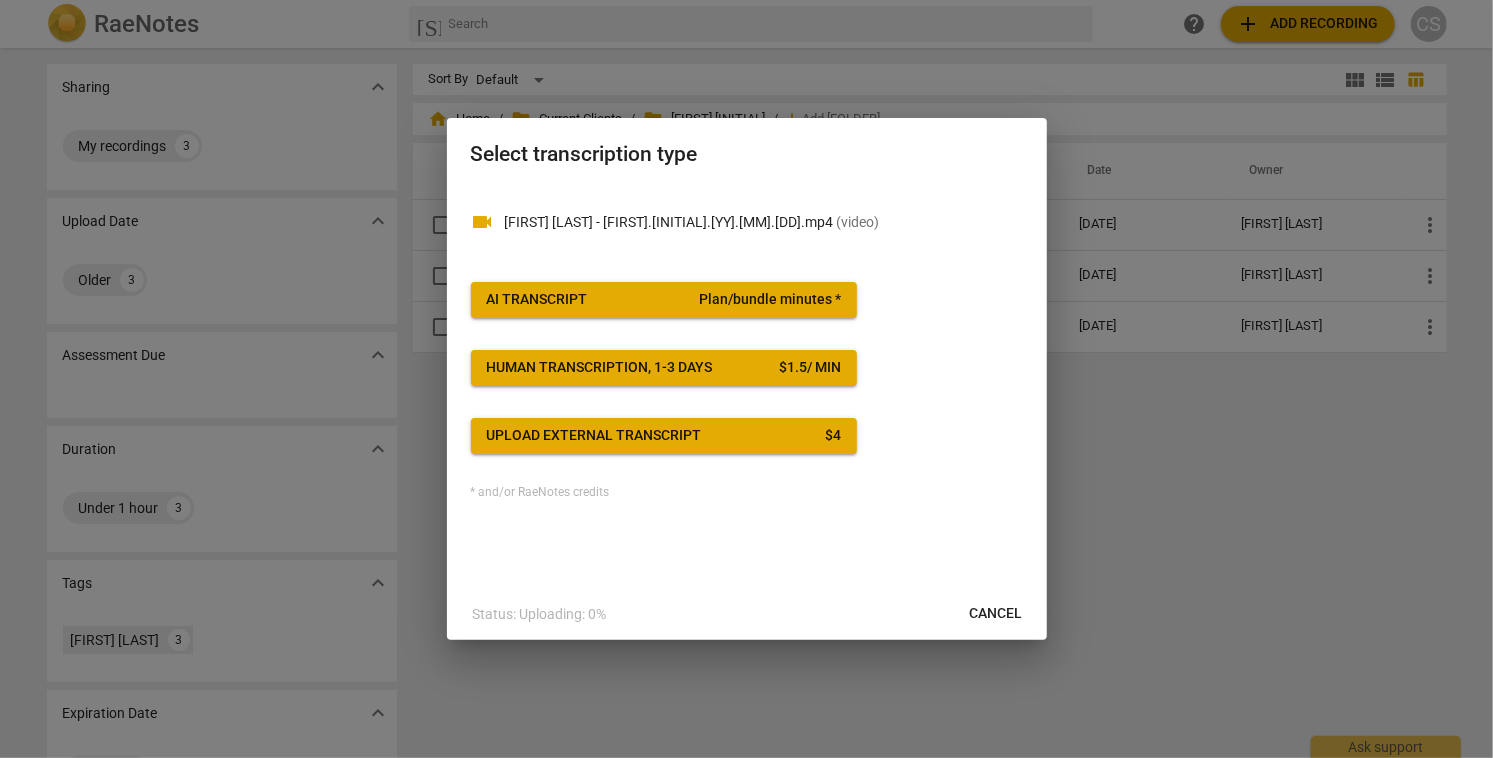 click on "Plan/bundle minutes *" at bounding box center [770, 300] 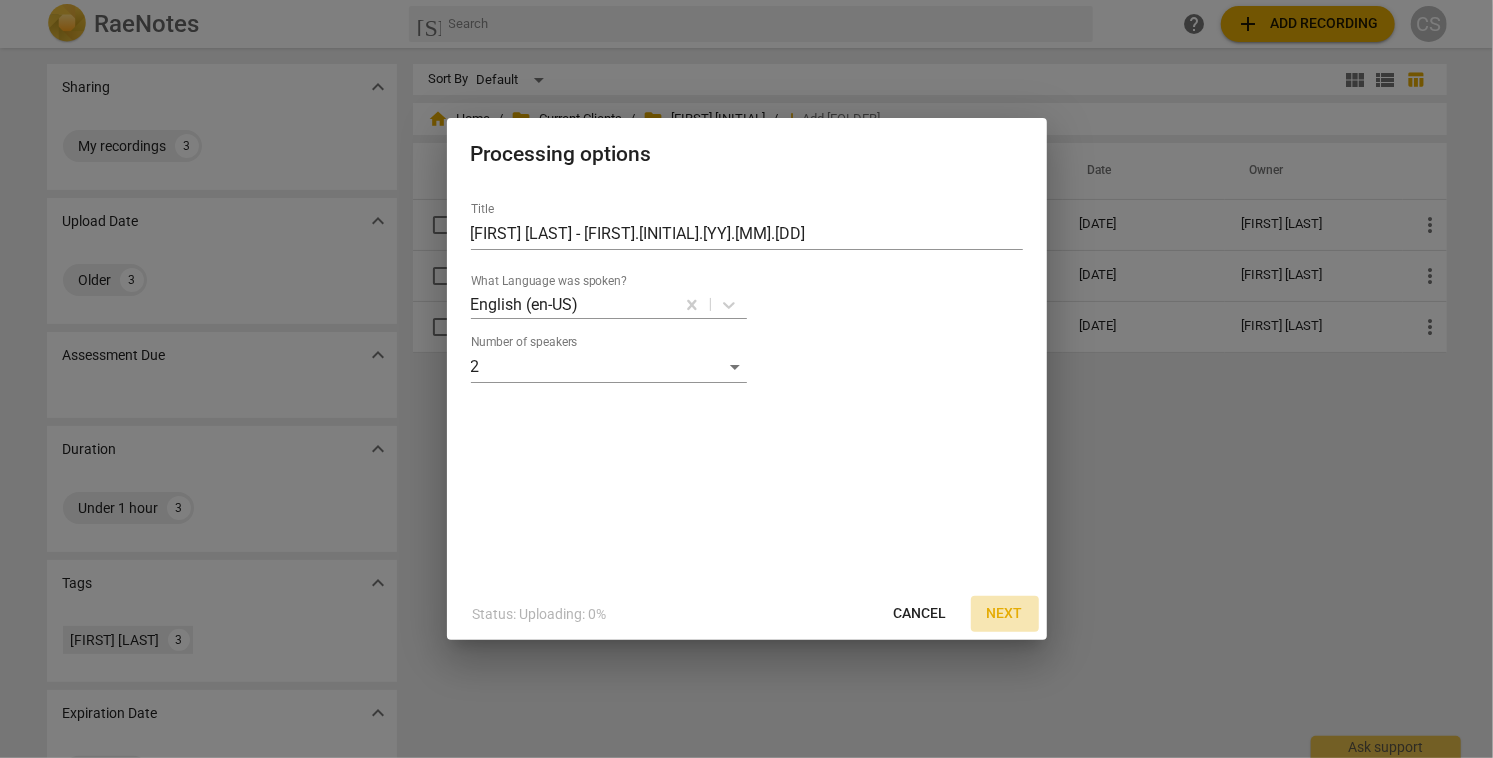 click on "Next" at bounding box center [1005, 614] 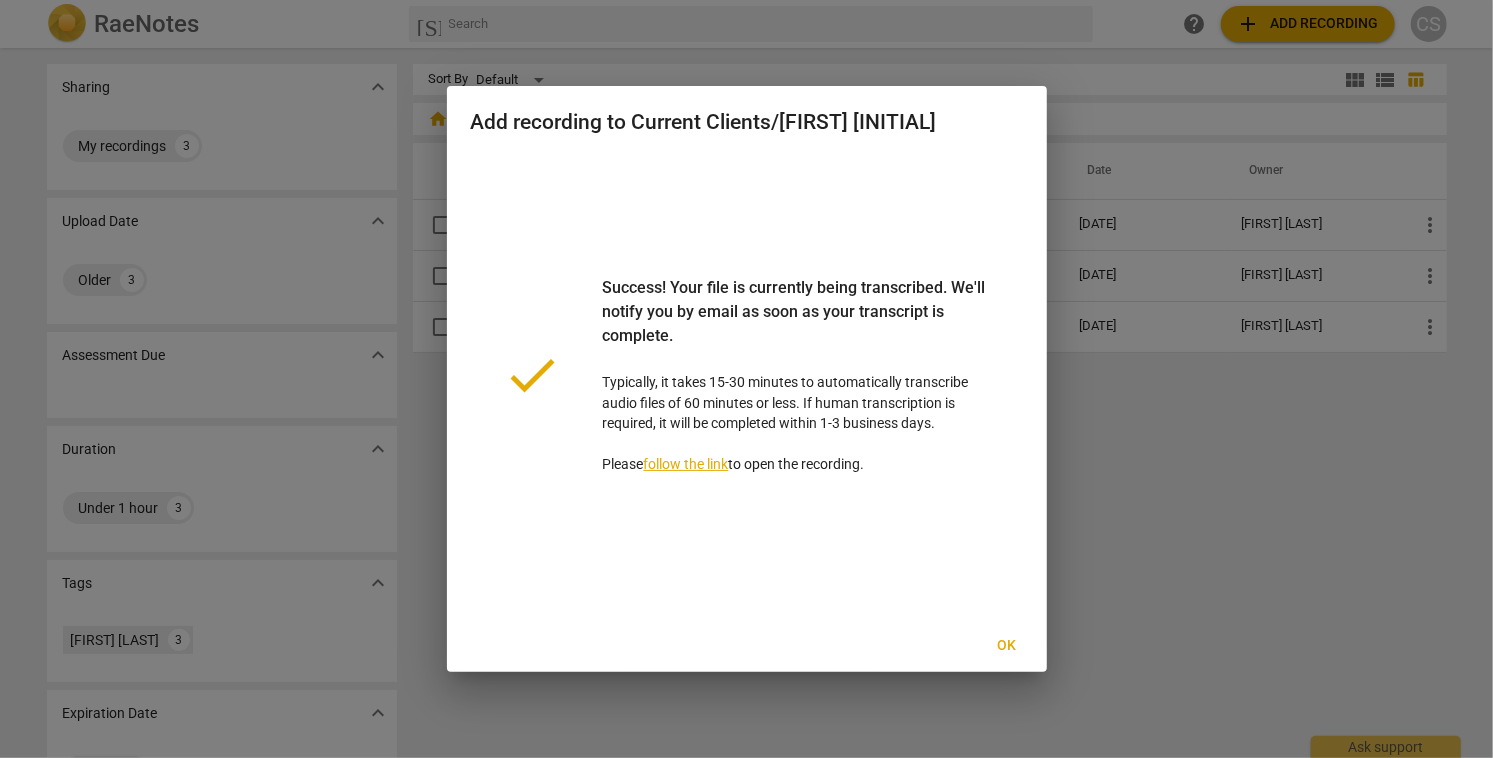 click on "Ok" at bounding box center [1007, 646] 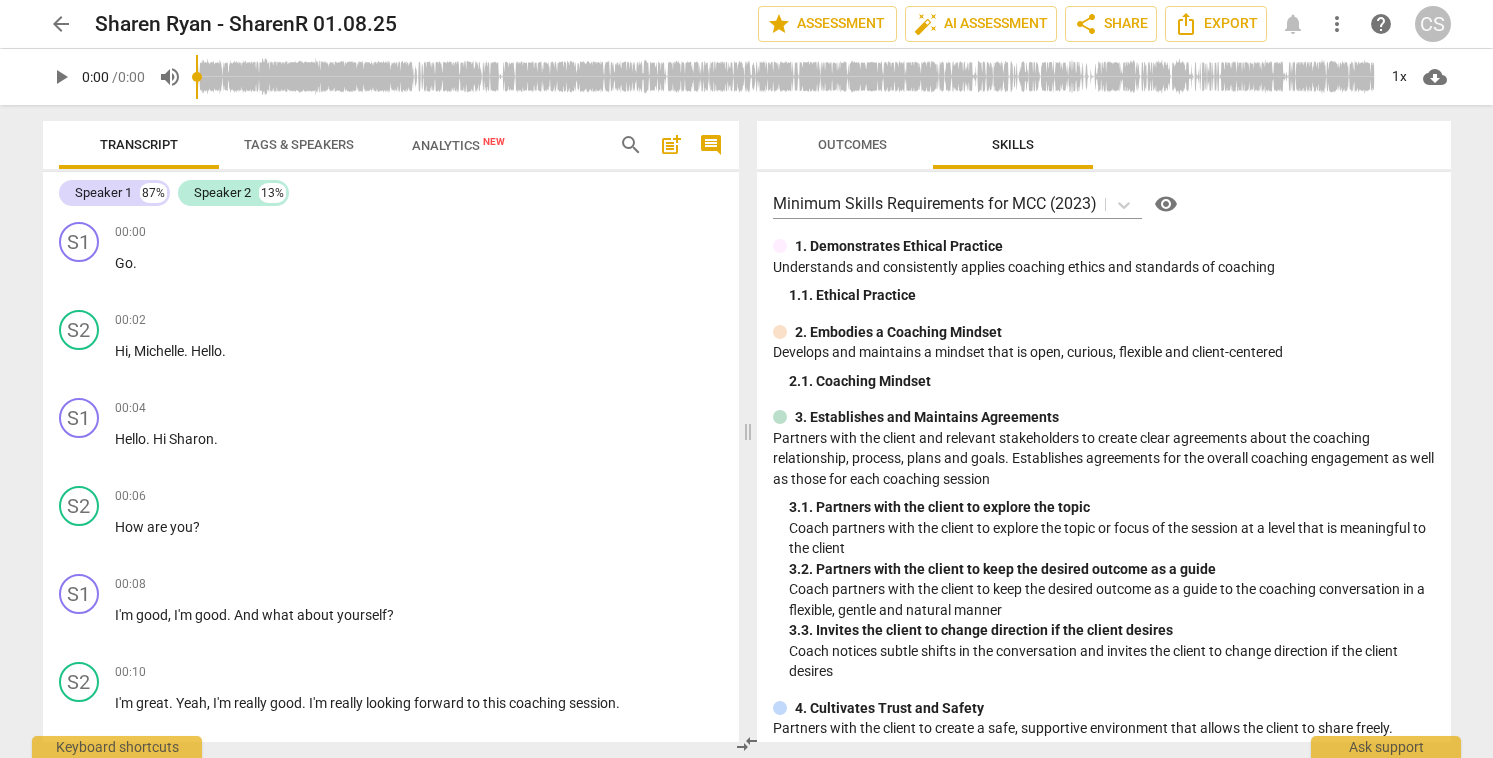 scroll, scrollTop: 0, scrollLeft: 0, axis: both 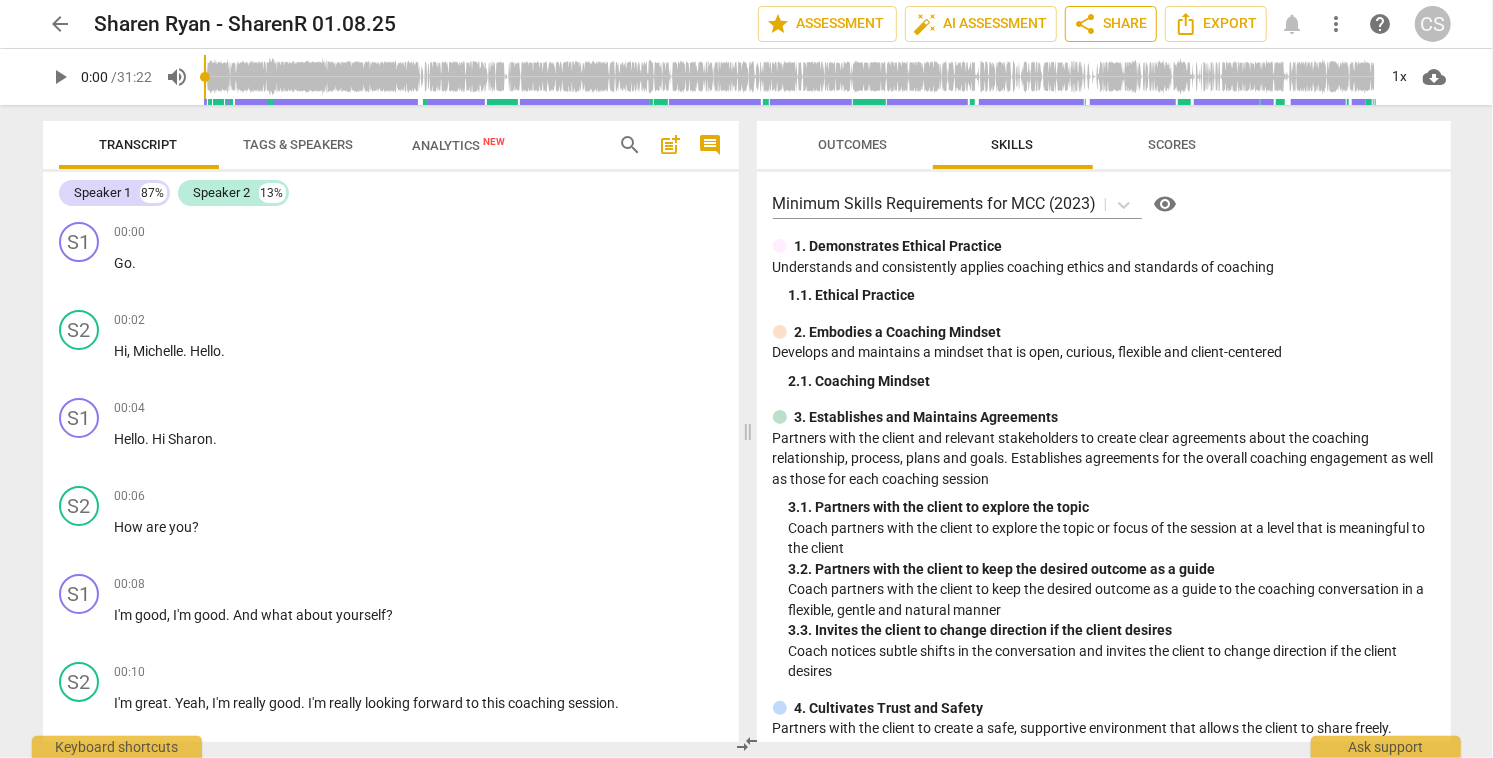 click on "share    Share" at bounding box center [1111, 24] 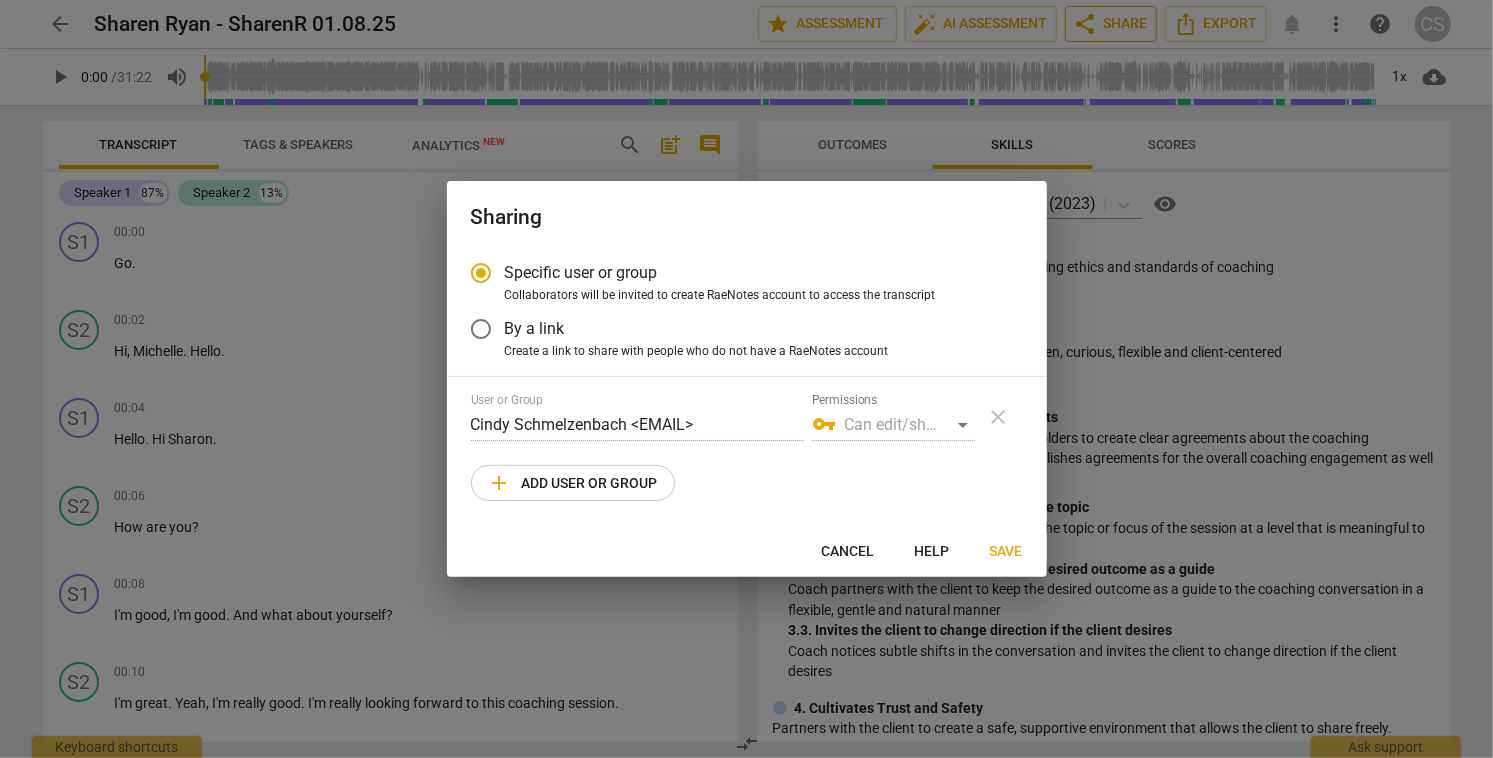 radio on "false" 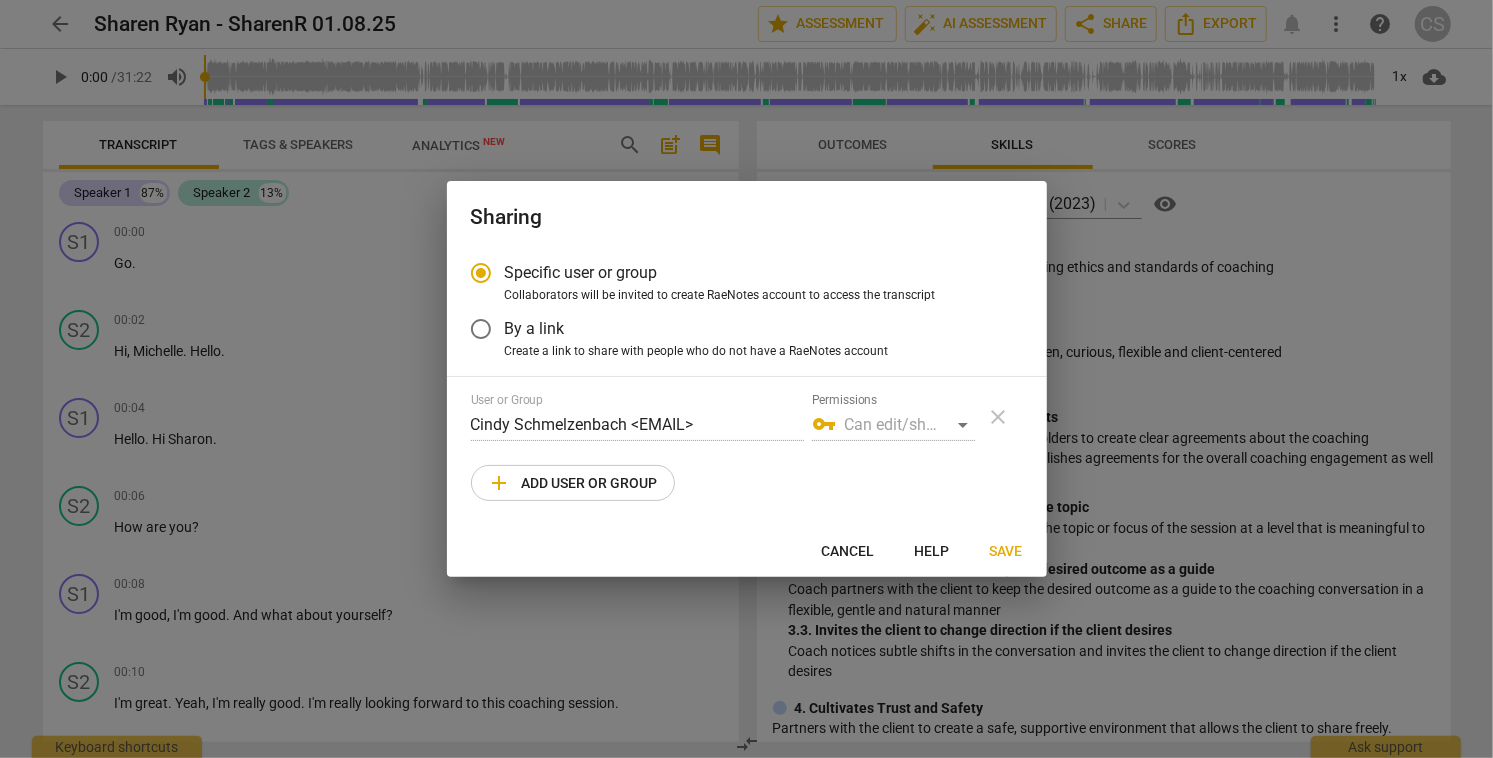 click on "By a link" at bounding box center [481, 329] 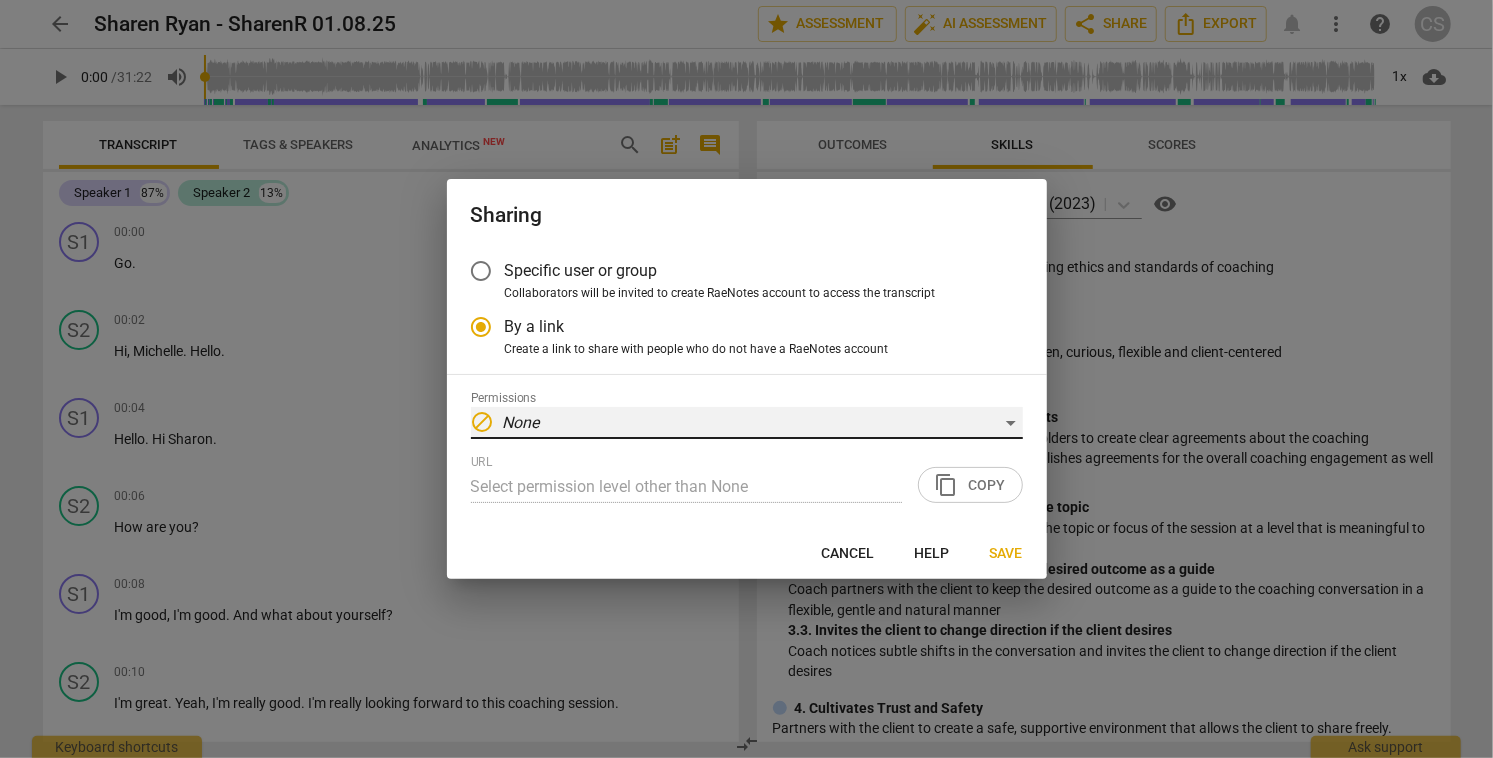 click on "block None" at bounding box center (747, 423) 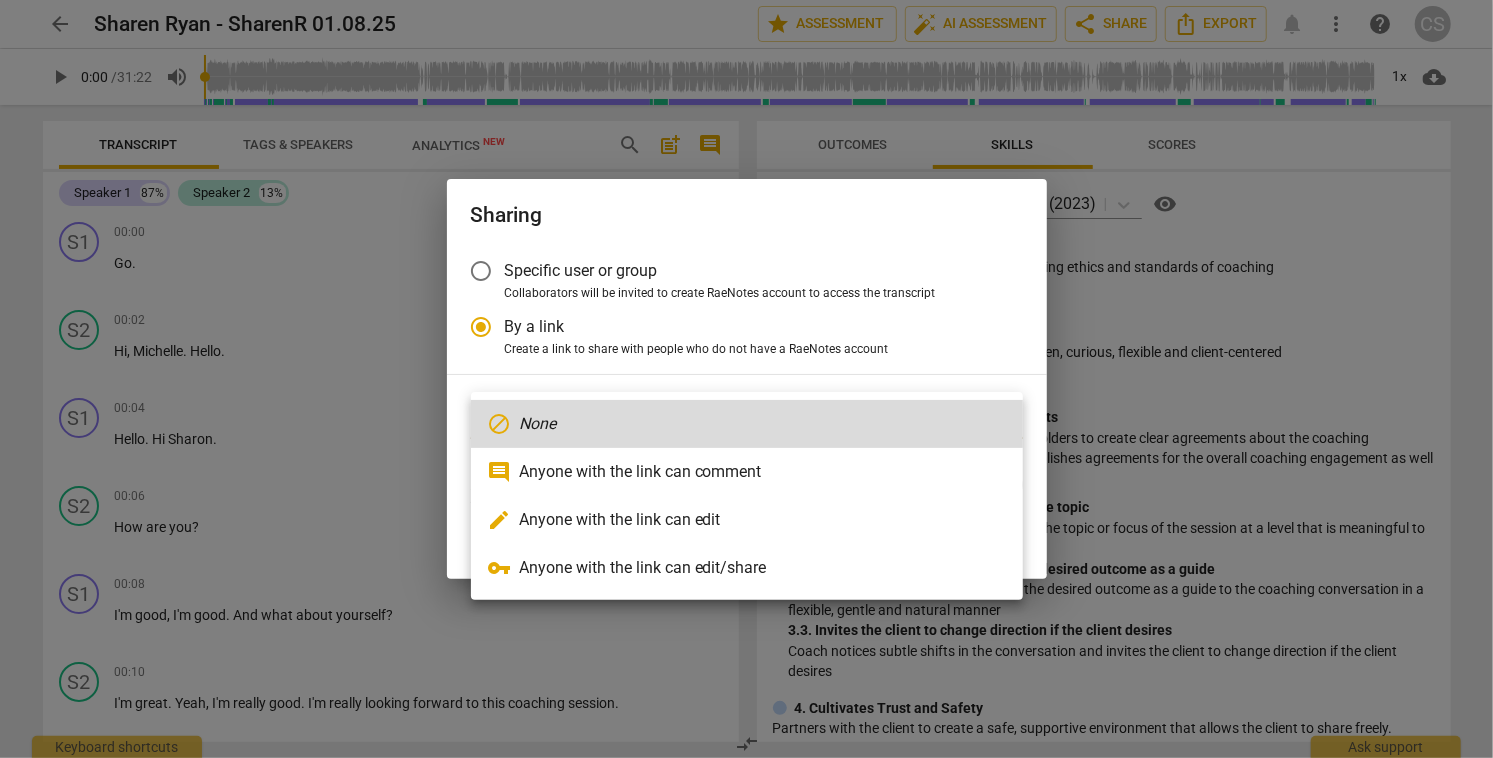 click on "edit Anyone with the link can edit" at bounding box center (747, 520) 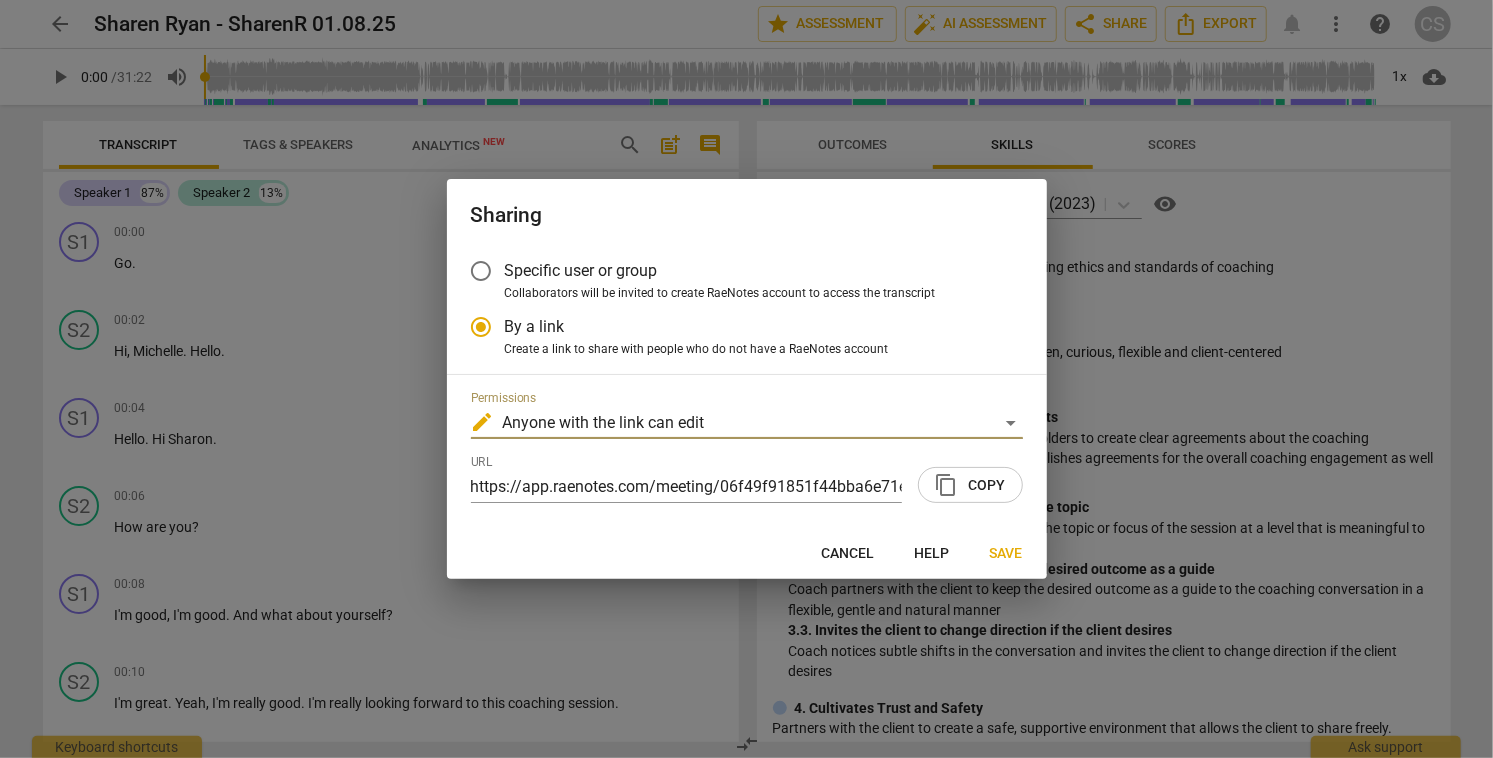 click on "content_copy   Copy" at bounding box center (970, 485) 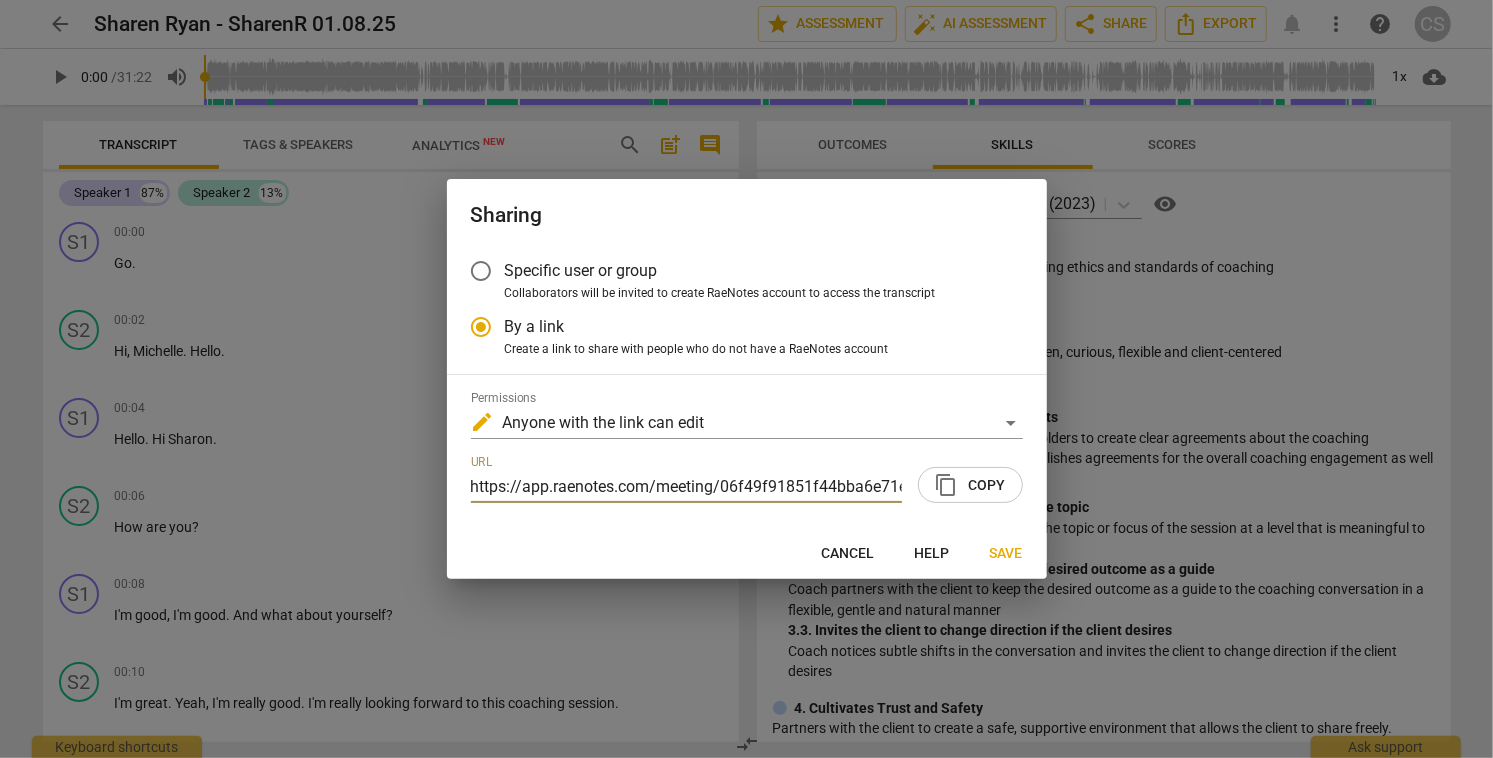 click on "Save" at bounding box center [1006, 554] 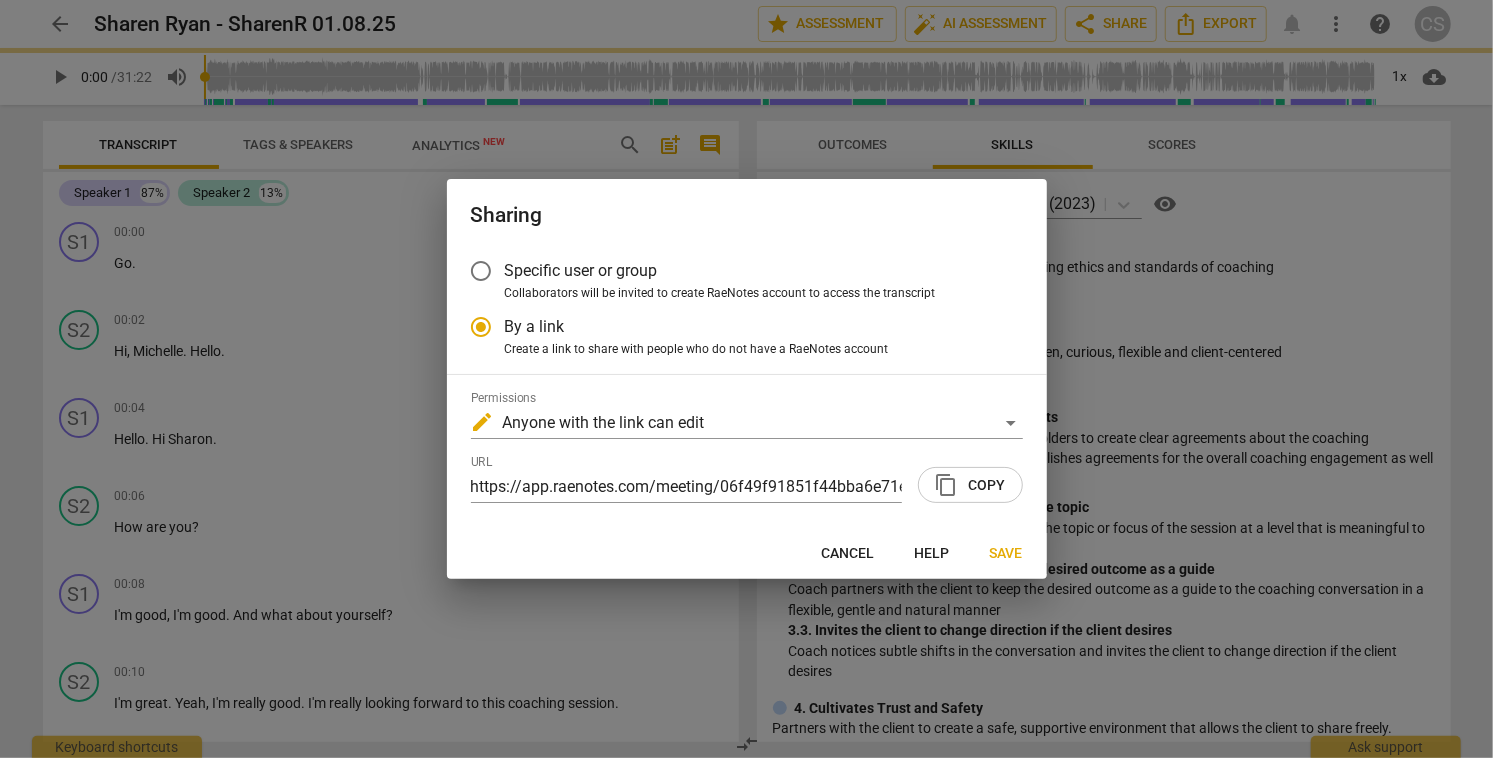 radio on "false" 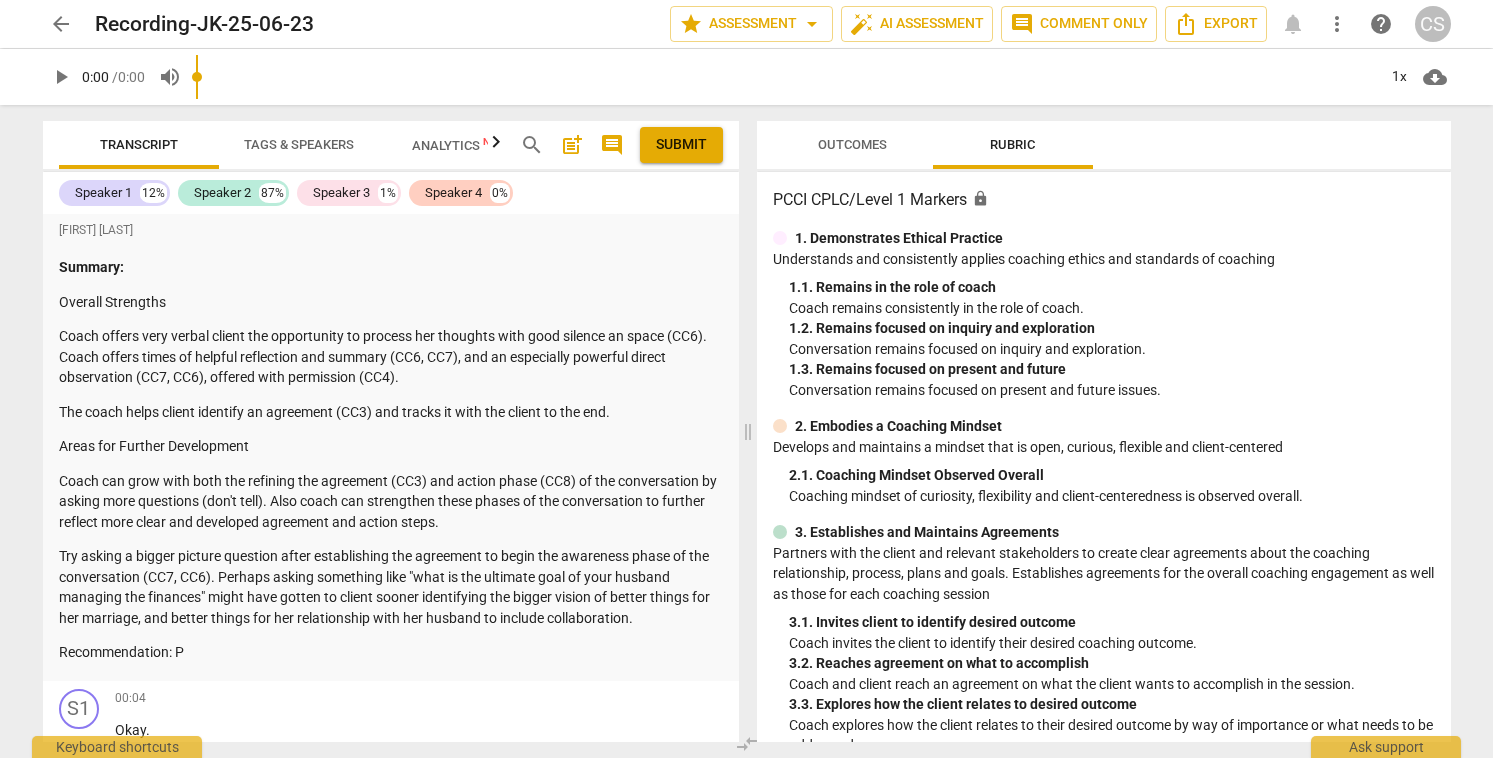 scroll, scrollTop: 0, scrollLeft: 0, axis: both 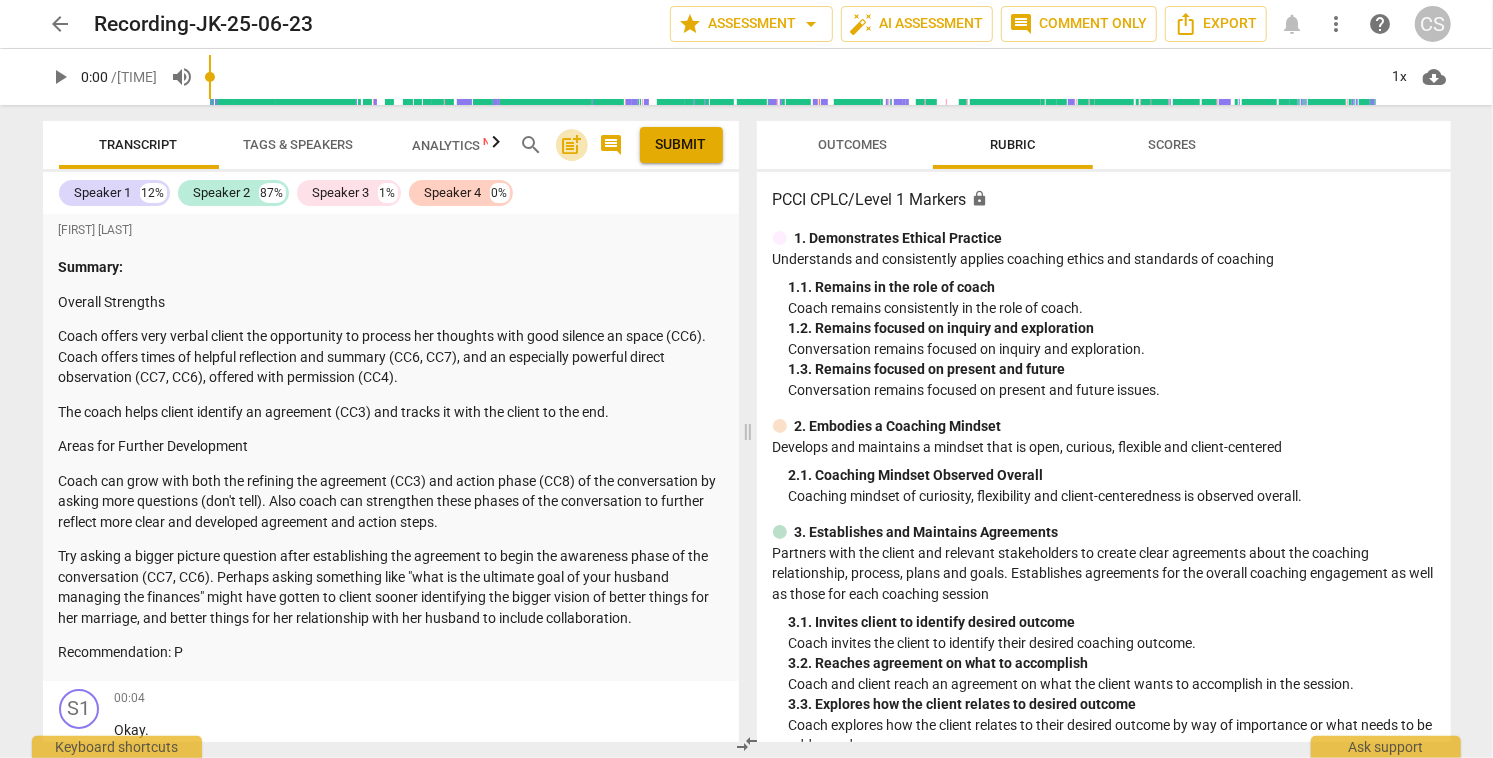 click on "post_add" at bounding box center (572, 145) 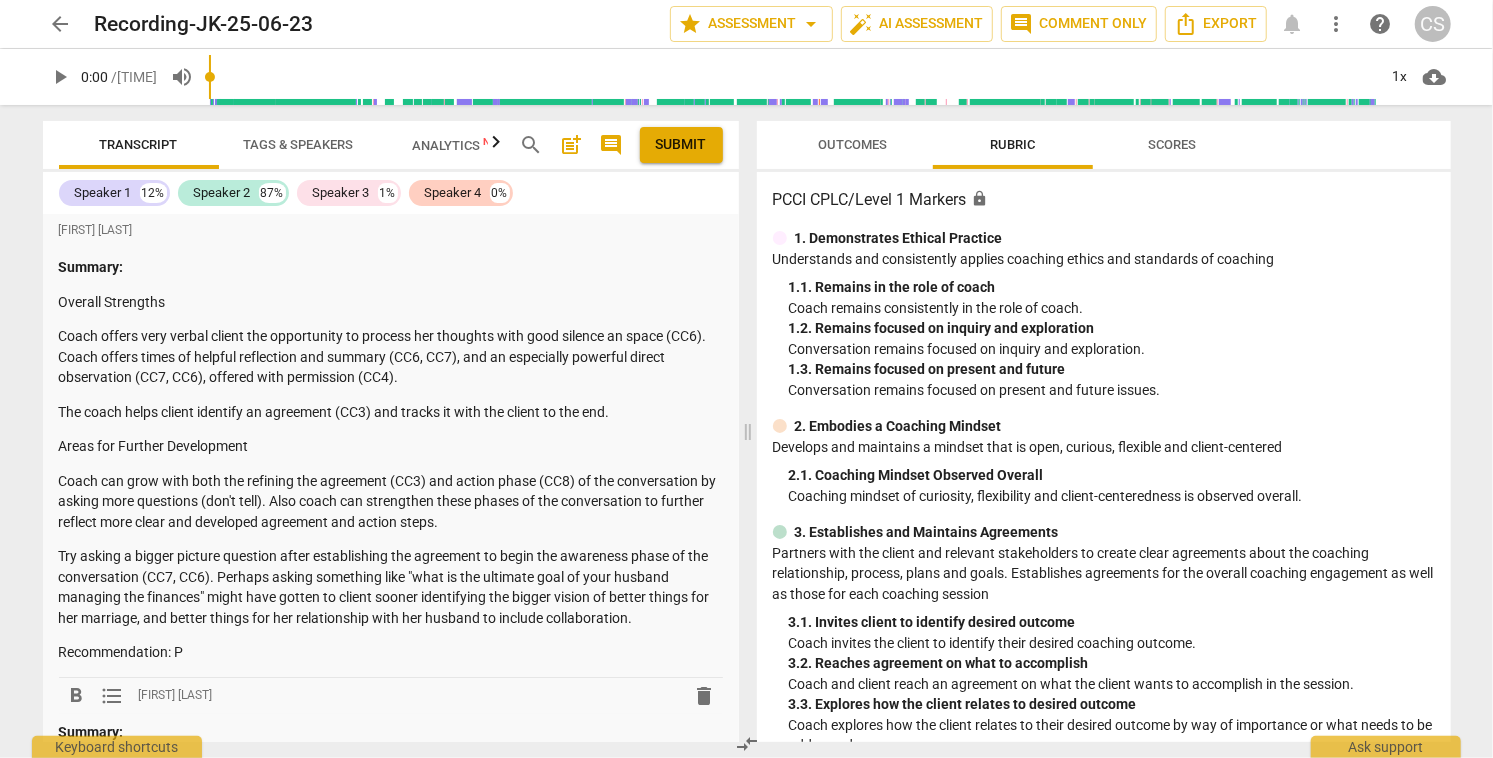 type 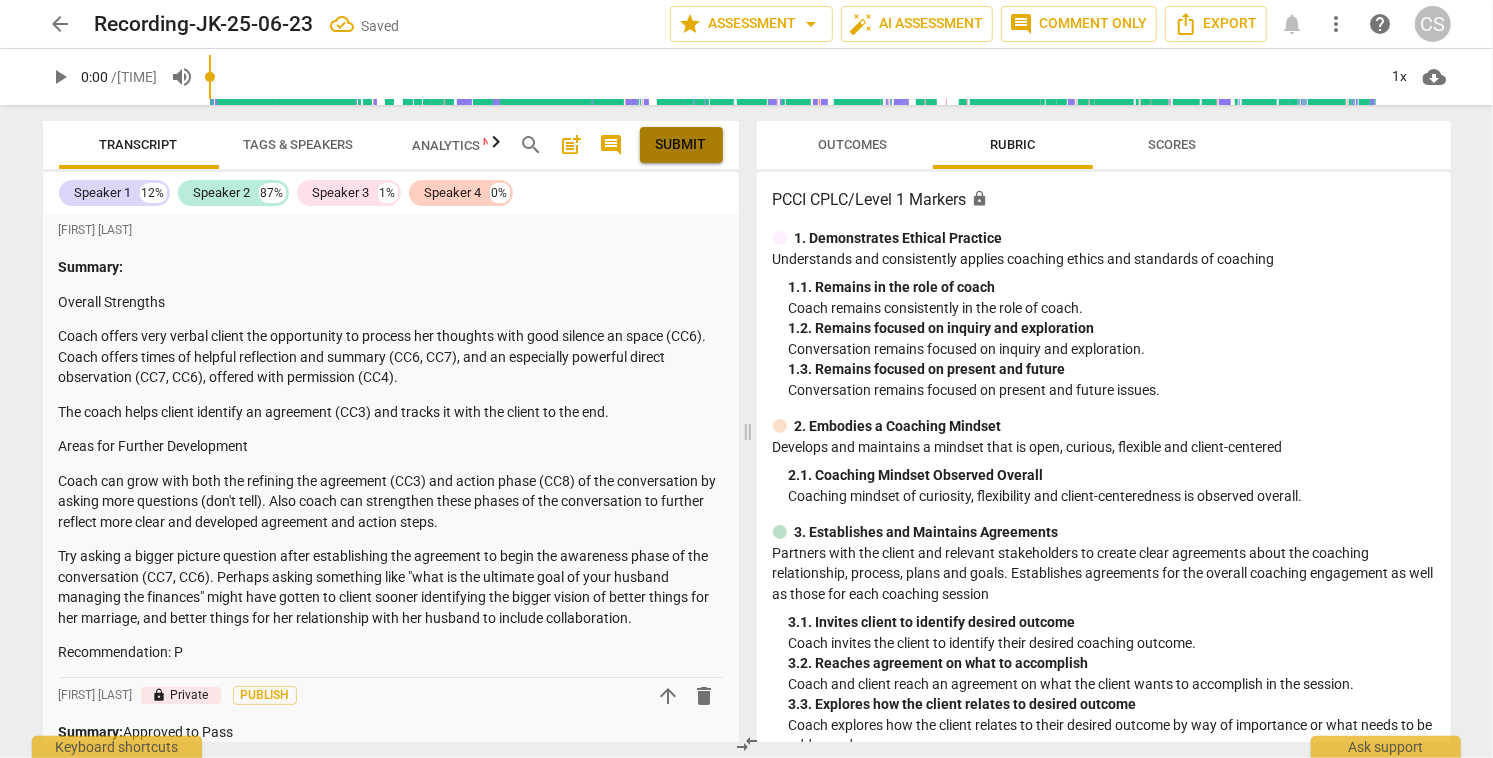 click on "Submit" at bounding box center (681, 145) 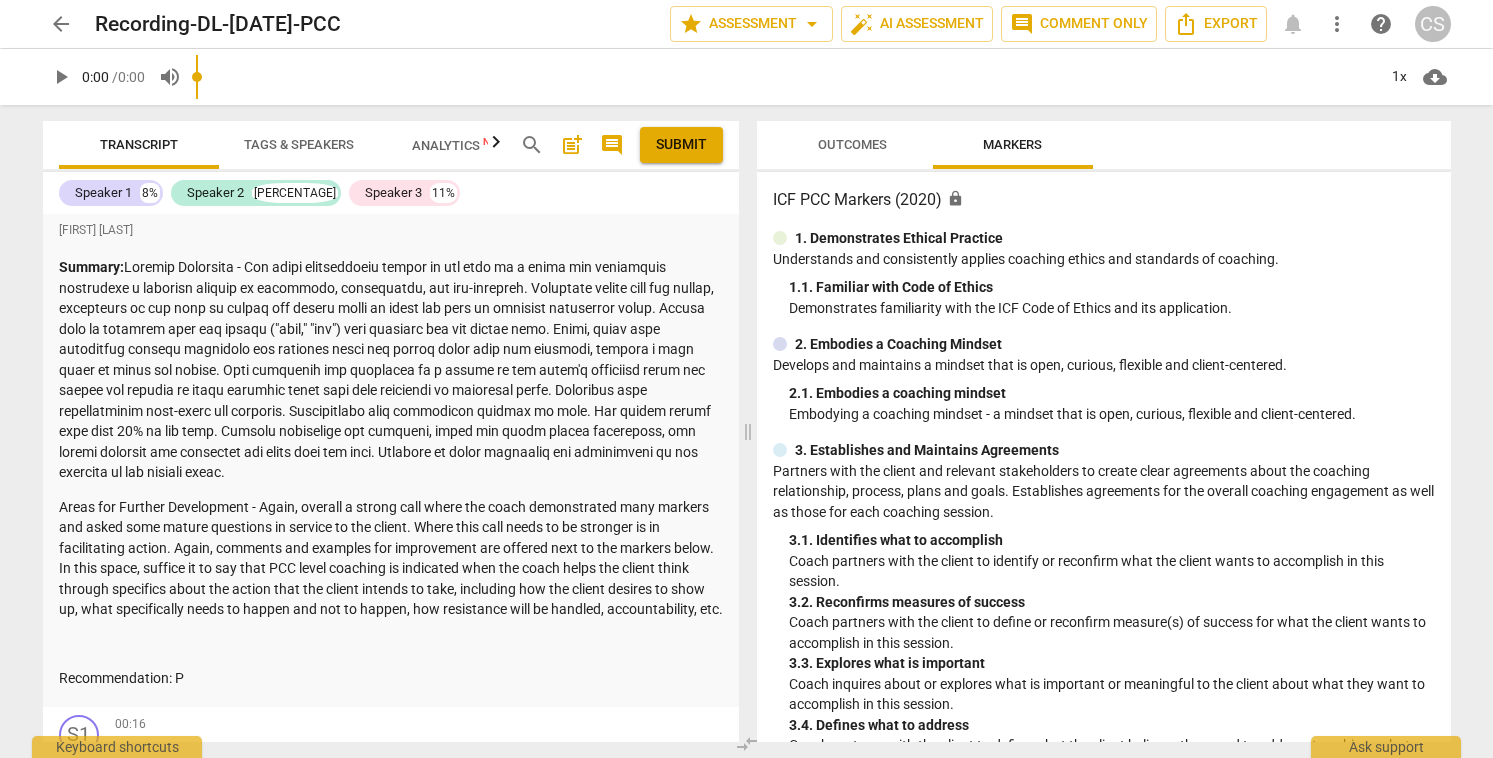scroll, scrollTop: 0, scrollLeft: 0, axis: both 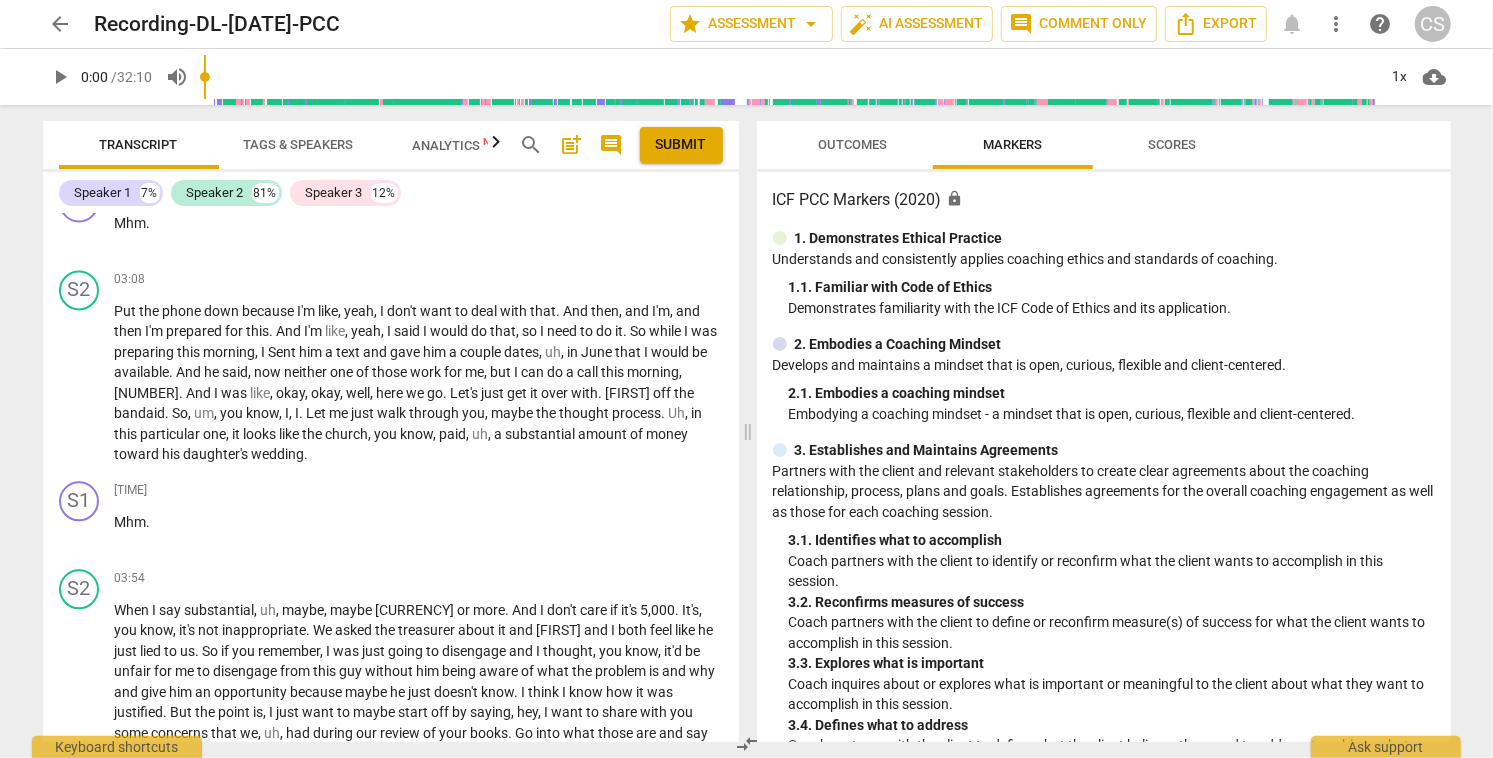 click on "Outcomes" at bounding box center [852, 144] 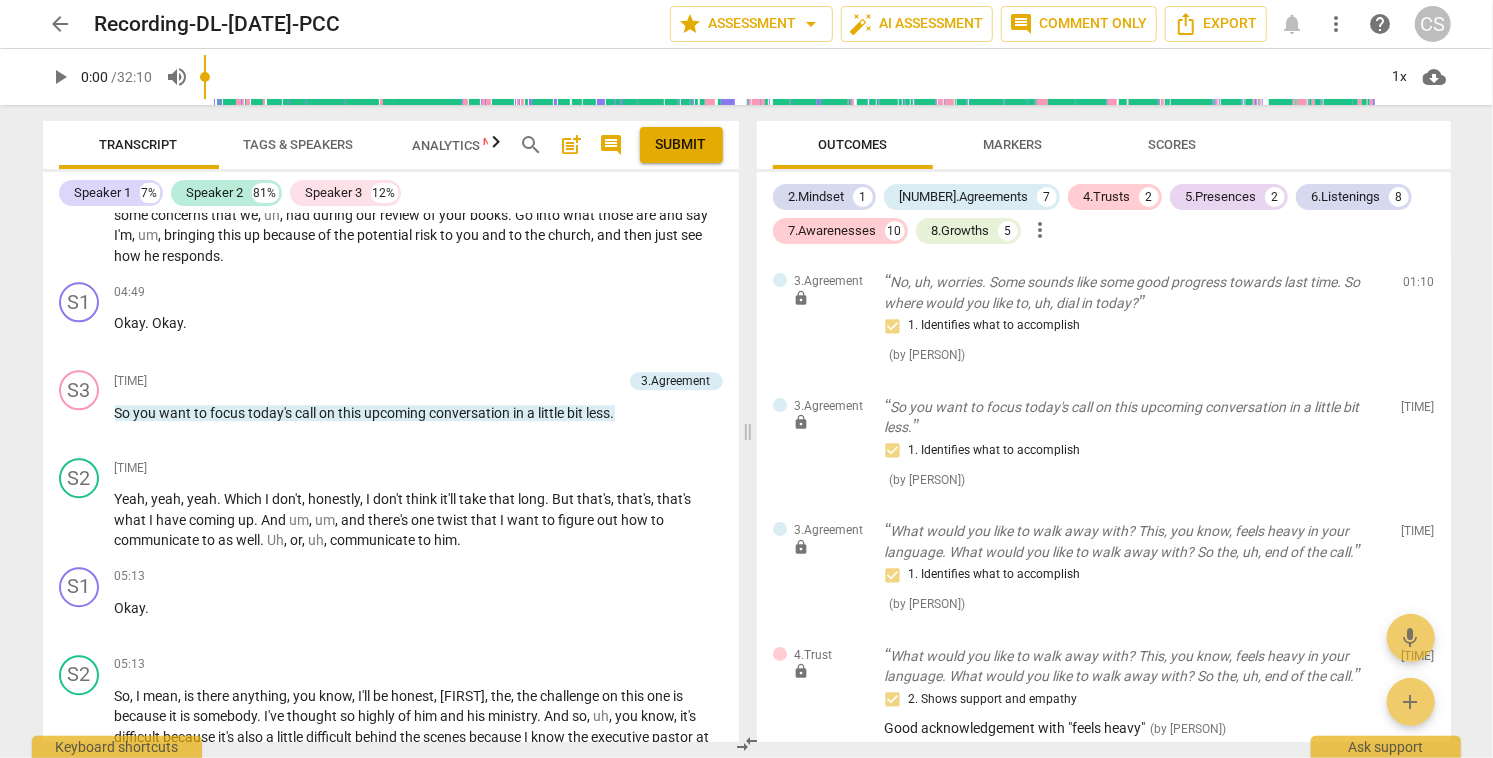 scroll, scrollTop: 3206, scrollLeft: 0, axis: vertical 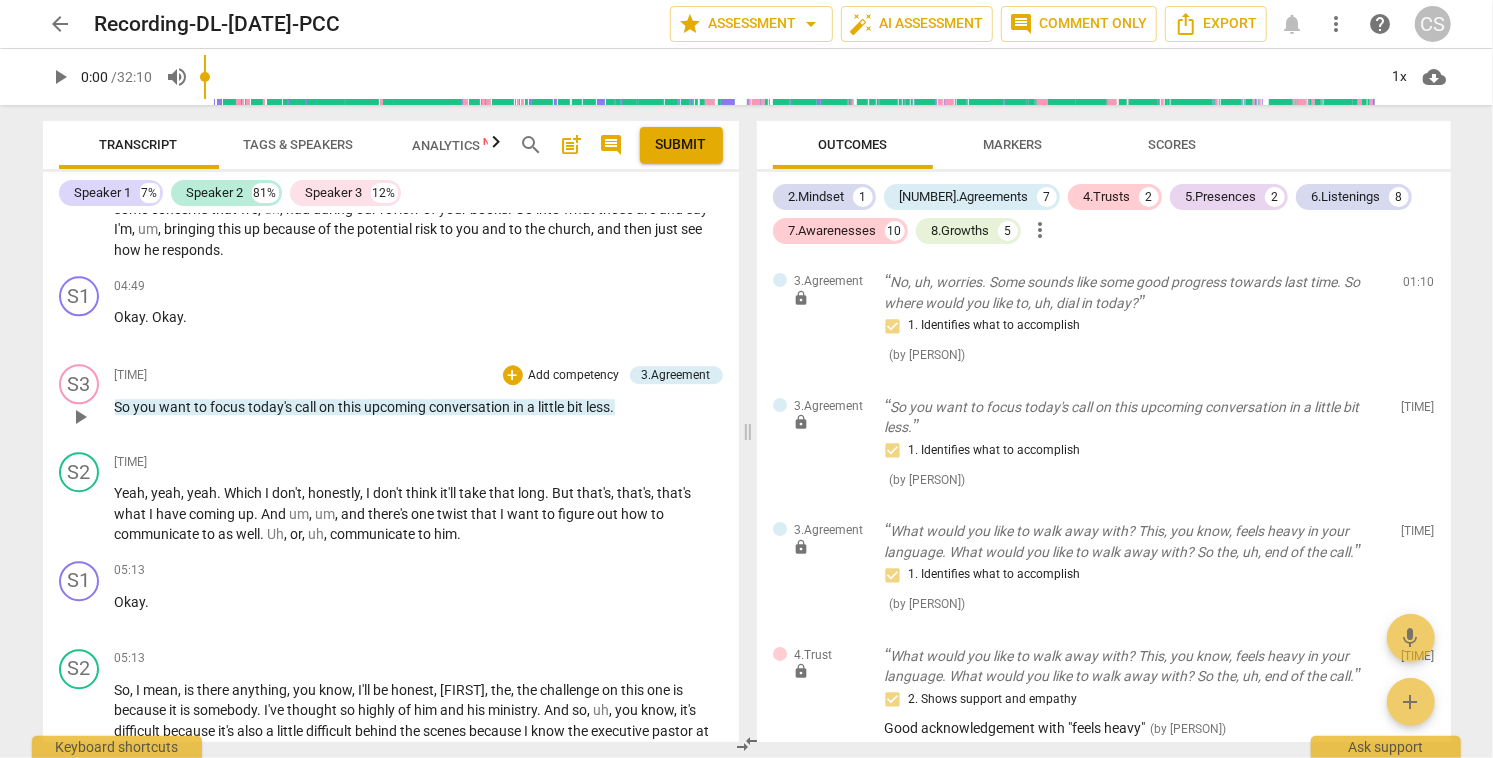 click on "upcoming" at bounding box center [397, 407] 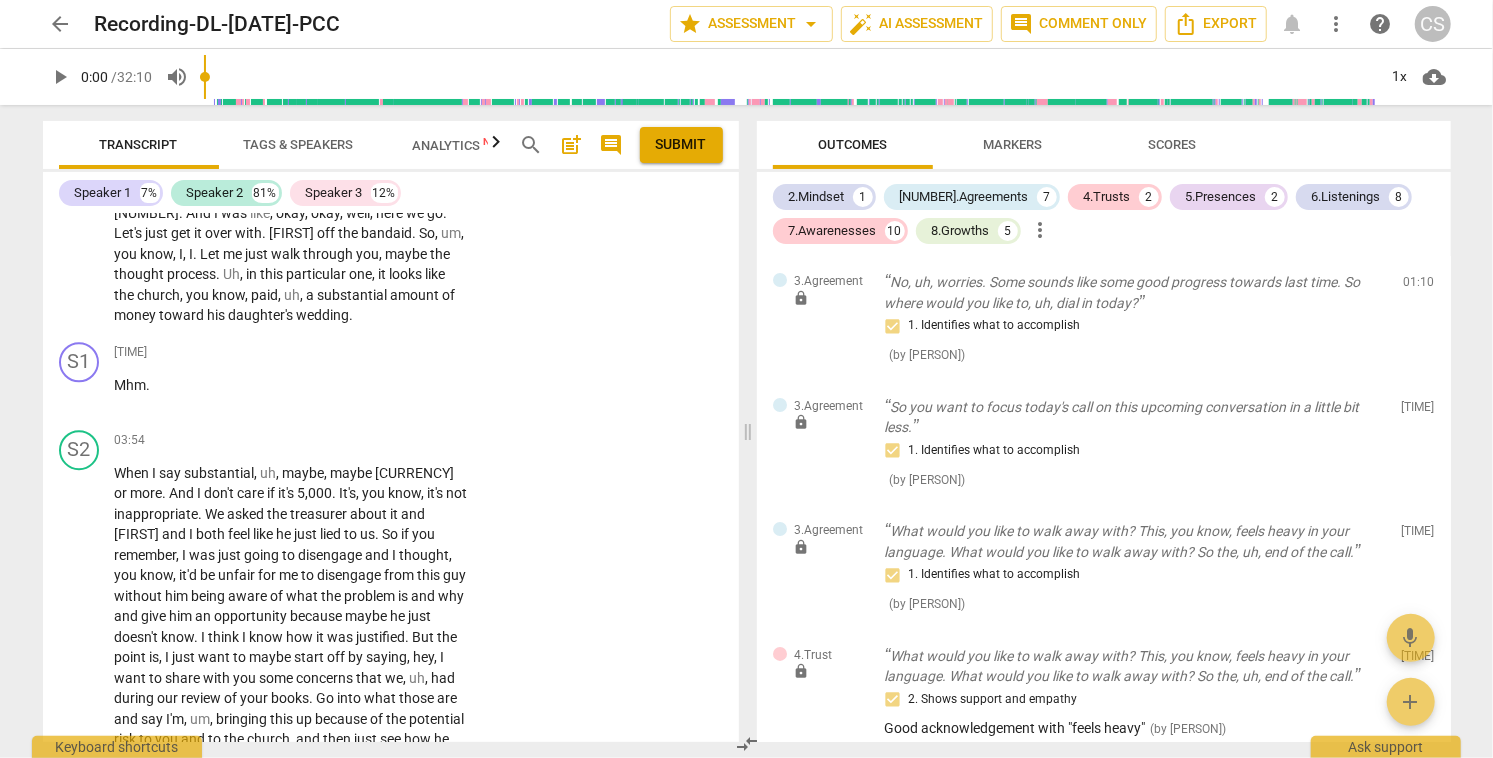 scroll, scrollTop: 3263, scrollLeft: 0, axis: vertical 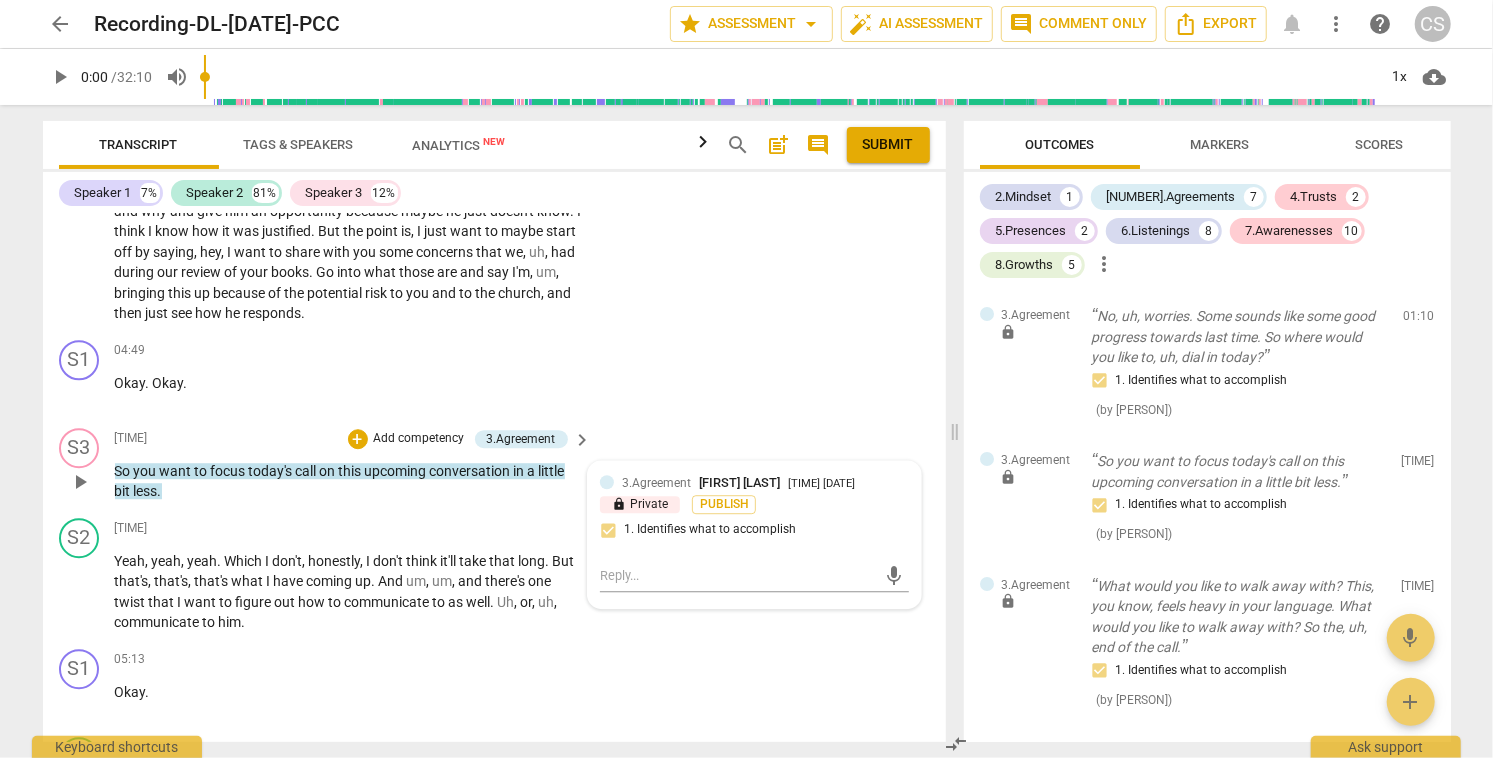 click on "upcoming" at bounding box center (397, 471) 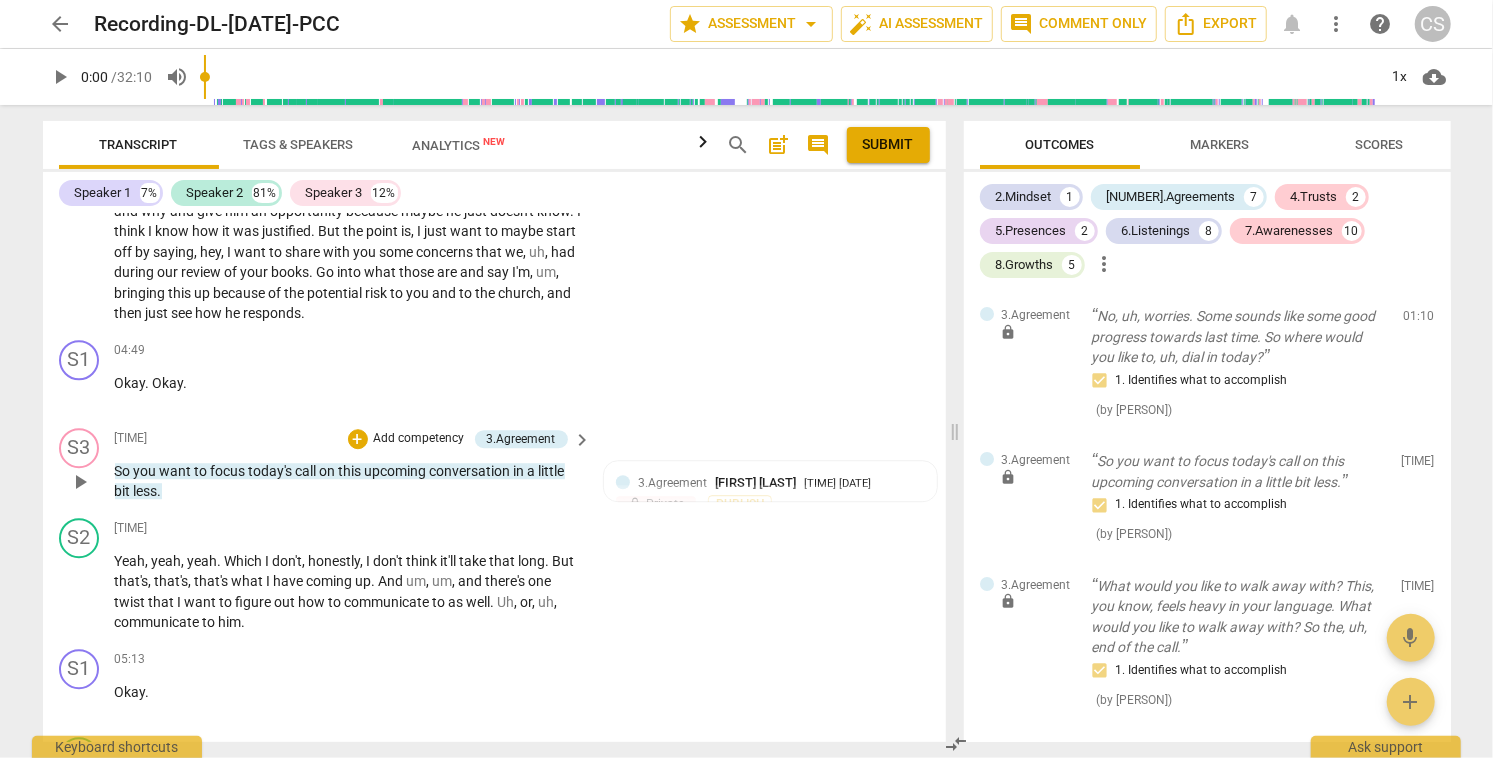 click on "upcoming" at bounding box center [397, 471] 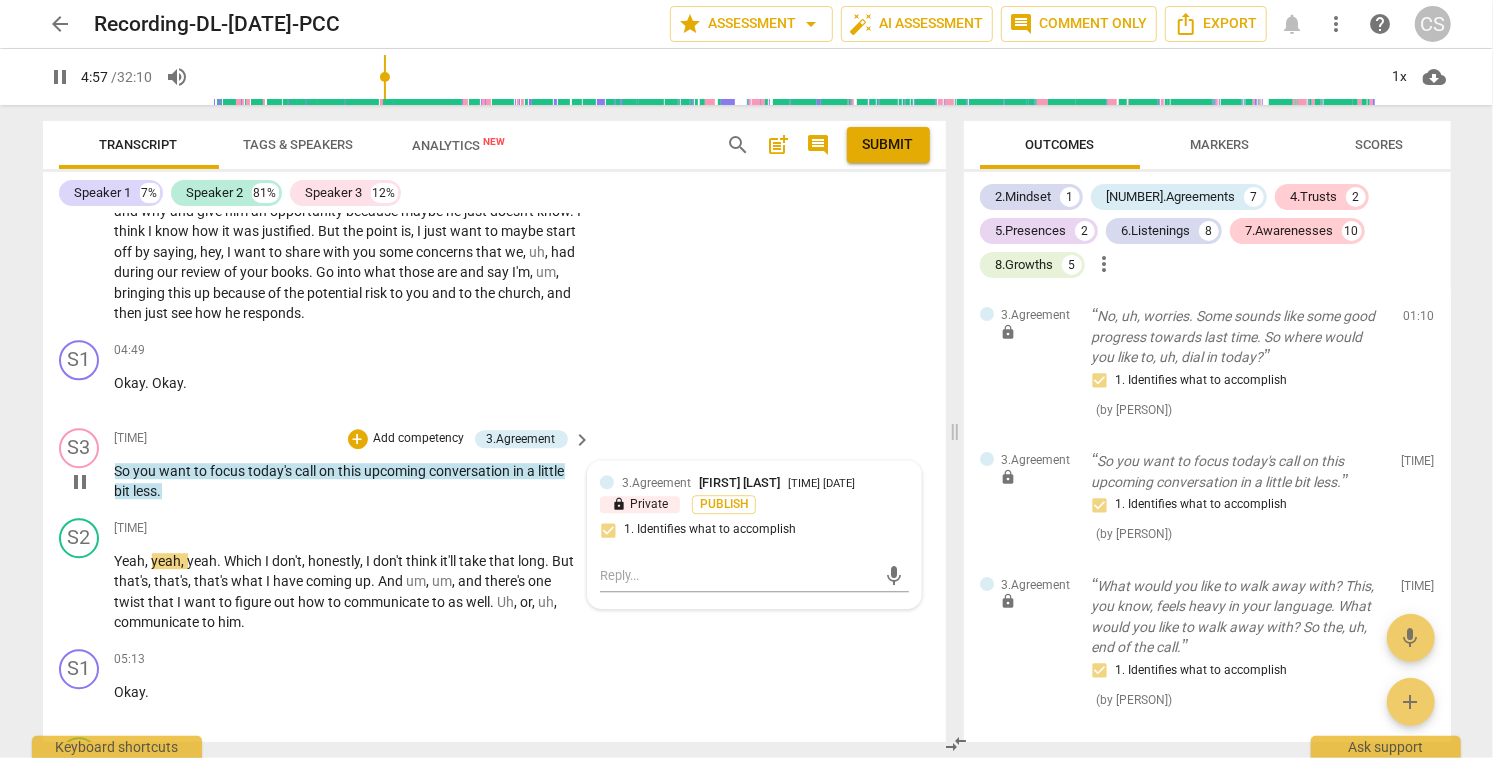 click on "pause" at bounding box center [80, 482] 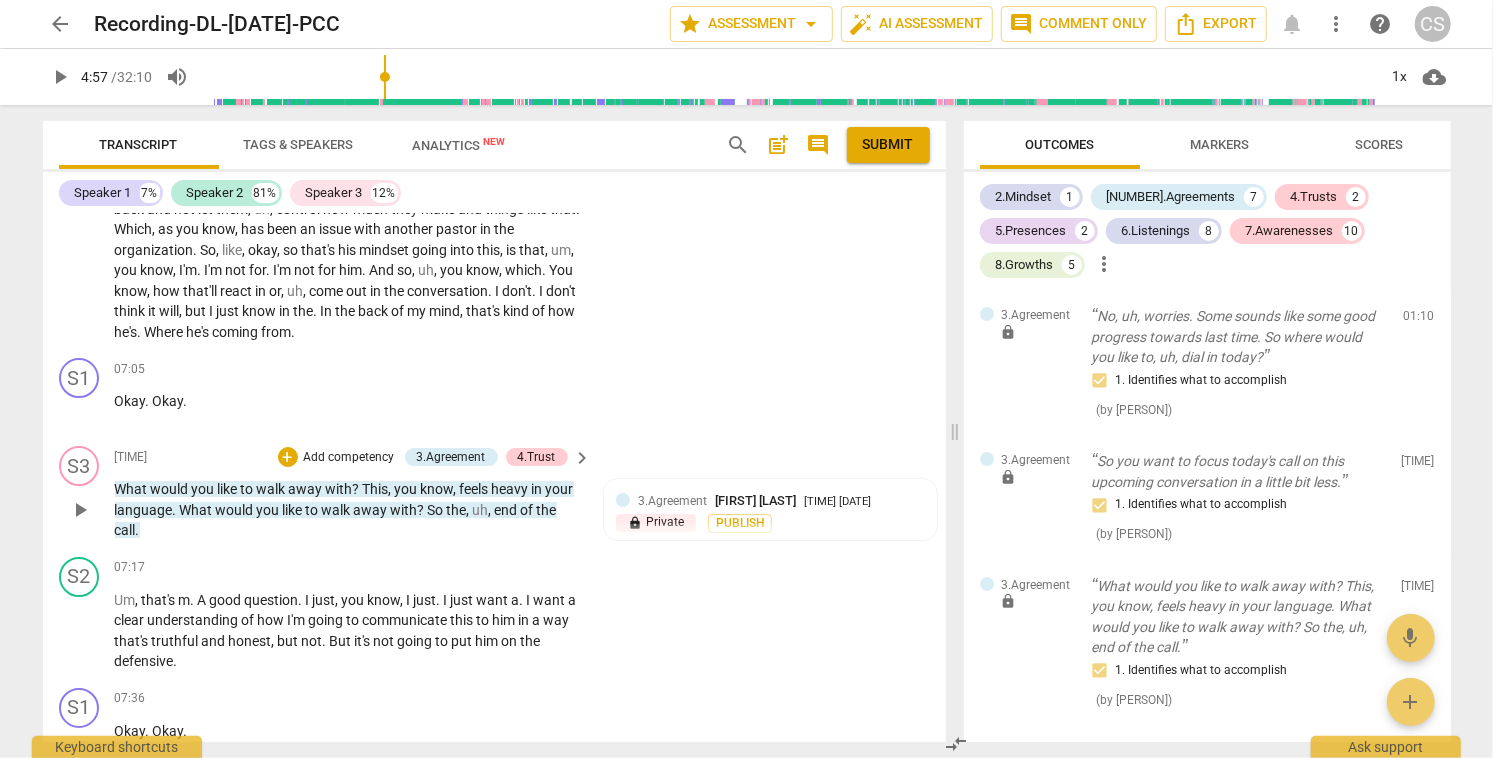 scroll, scrollTop: 4164, scrollLeft: 0, axis: vertical 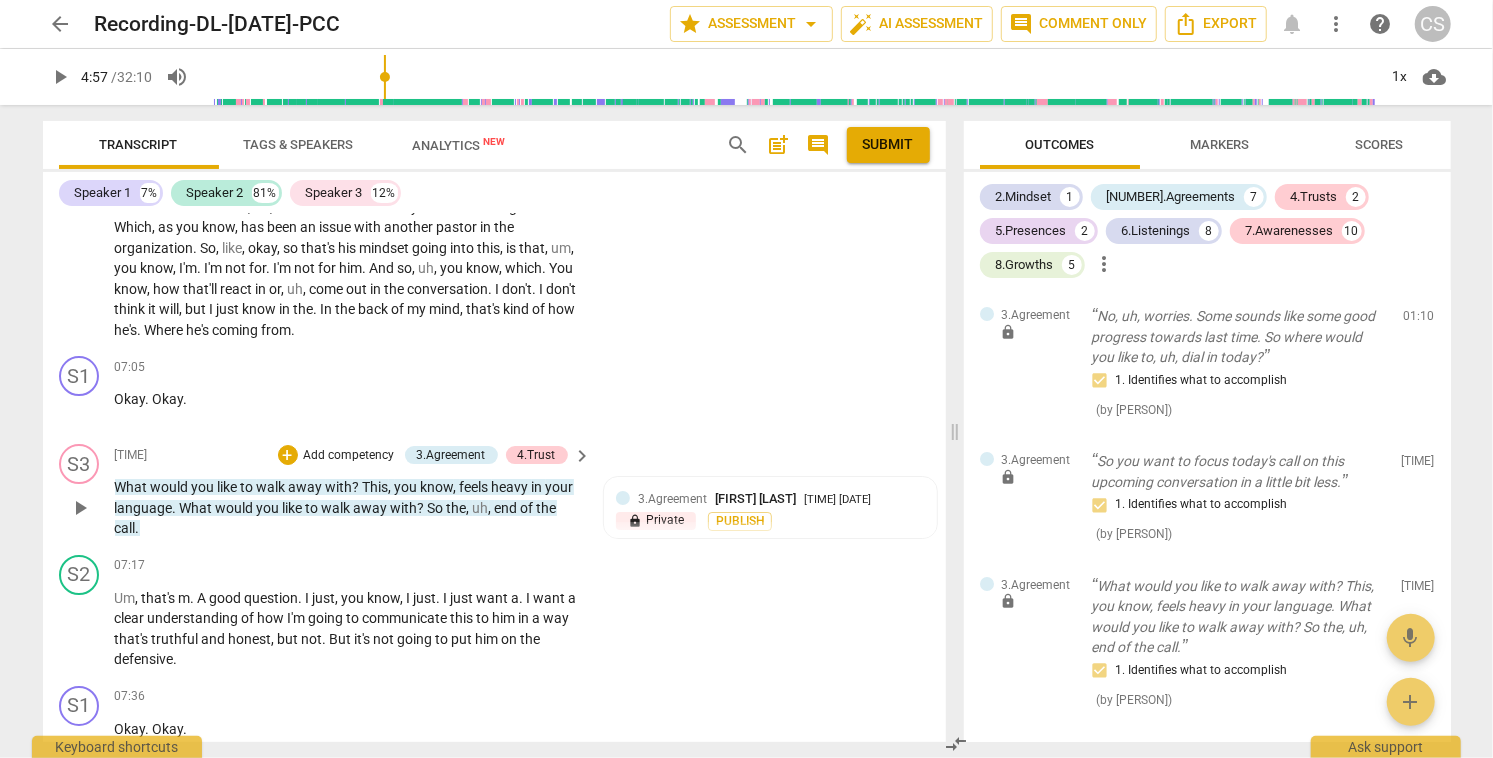 click on "What" at bounding box center (133, 487) 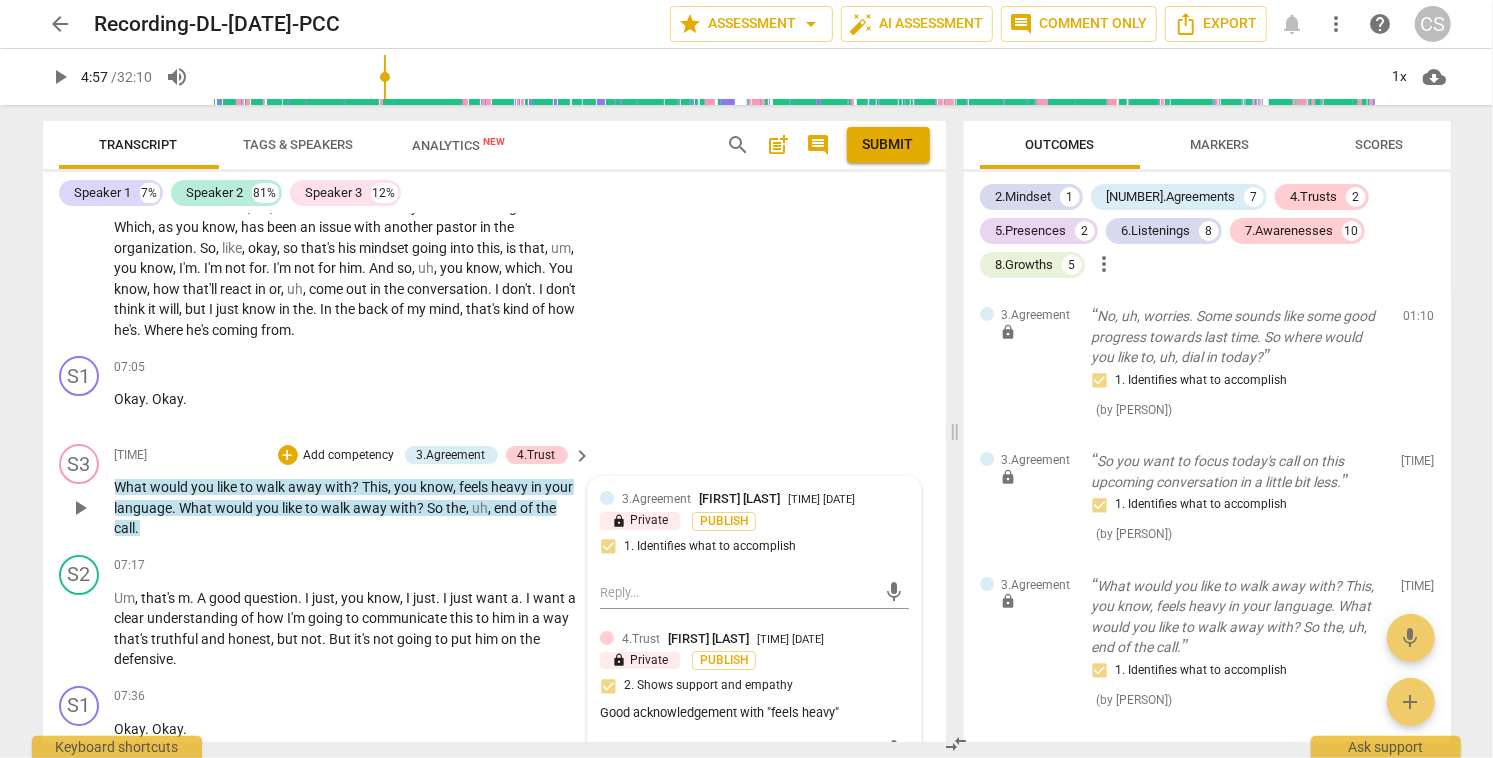 click on "What" at bounding box center [133, 487] 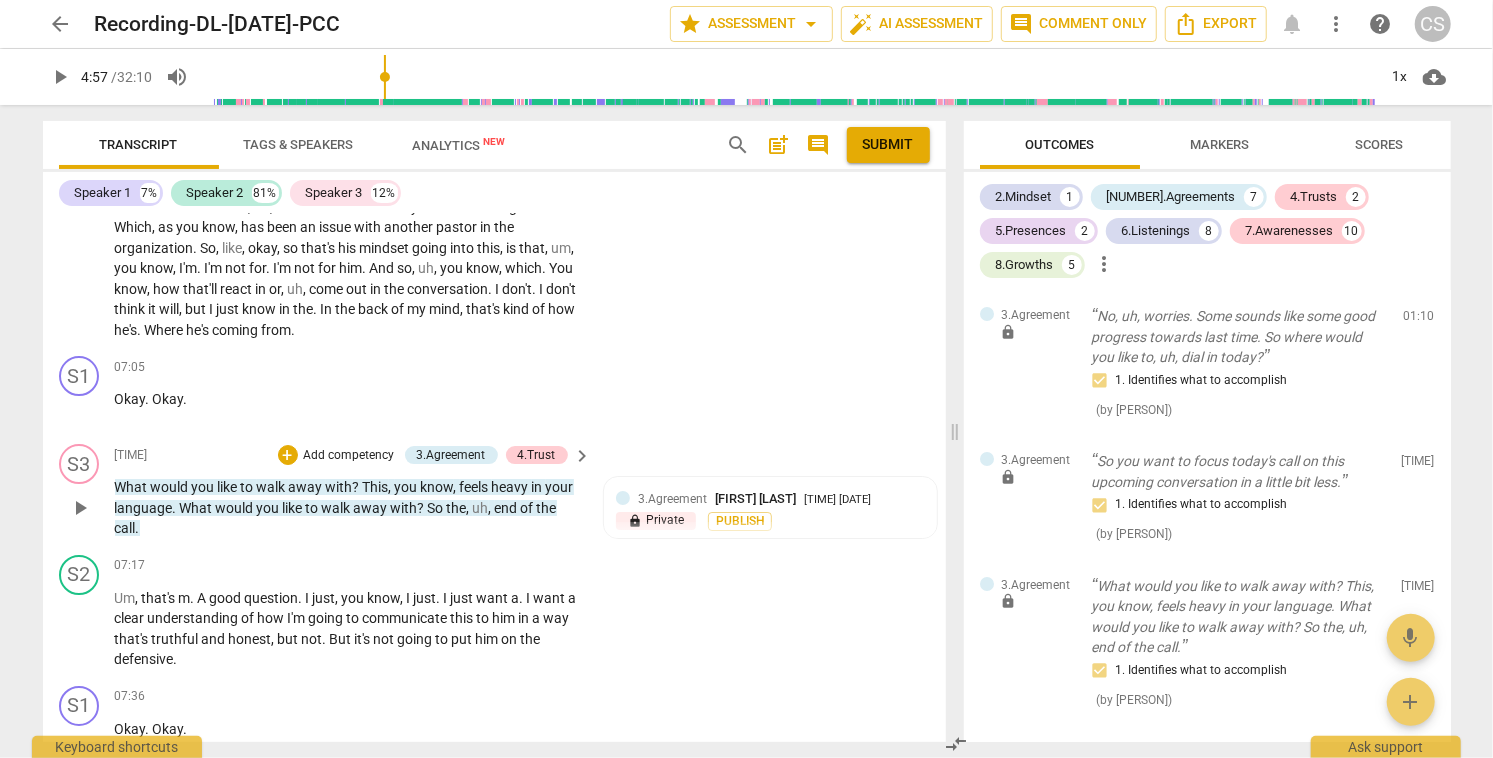 click on "What" at bounding box center (133, 487) 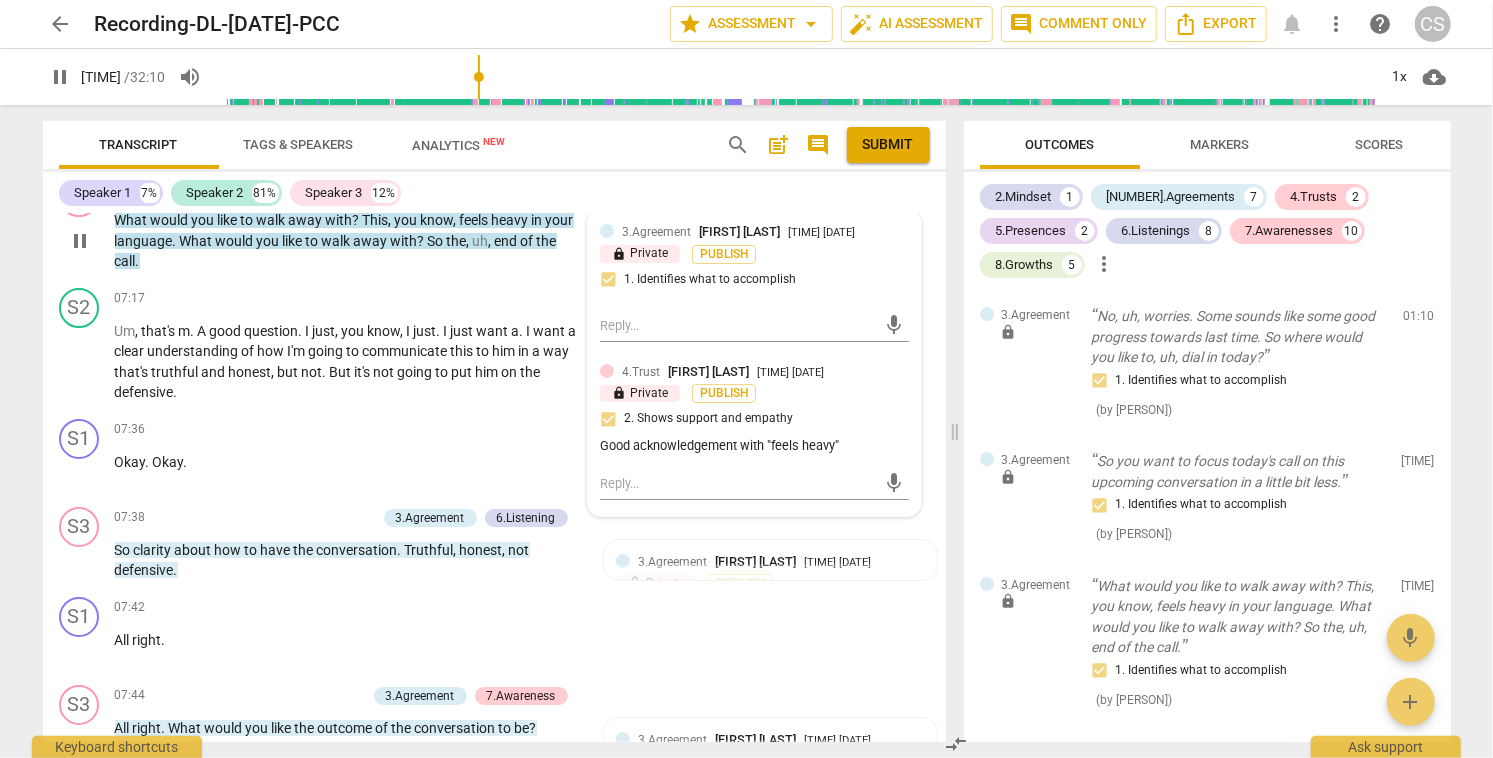 scroll, scrollTop: 4459, scrollLeft: 0, axis: vertical 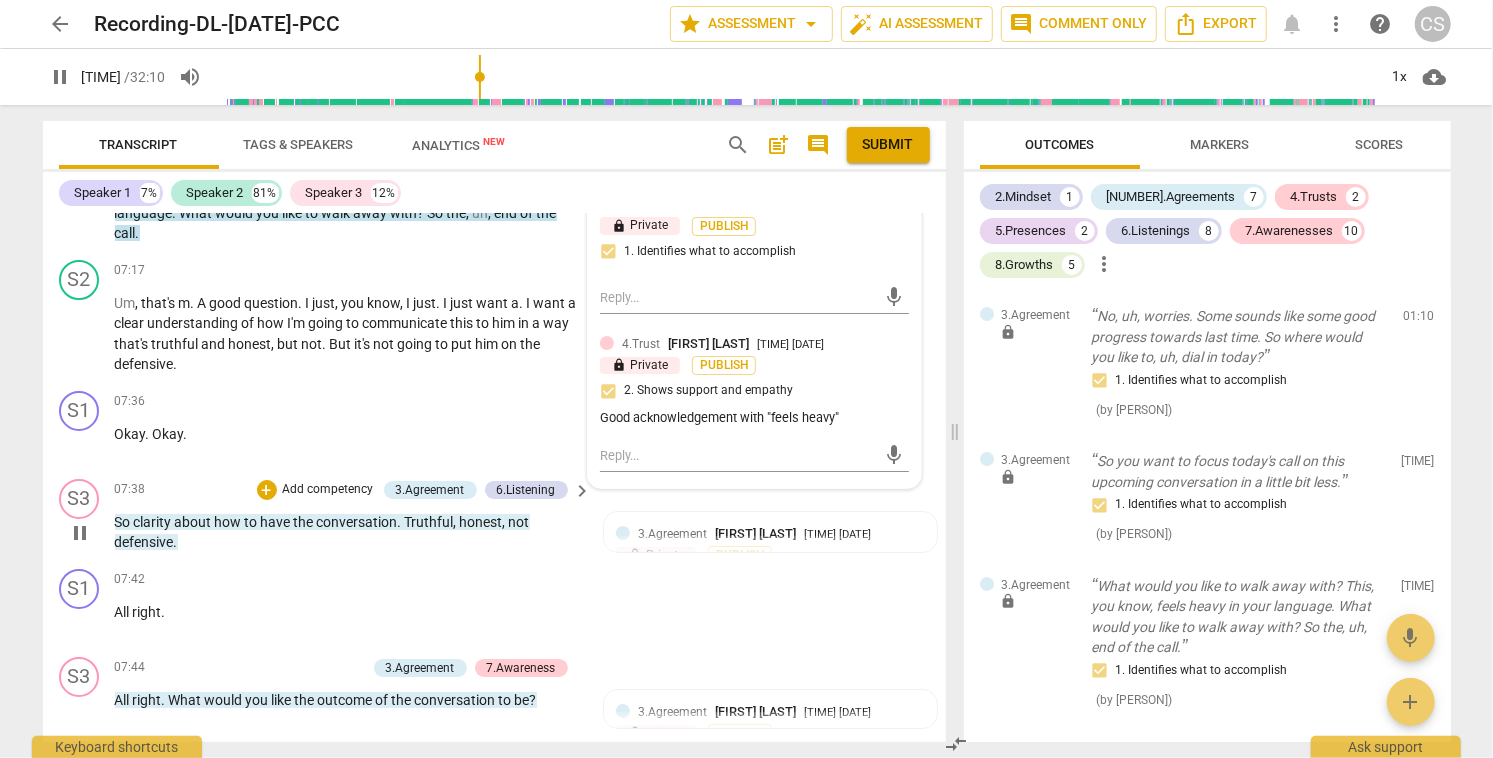 click on "So" at bounding box center [124, 522] 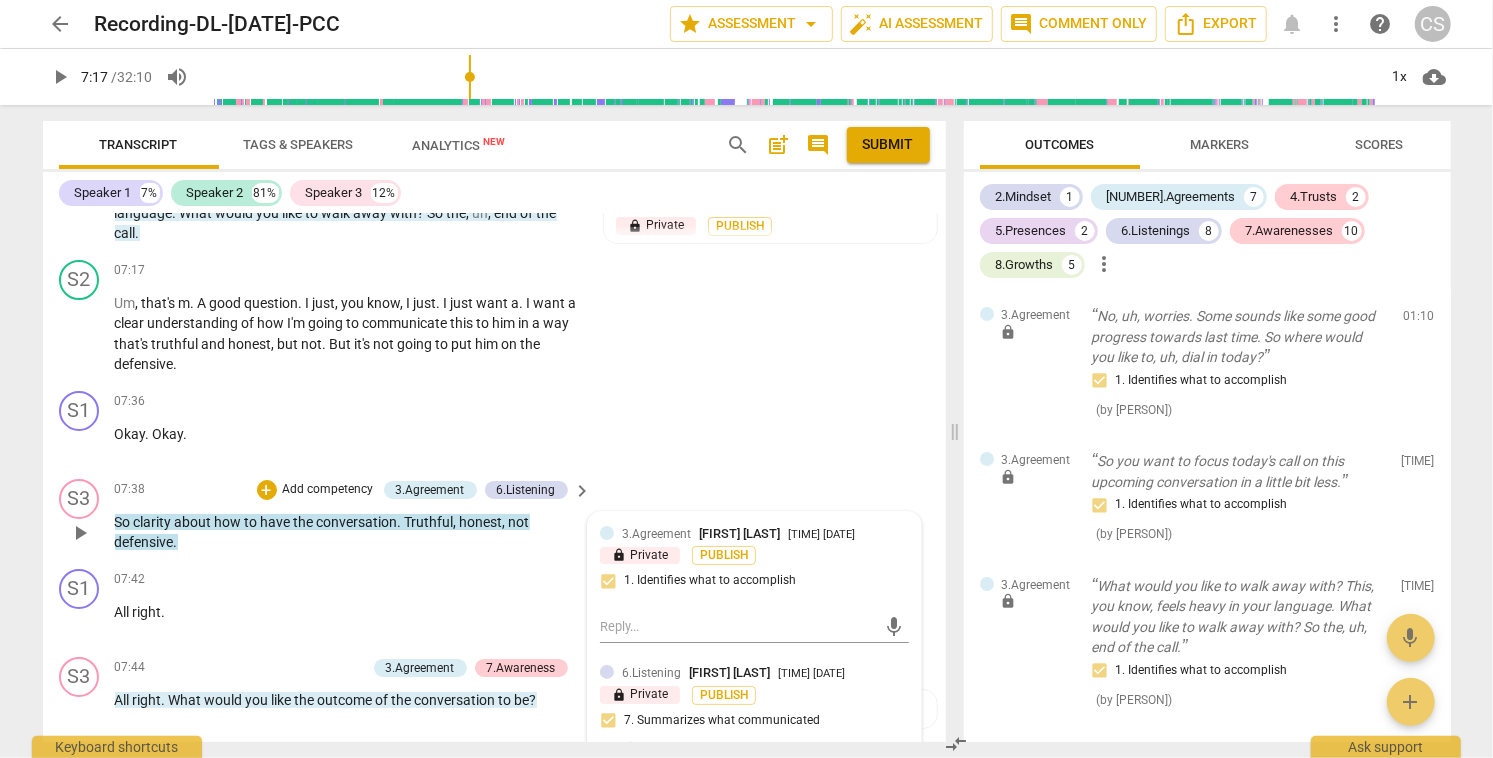 click on "So" at bounding box center [124, 522] 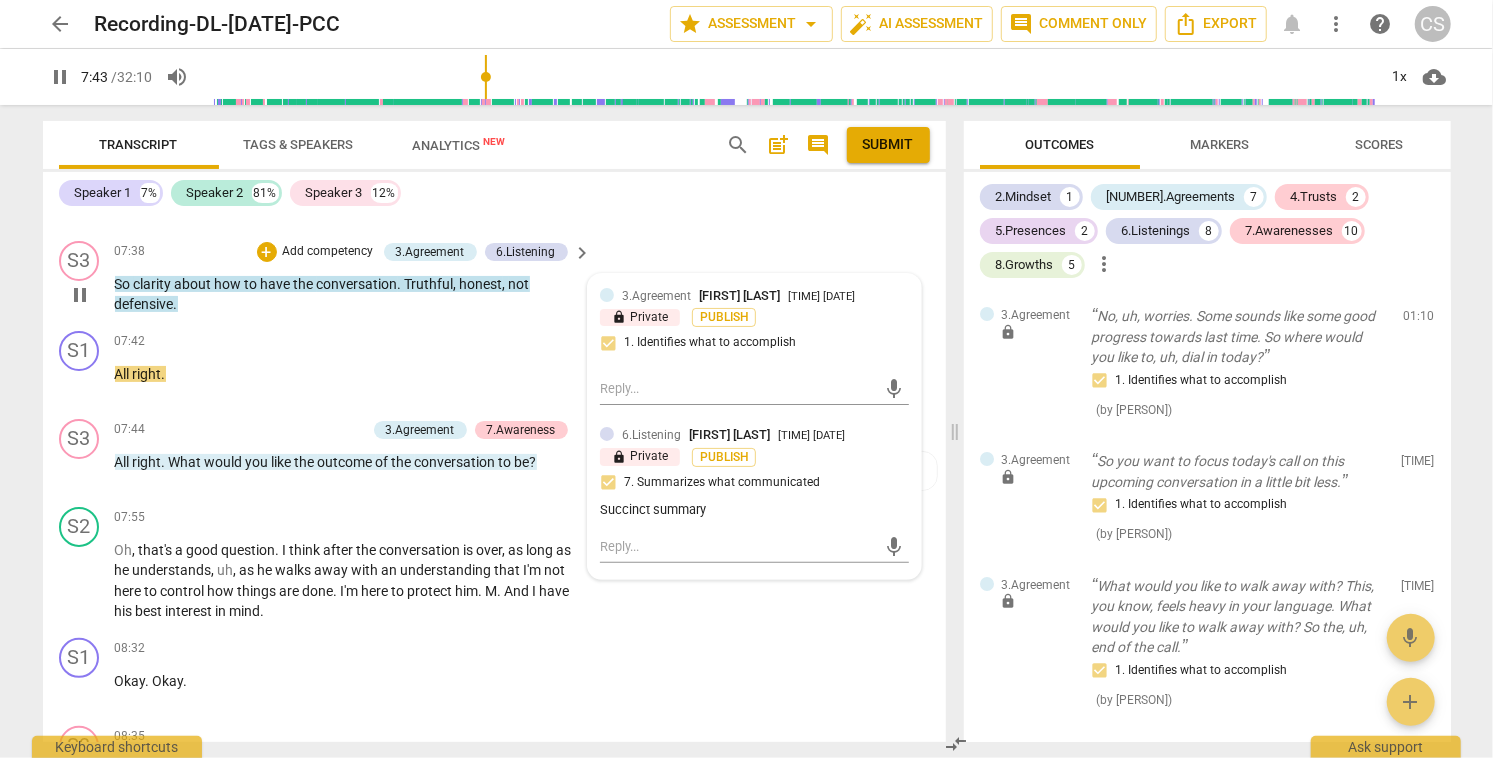 scroll, scrollTop: 4701, scrollLeft: 0, axis: vertical 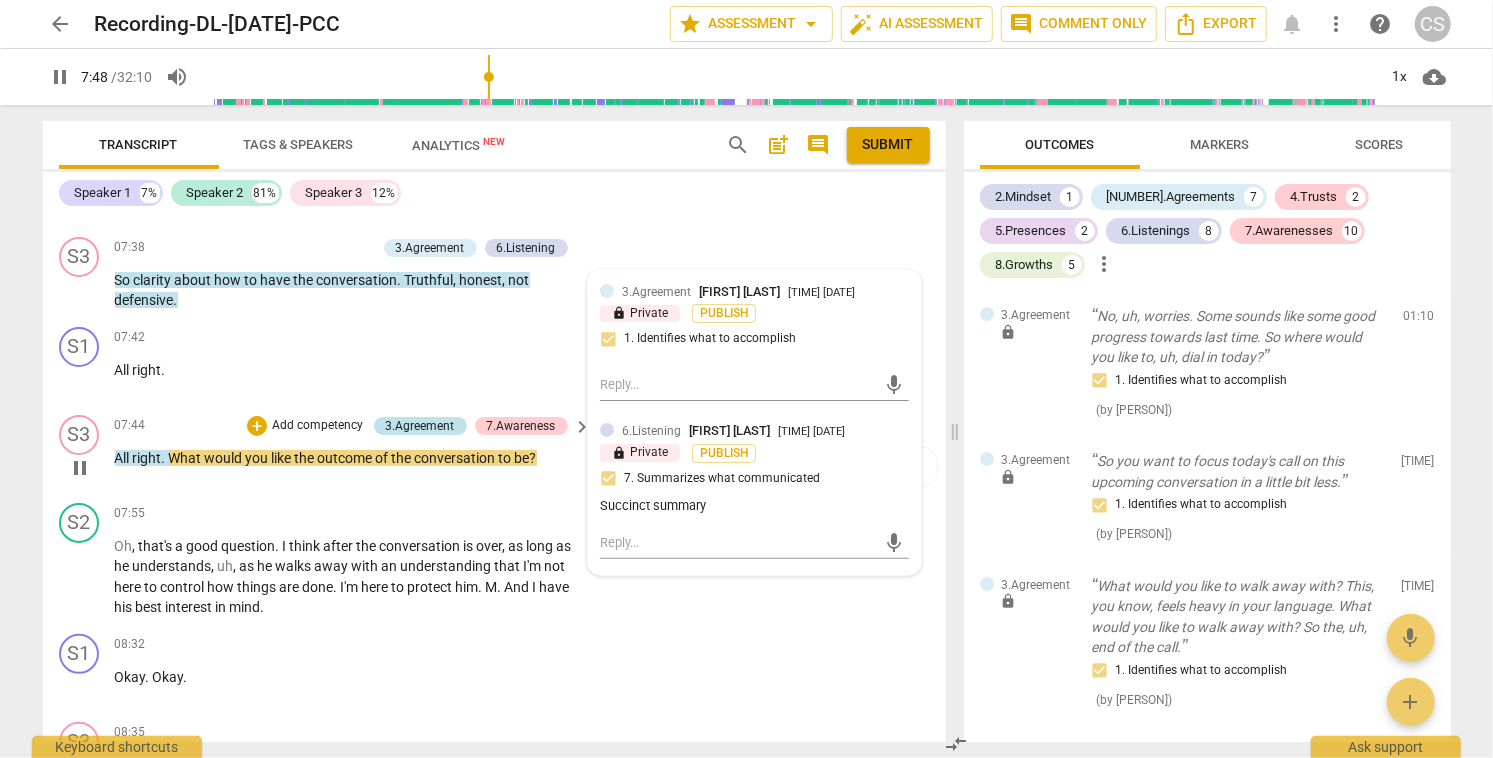 click on "3.Agreement" at bounding box center (420, 426) 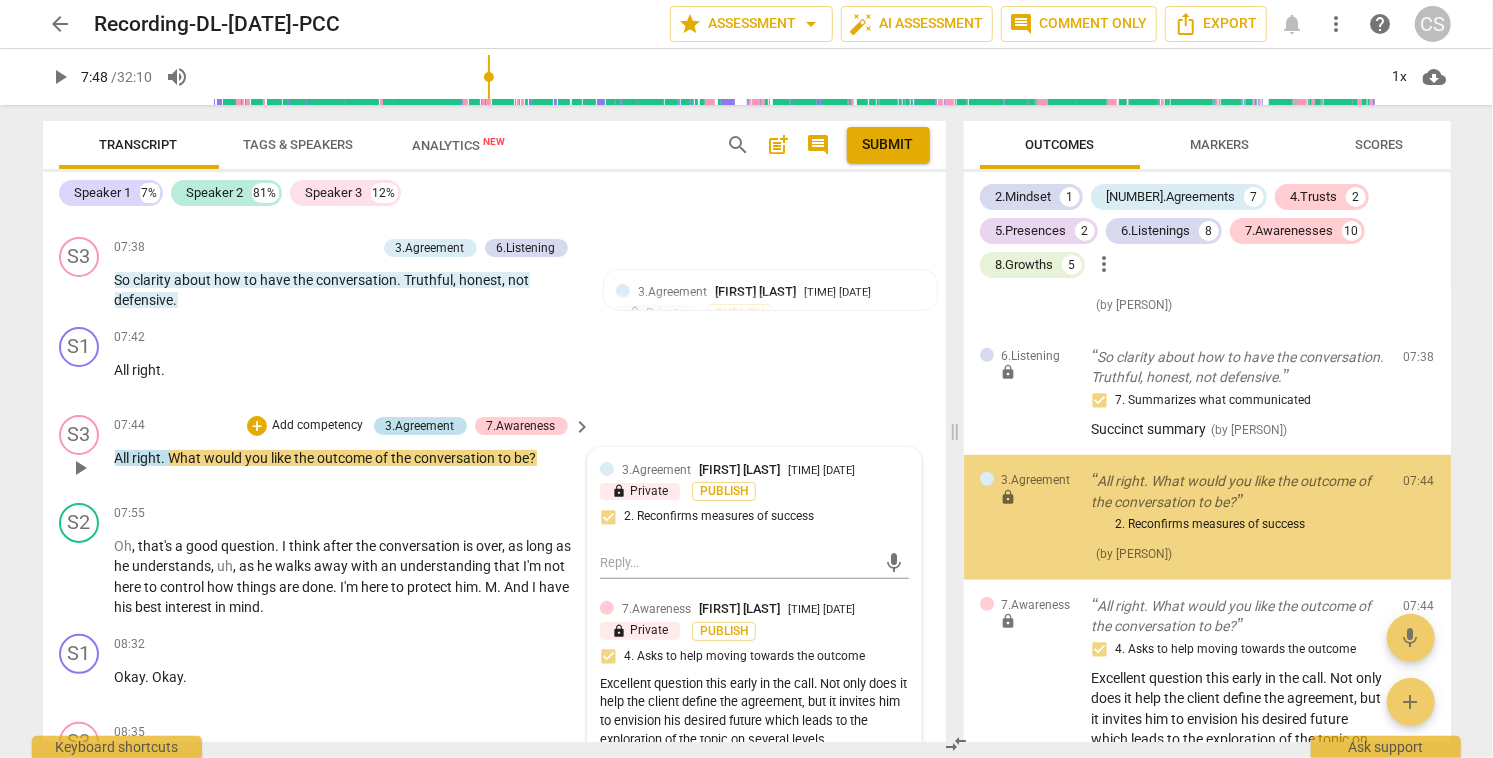 scroll, scrollTop: 706, scrollLeft: 0, axis: vertical 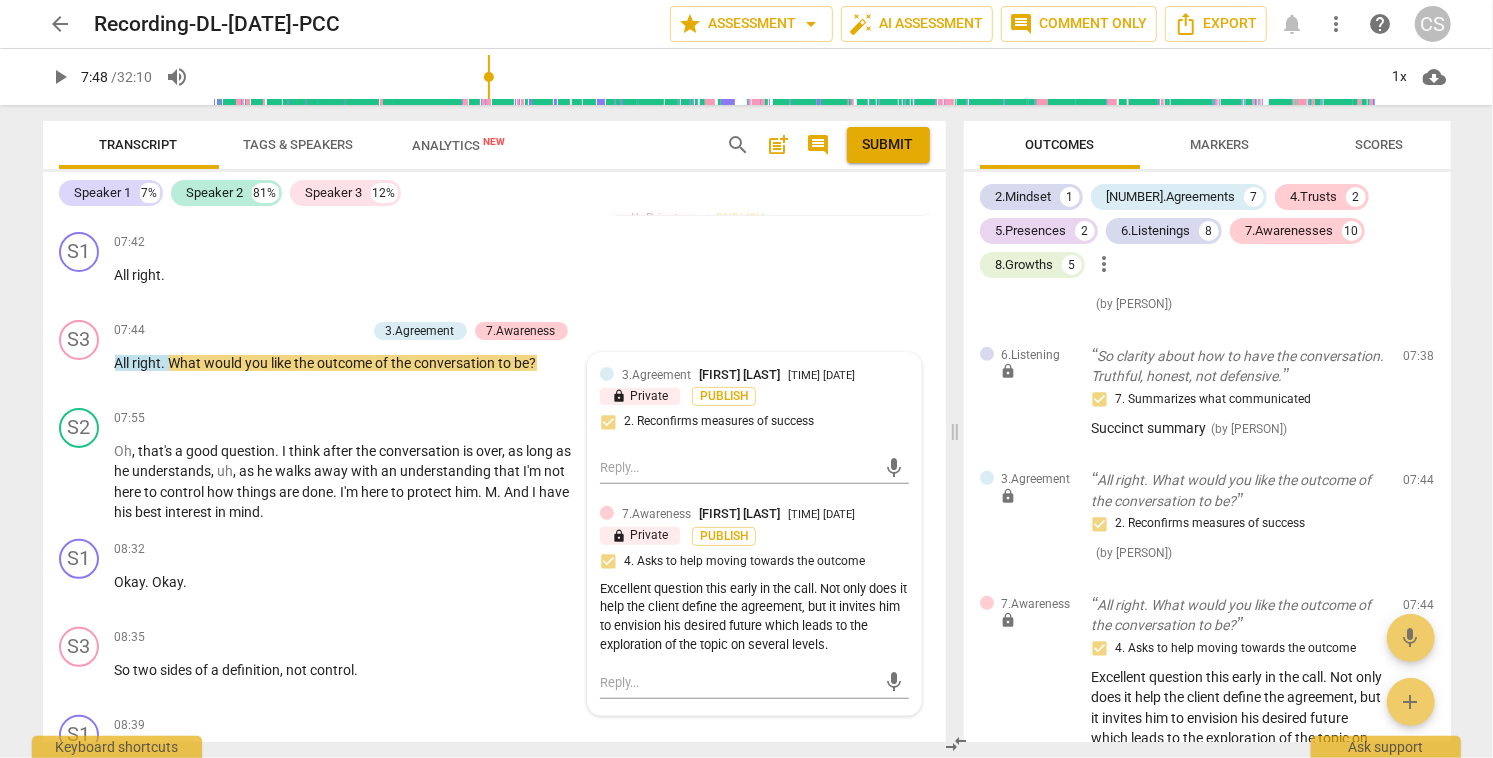 click on "Markers" at bounding box center [1219, 144] 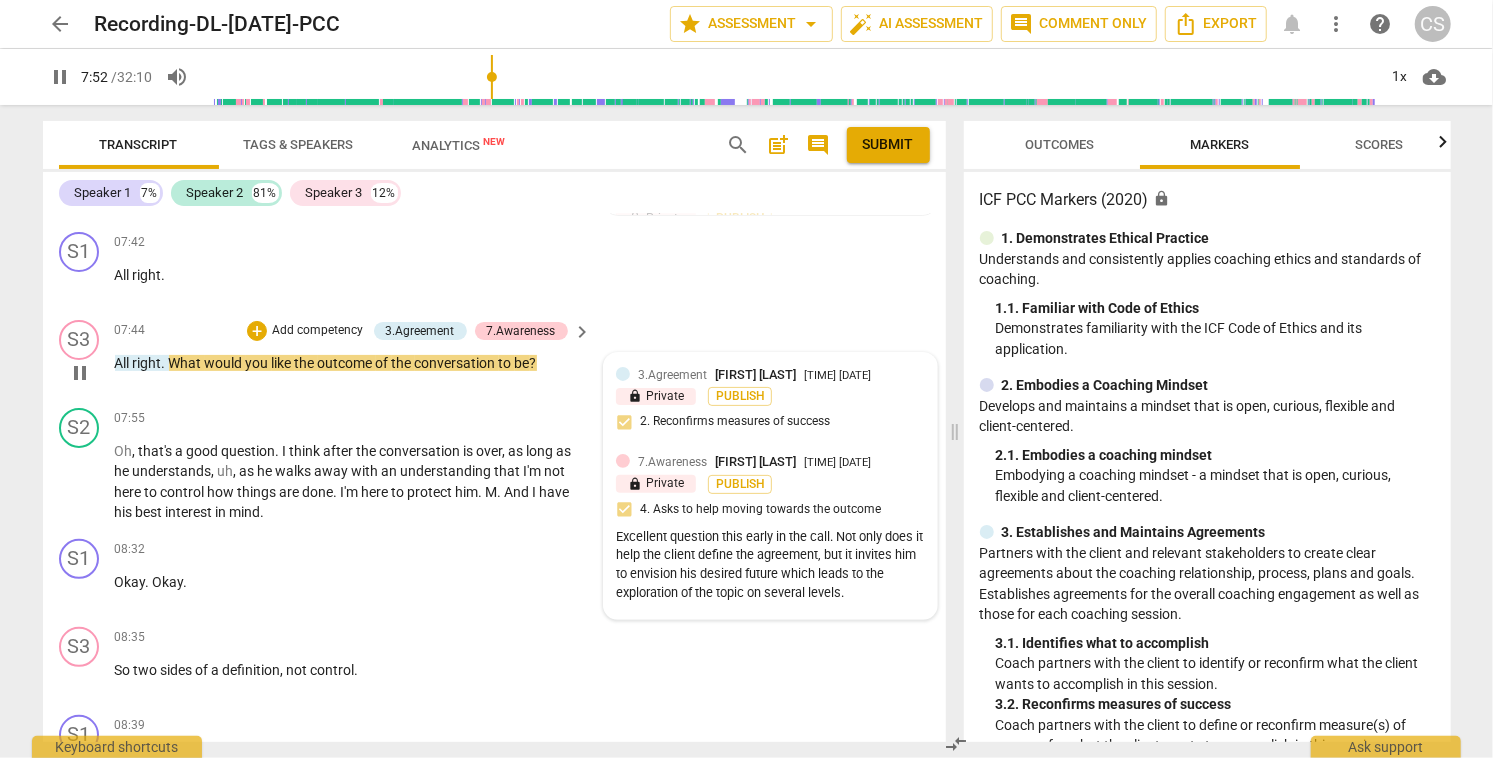 click on "Excellent question this early in the call. Not only does it help the client define the agreement, but it invites him to envision his desired future which leads to the exploration of the topic on several levels." at bounding box center (770, 565) 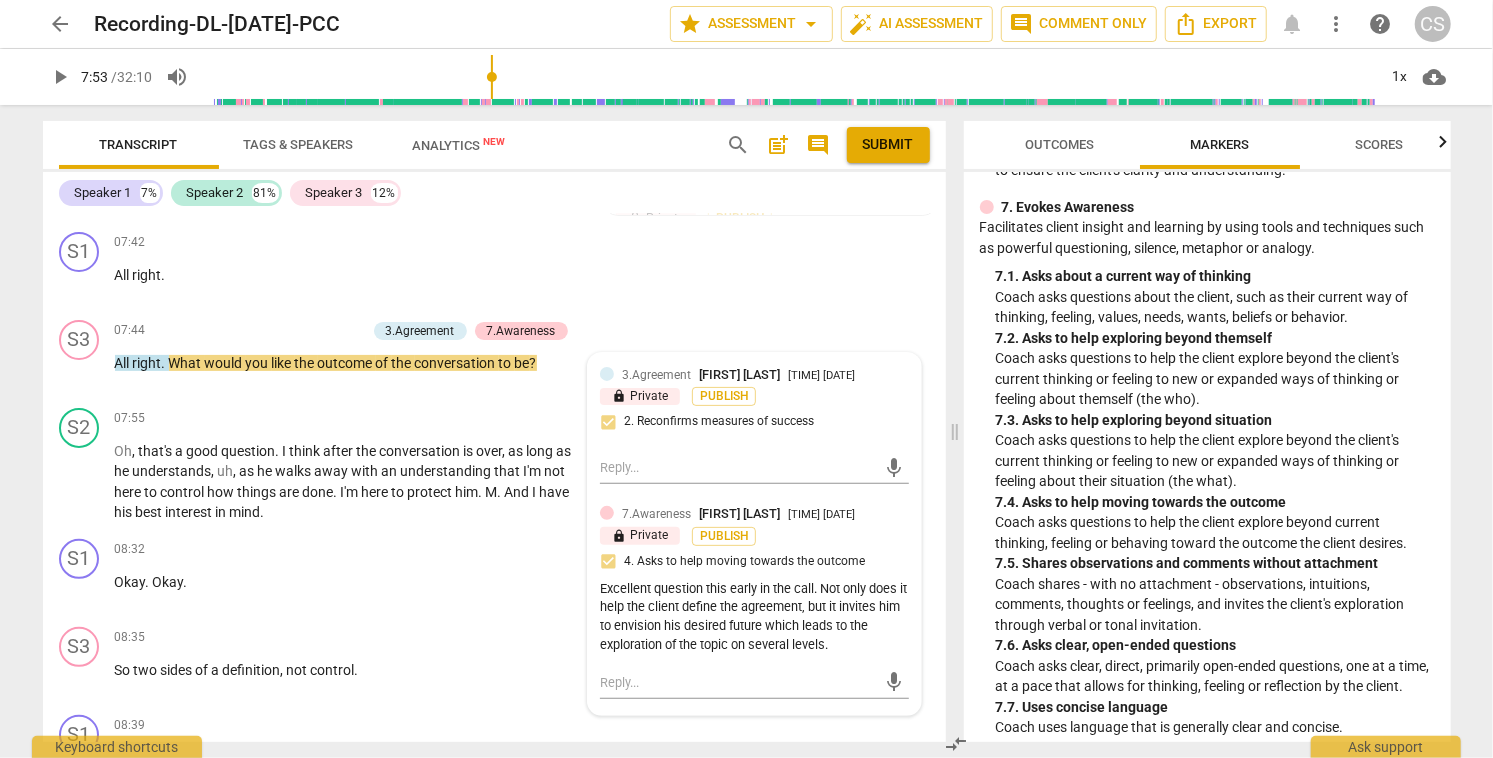 scroll, scrollTop: 1880, scrollLeft: 0, axis: vertical 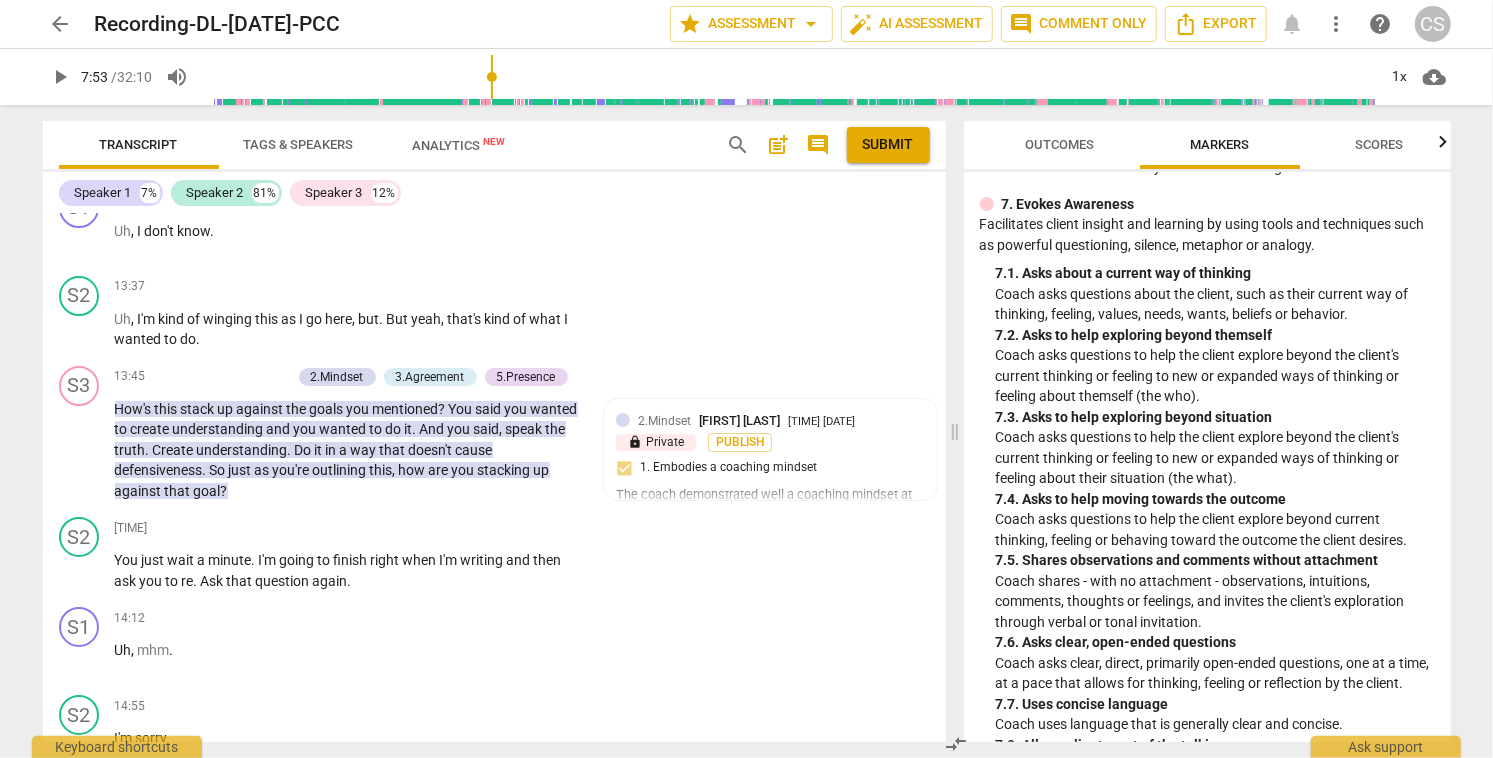 click on "2.Mindset Steve Cromer 07:13 07-27-2025 lock Private Publish 1. Embodies a coaching mindset The coach demonstrated well a coaching mindset at this point (which he maintained throughout the call). The client gave an opening for the coach to dispense advice or wisdom by saying at 13:22, "I mean, you used to be a pastor." Just after that, at 13:37, the client said, "I'm kind of winging this as I go here..." Both remarks could have tempted a coach to offer advice, but the coach stayed in a coaching mindset/role and did not act as a consultant or give direction. He invited the client to keep on thinking with a question: "How's this stack up...?"" at bounding box center [770, 554] 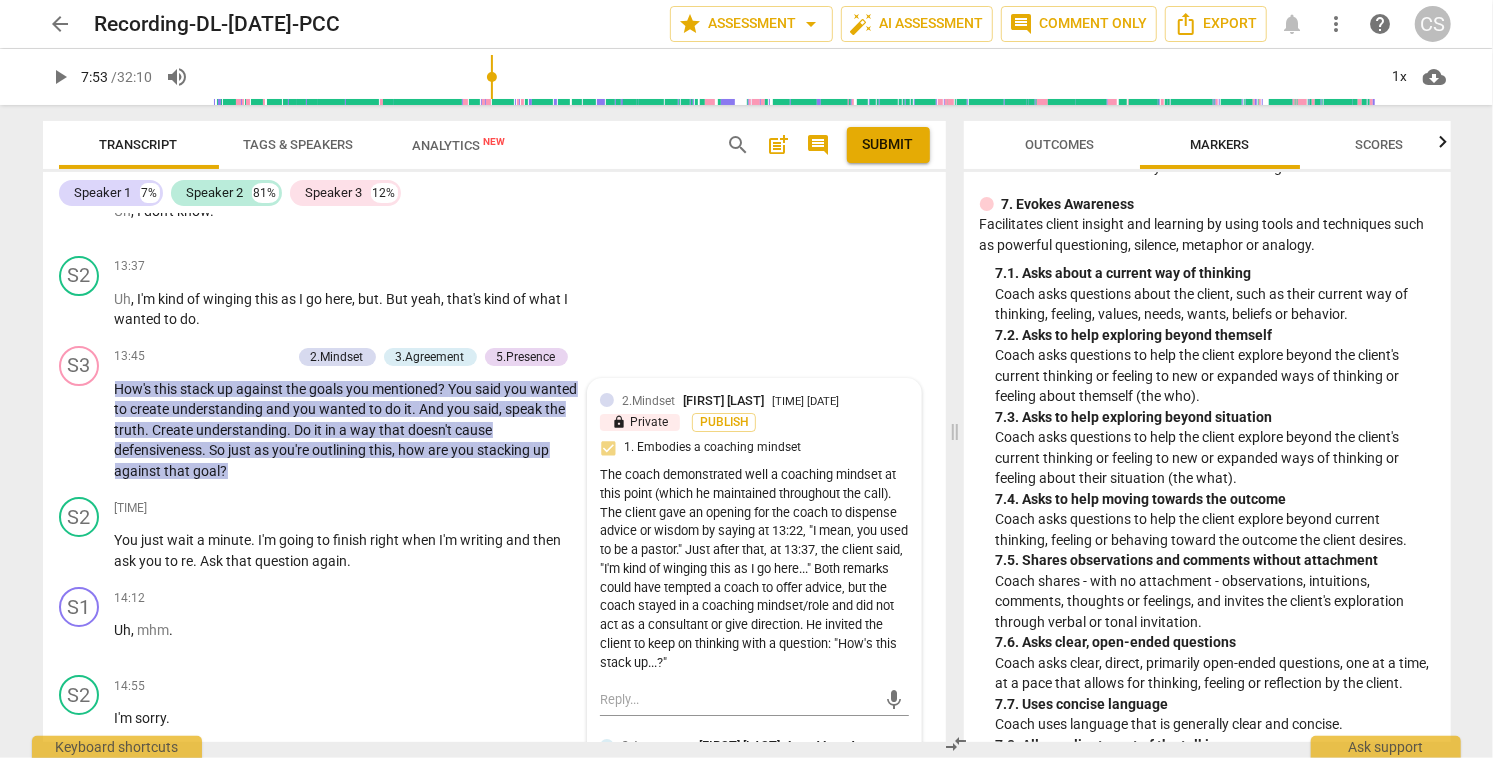 scroll, scrollTop: 8767, scrollLeft: 0, axis: vertical 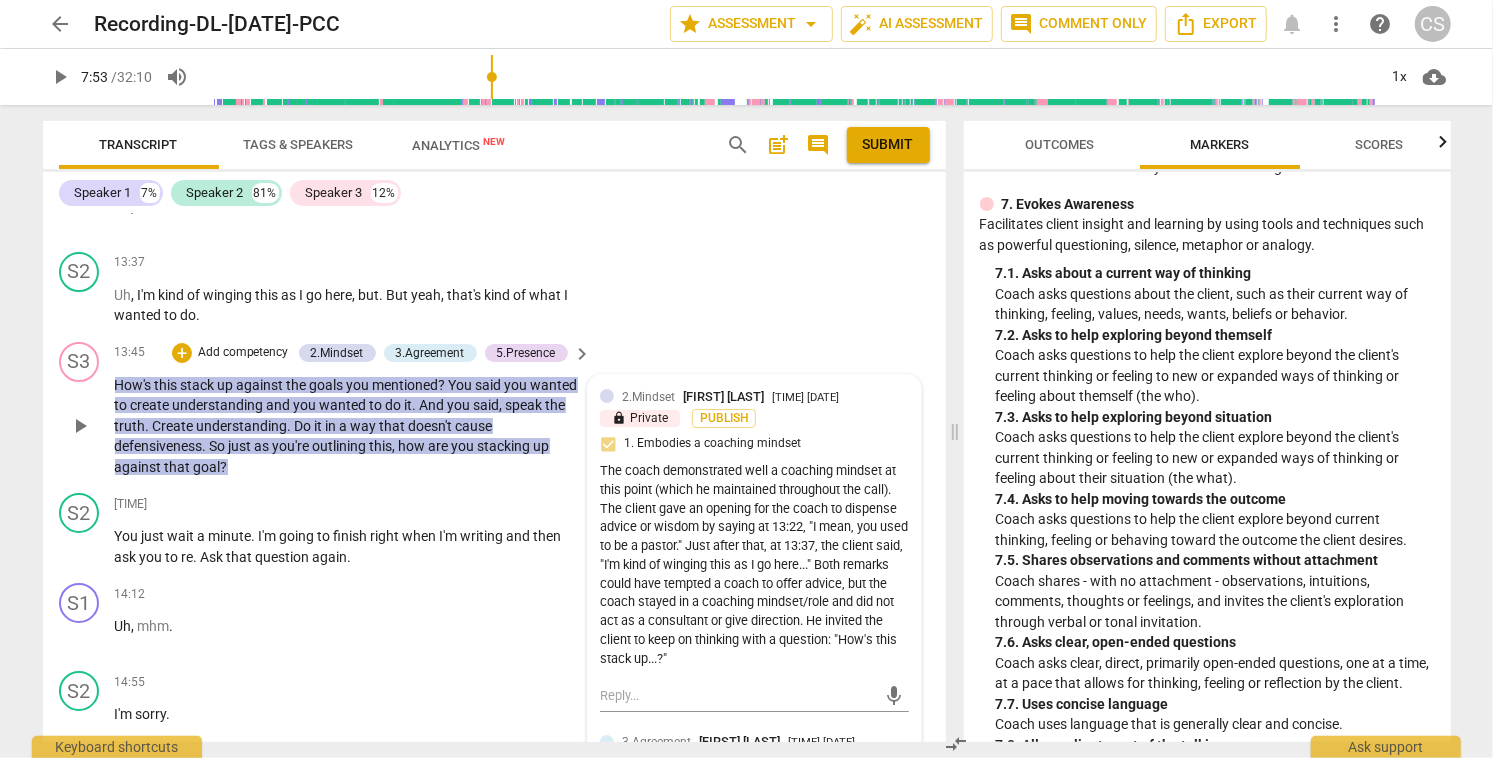 click on "How's" at bounding box center (135, 385) 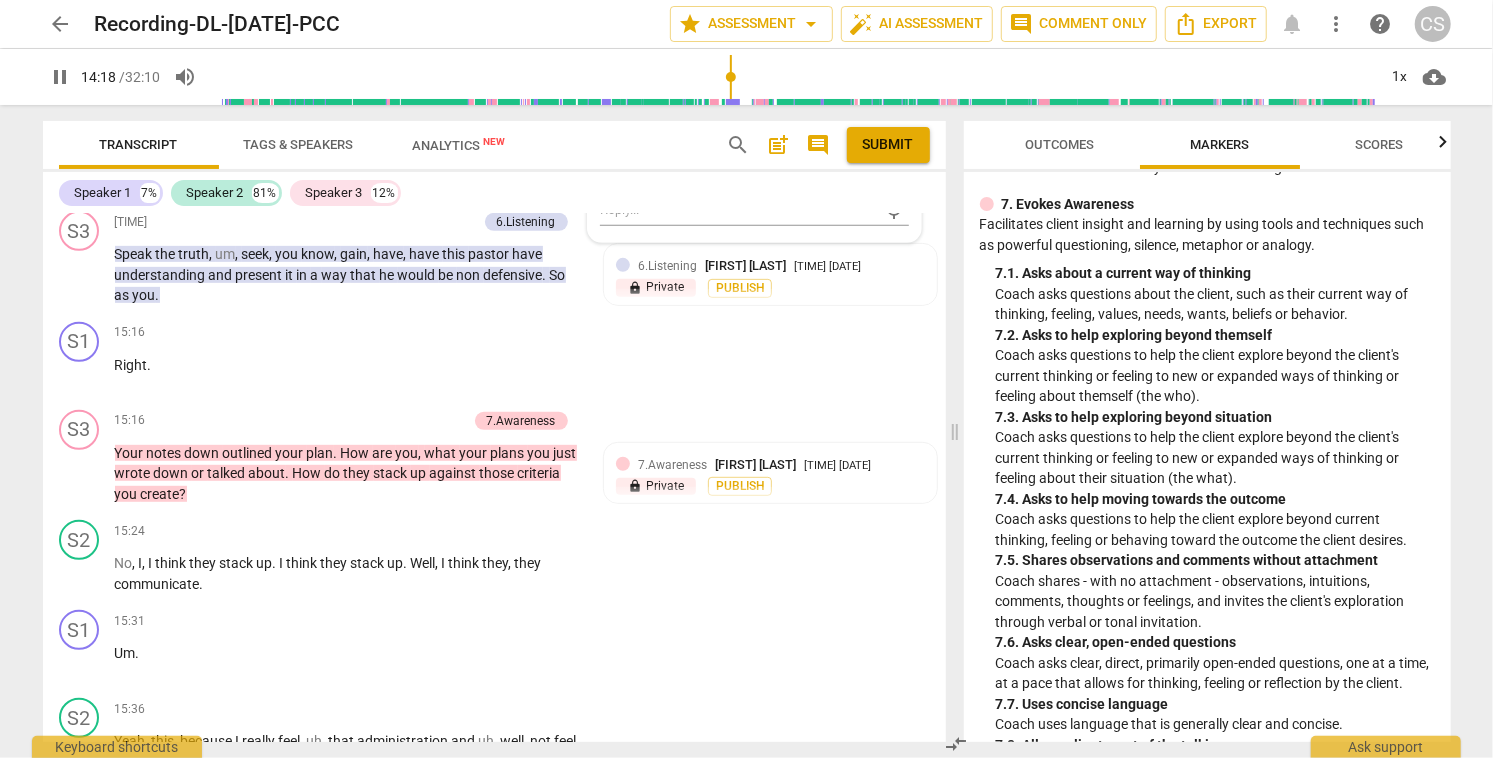 scroll, scrollTop: 9583, scrollLeft: 0, axis: vertical 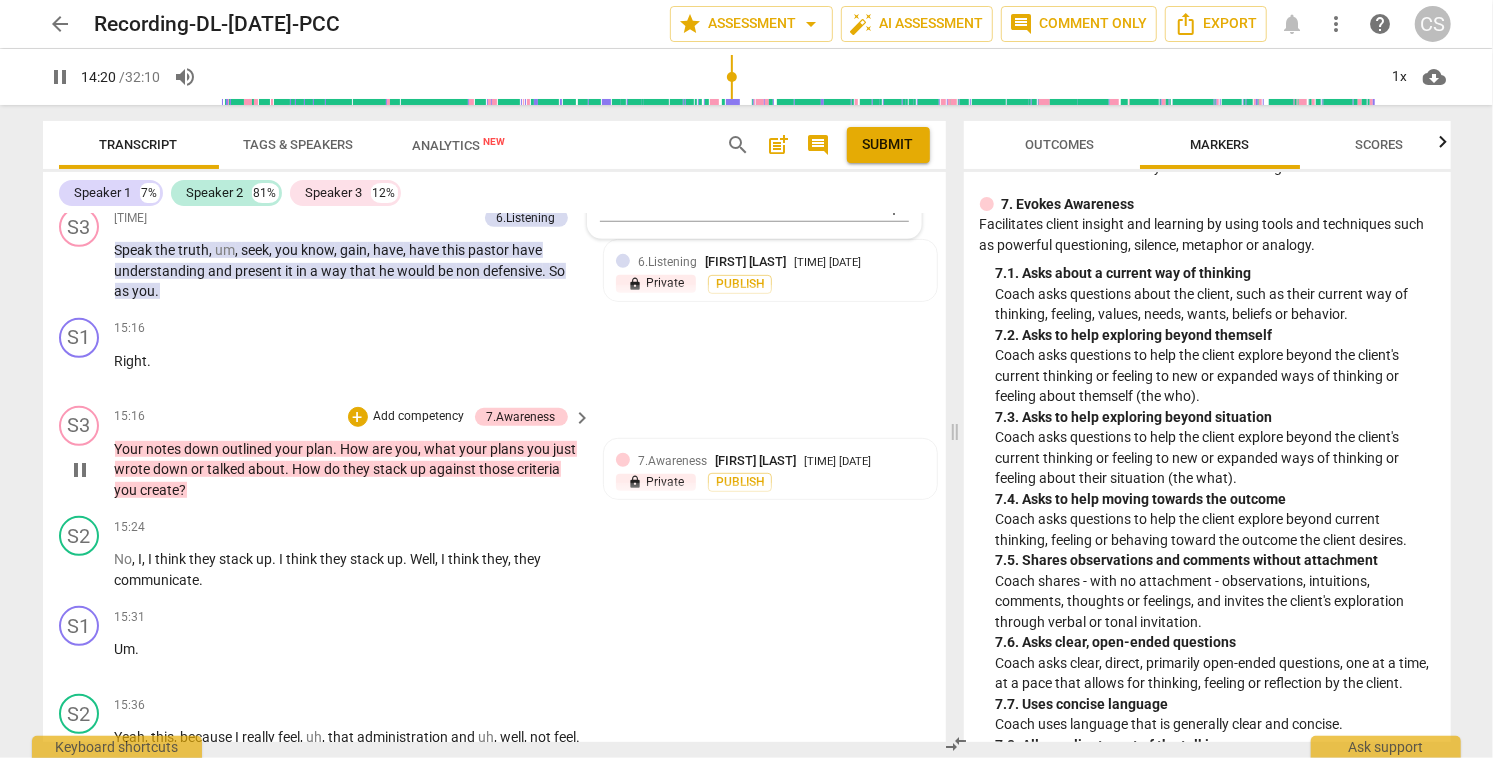 click on "Your" at bounding box center [131, 449] 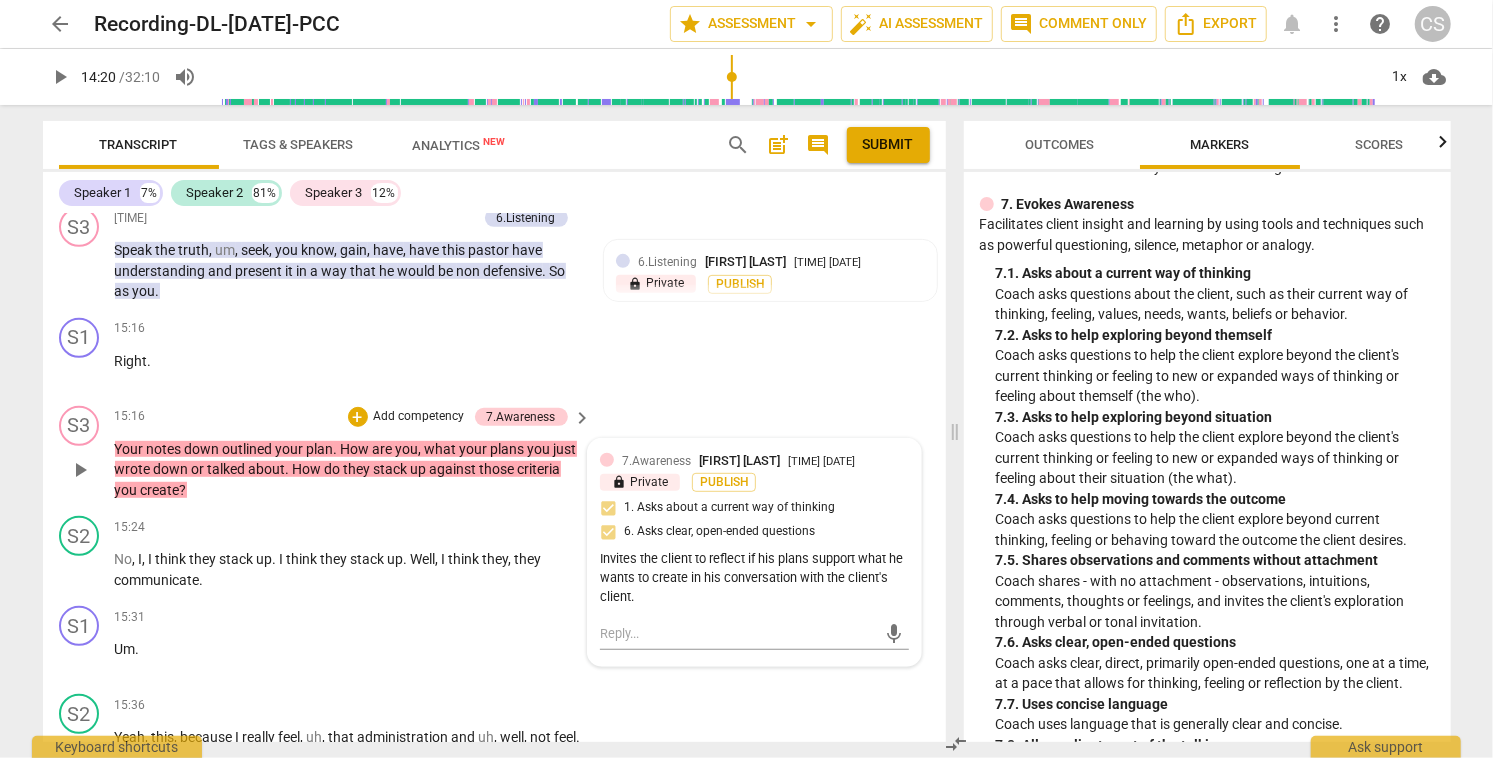 click on "Your" at bounding box center [131, 449] 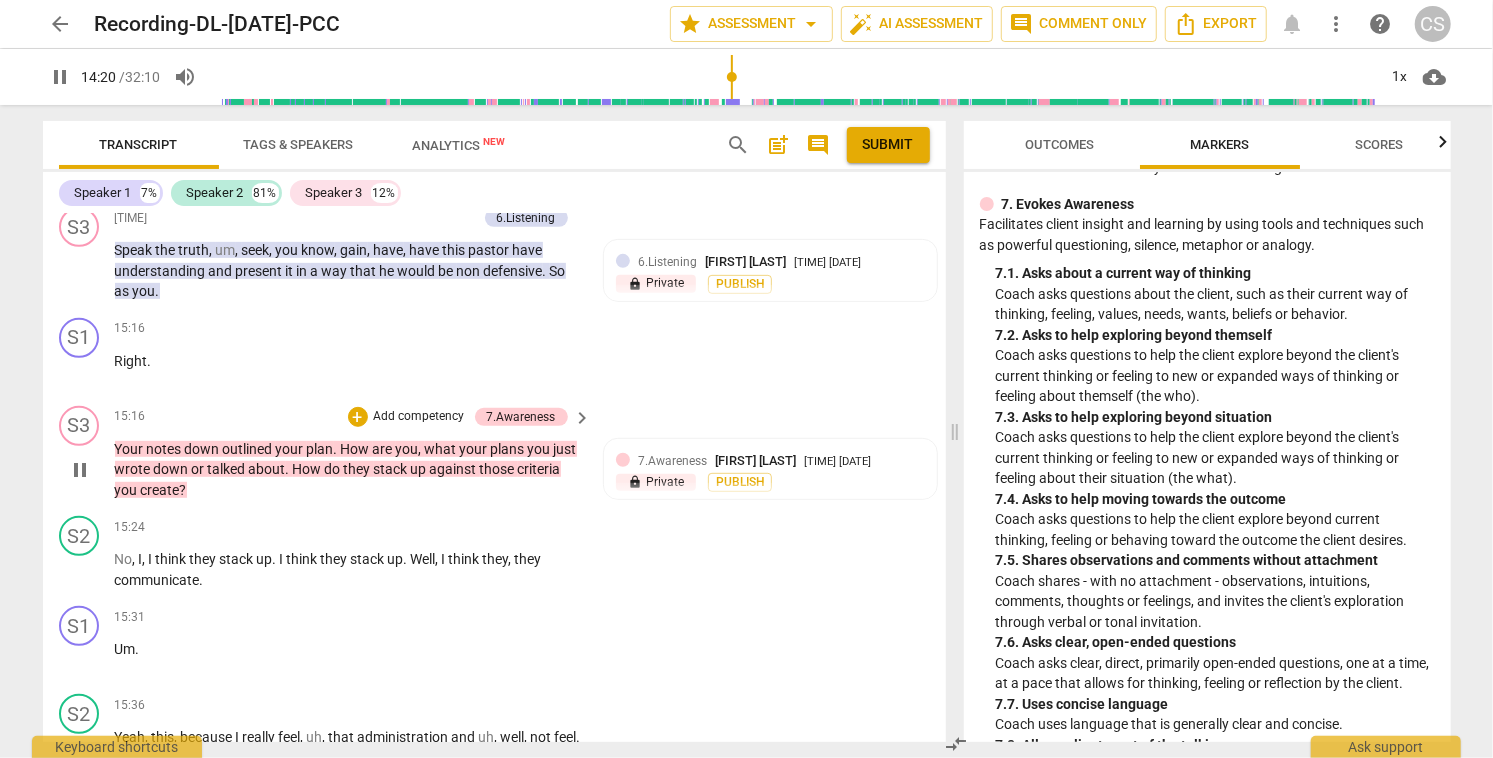 click on "Your" at bounding box center [131, 449] 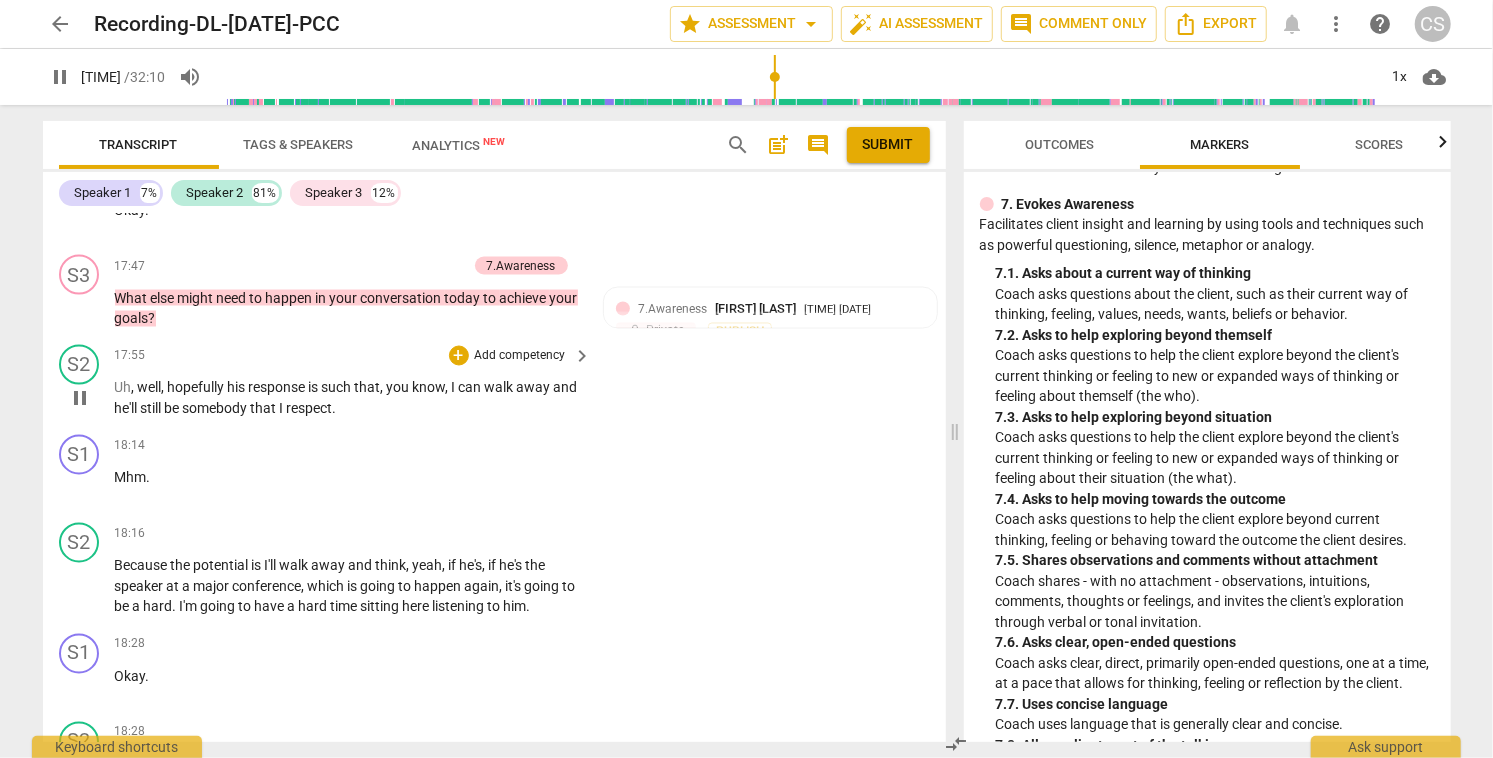 scroll, scrollTop: 11117, scrollLeft: 0, axis: vertical 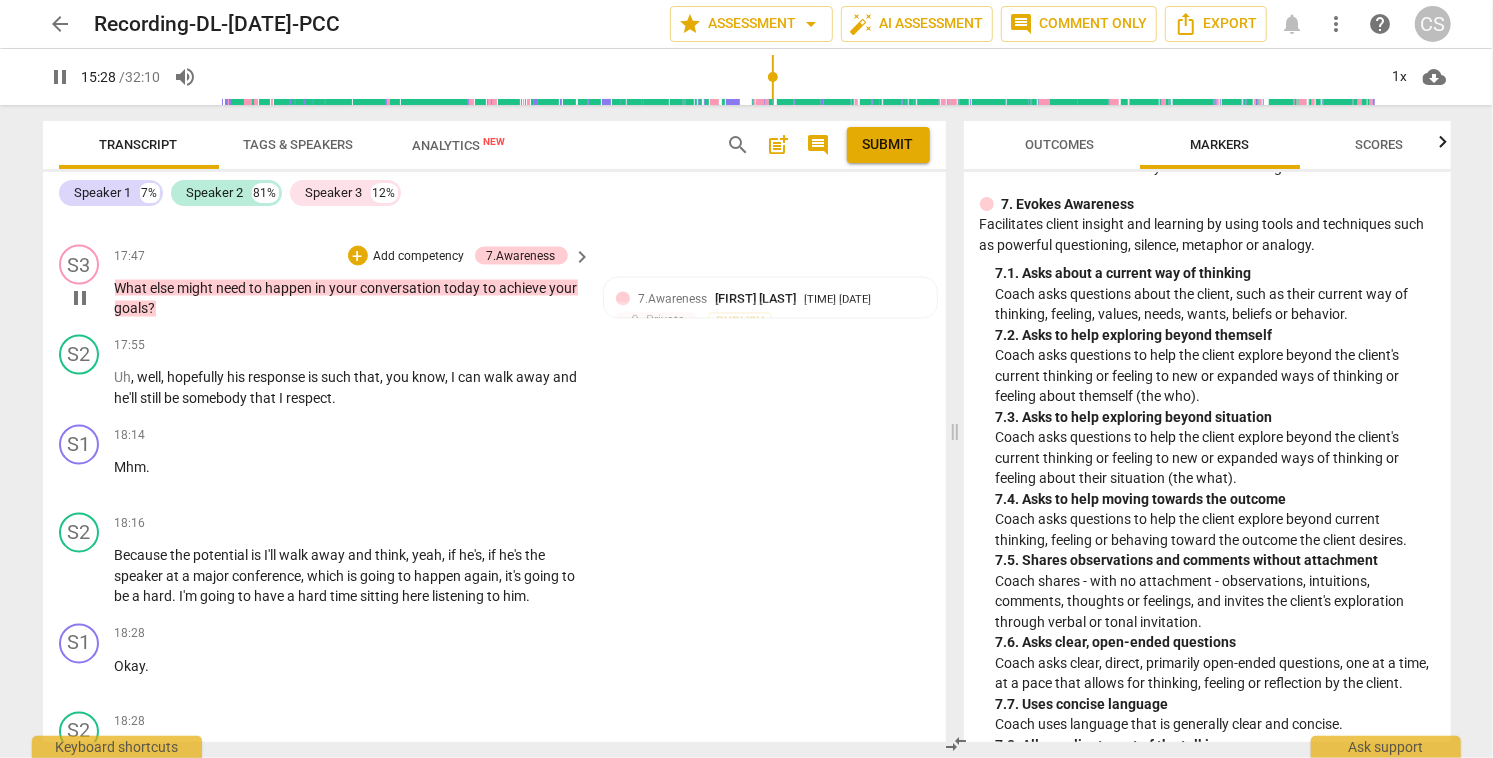 click on "What" at bounding box center (133, 288) 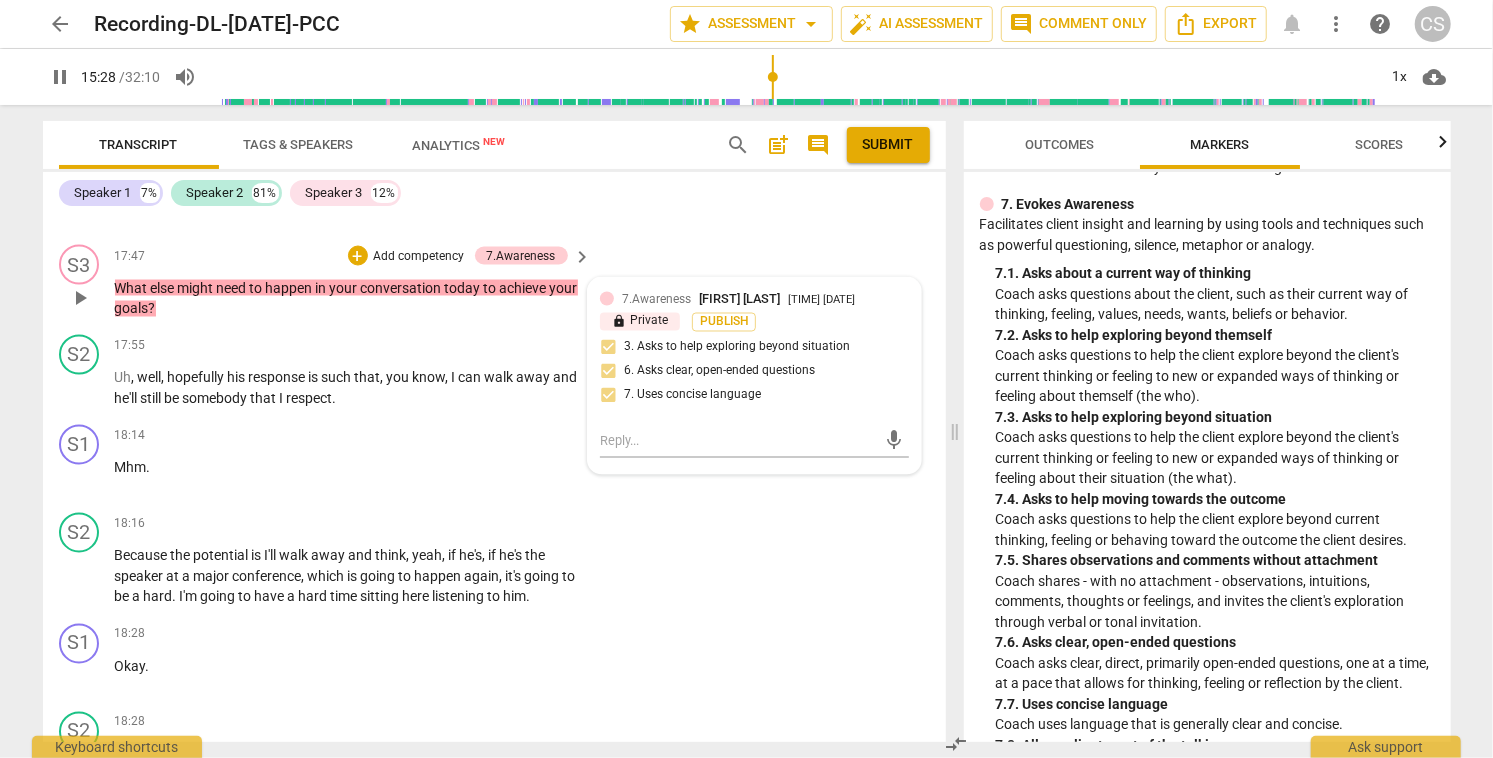 click on "What" at bounding box center (133, 288) 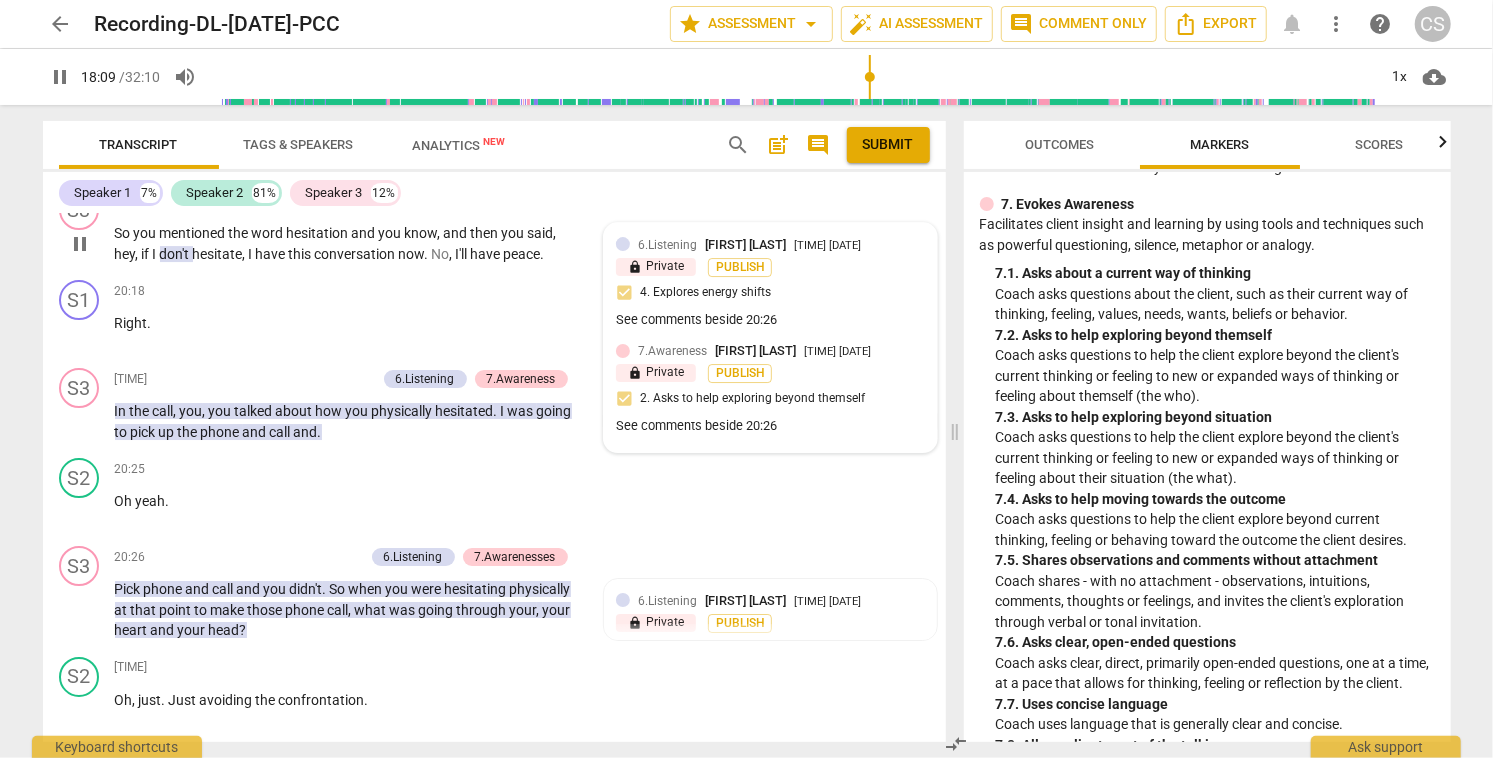 scroll, scrollTop: 13063, scrollLeft: 0, axis: vertical 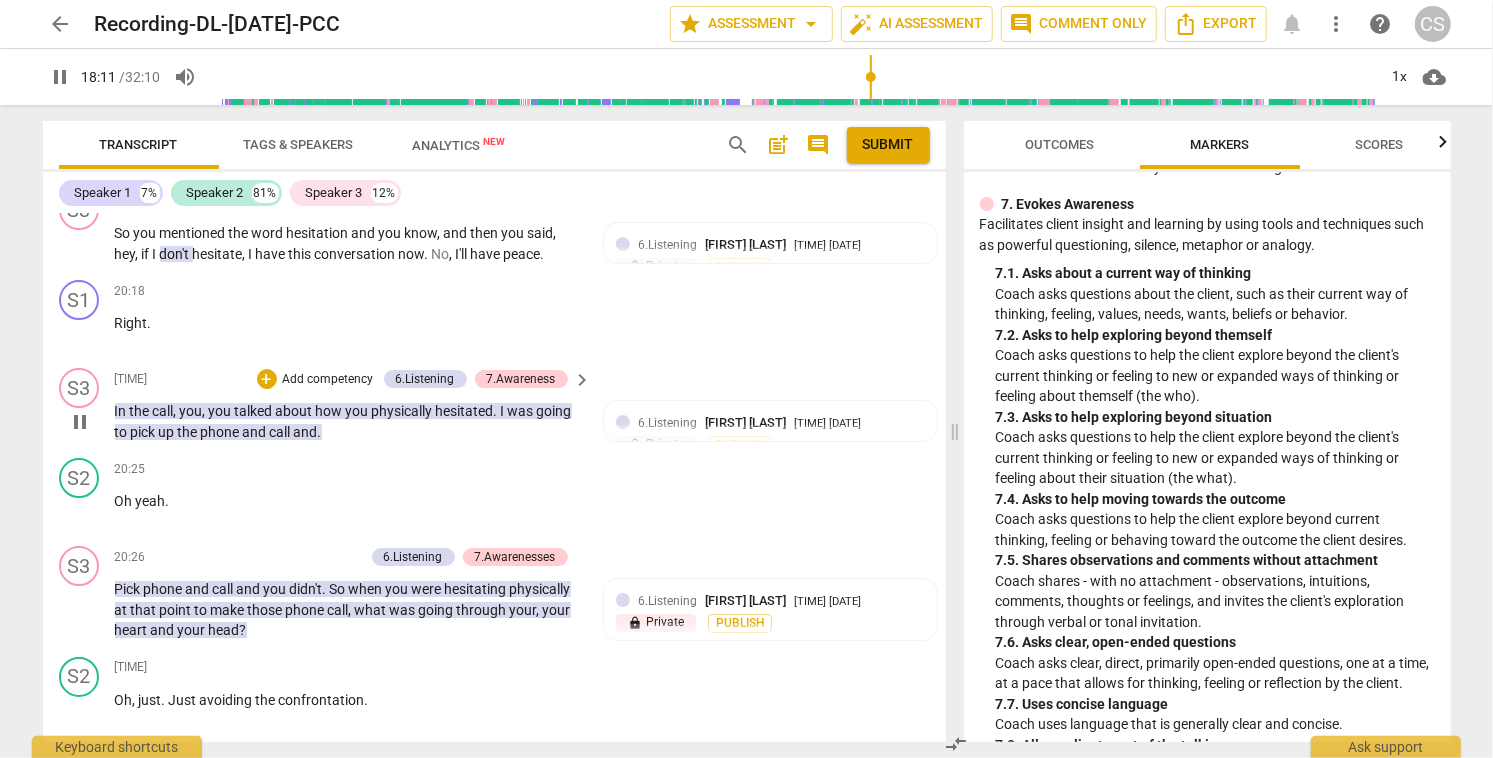 click on "In" at bounding box center [122, 411] 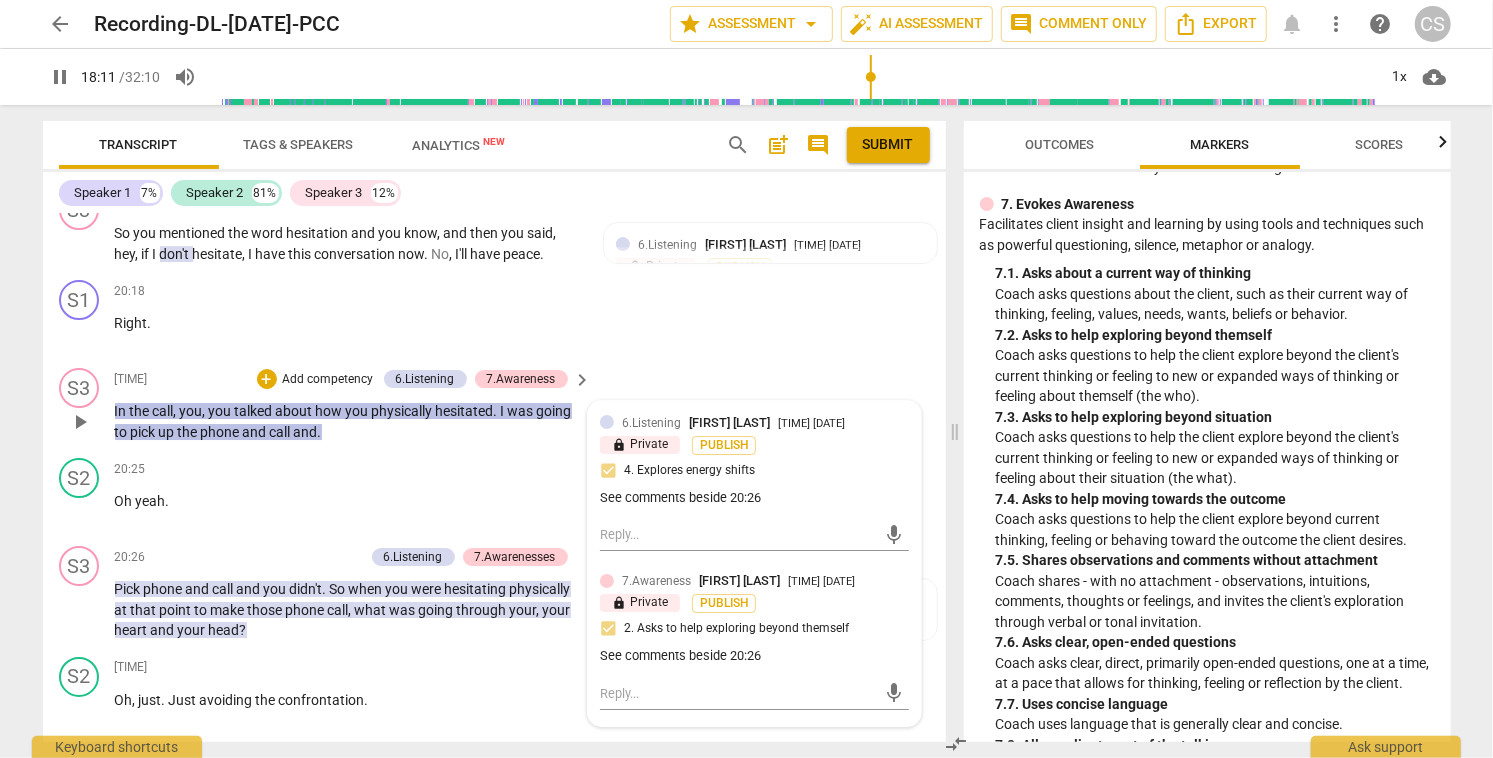 click on "In" at bounding box center [122, 411] 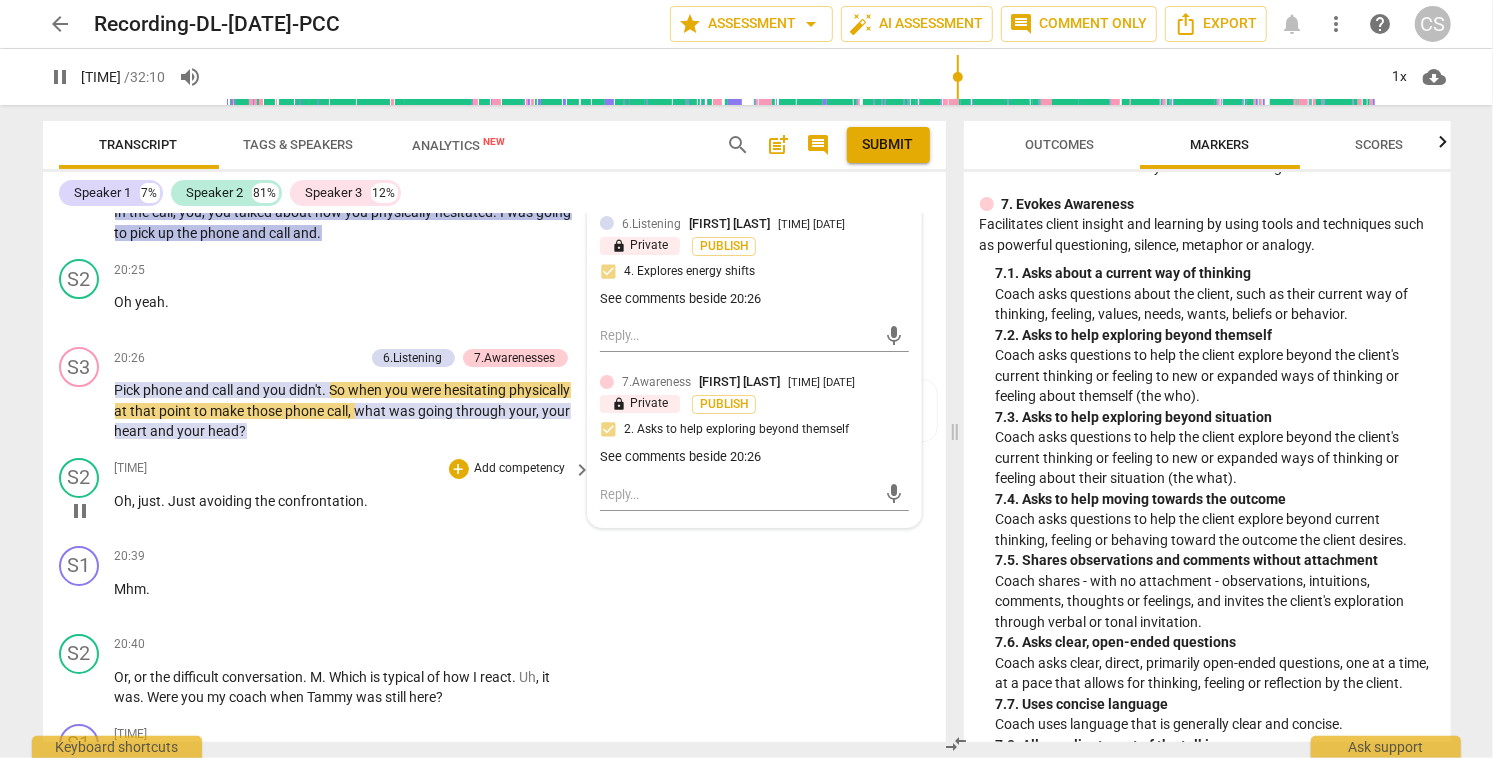 scroll, scrollTop: 13273, scrollLeft: 0, axis: vertical 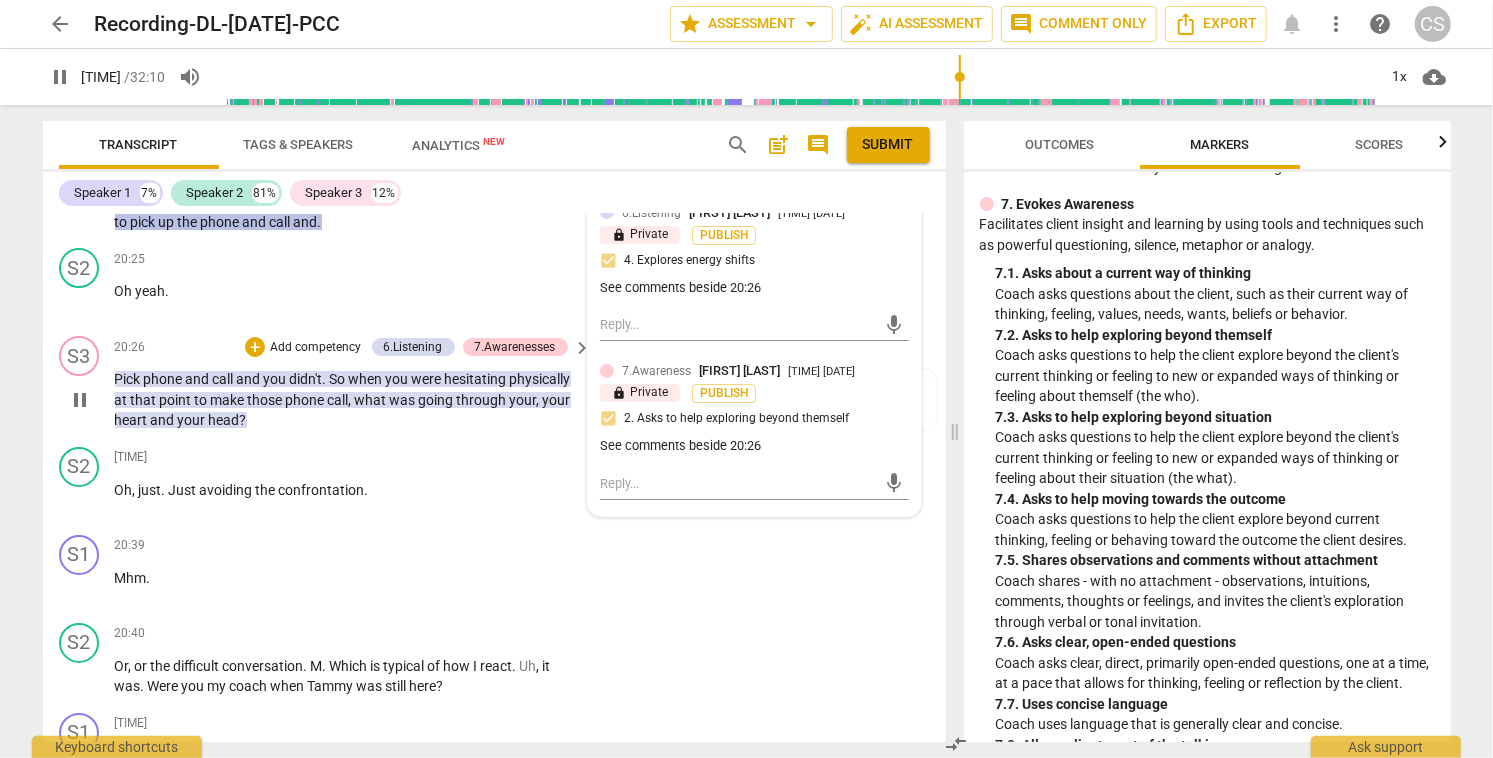 click on "pause" at bounding box center [80, 400] 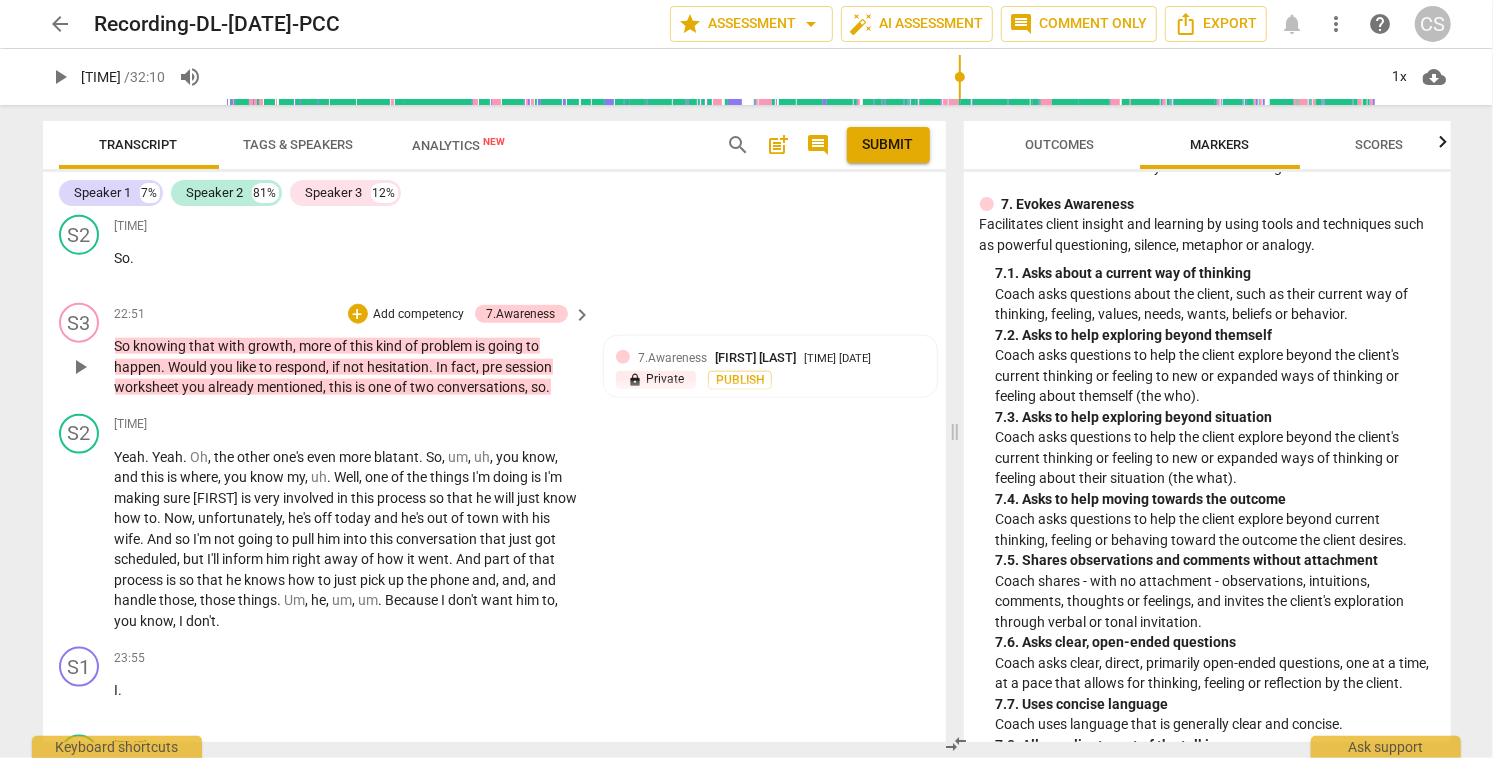 scroll, scrollTop: 14927, scrollLeft: 0, axis: vertical 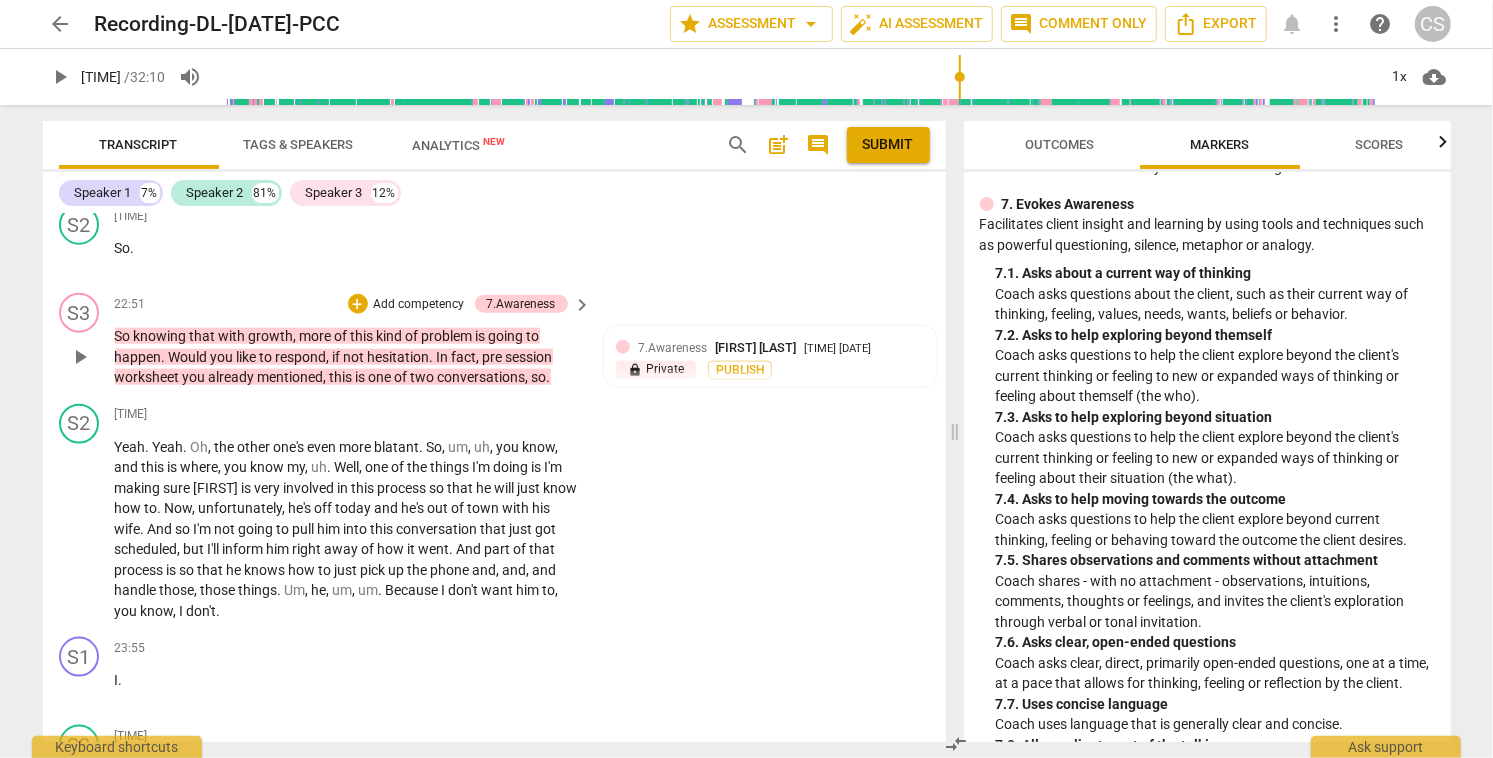 click on "So" at bounding box center [124, 336] 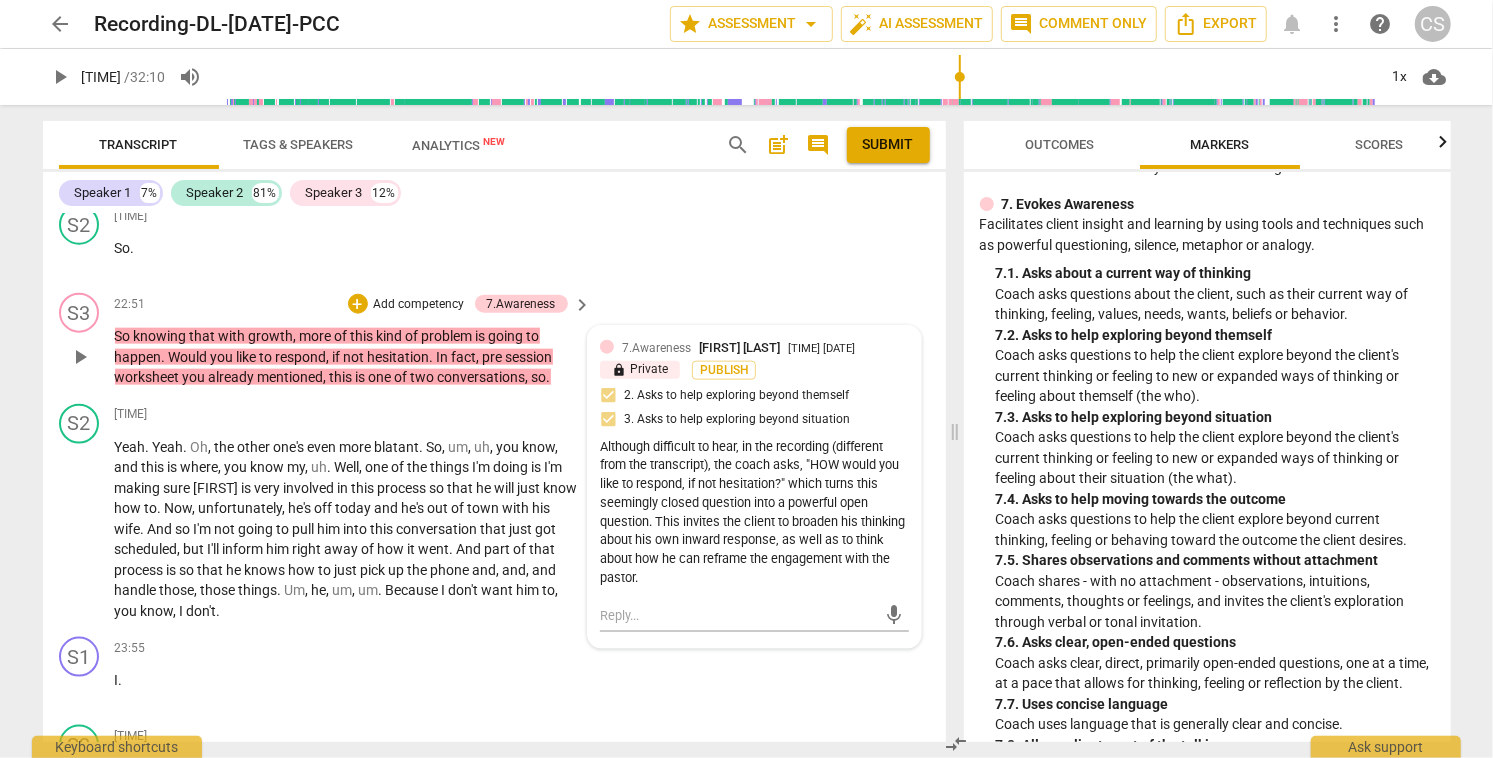 click on "So" at bounding box center [124, 336] 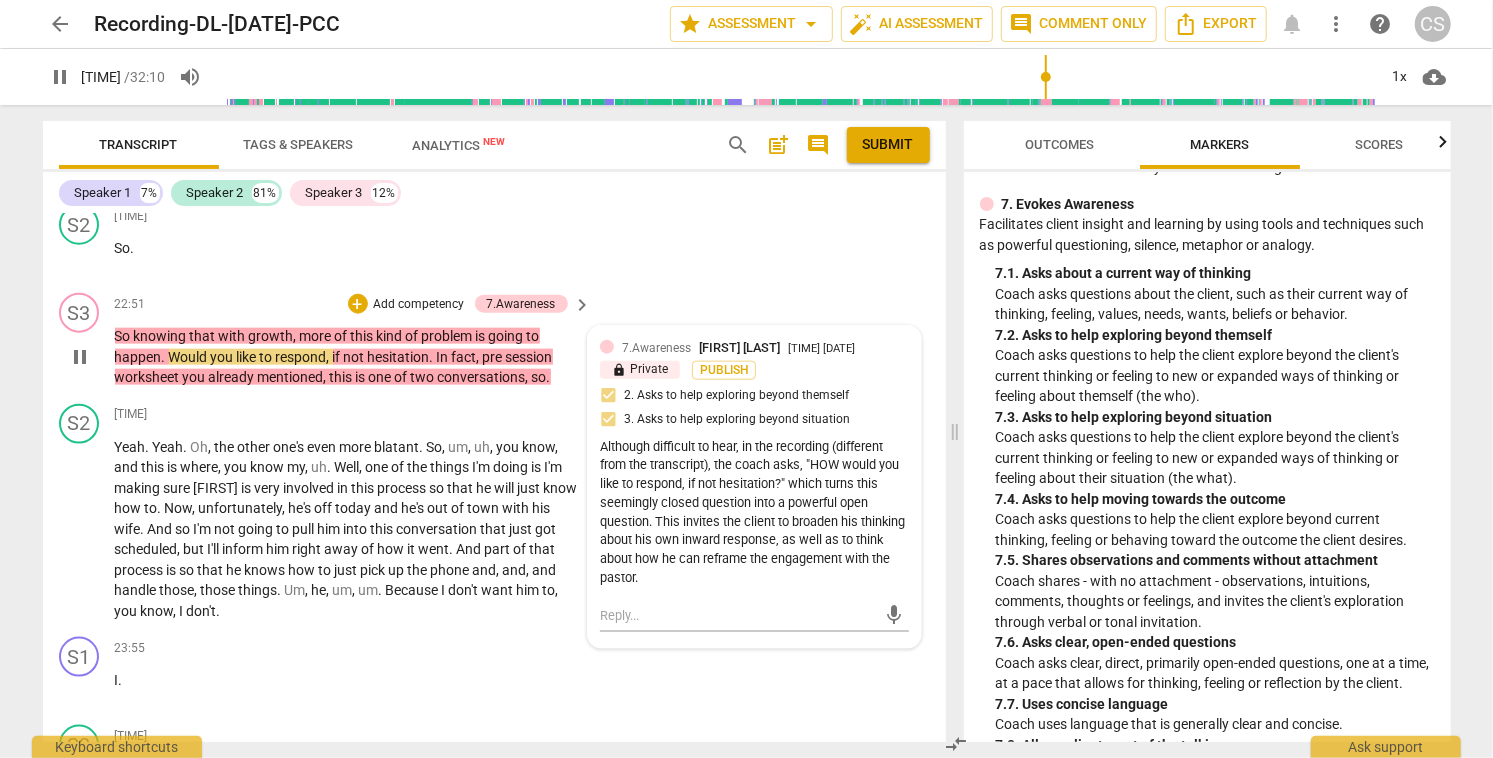 click on "pause" at bounding box center (80, 357) 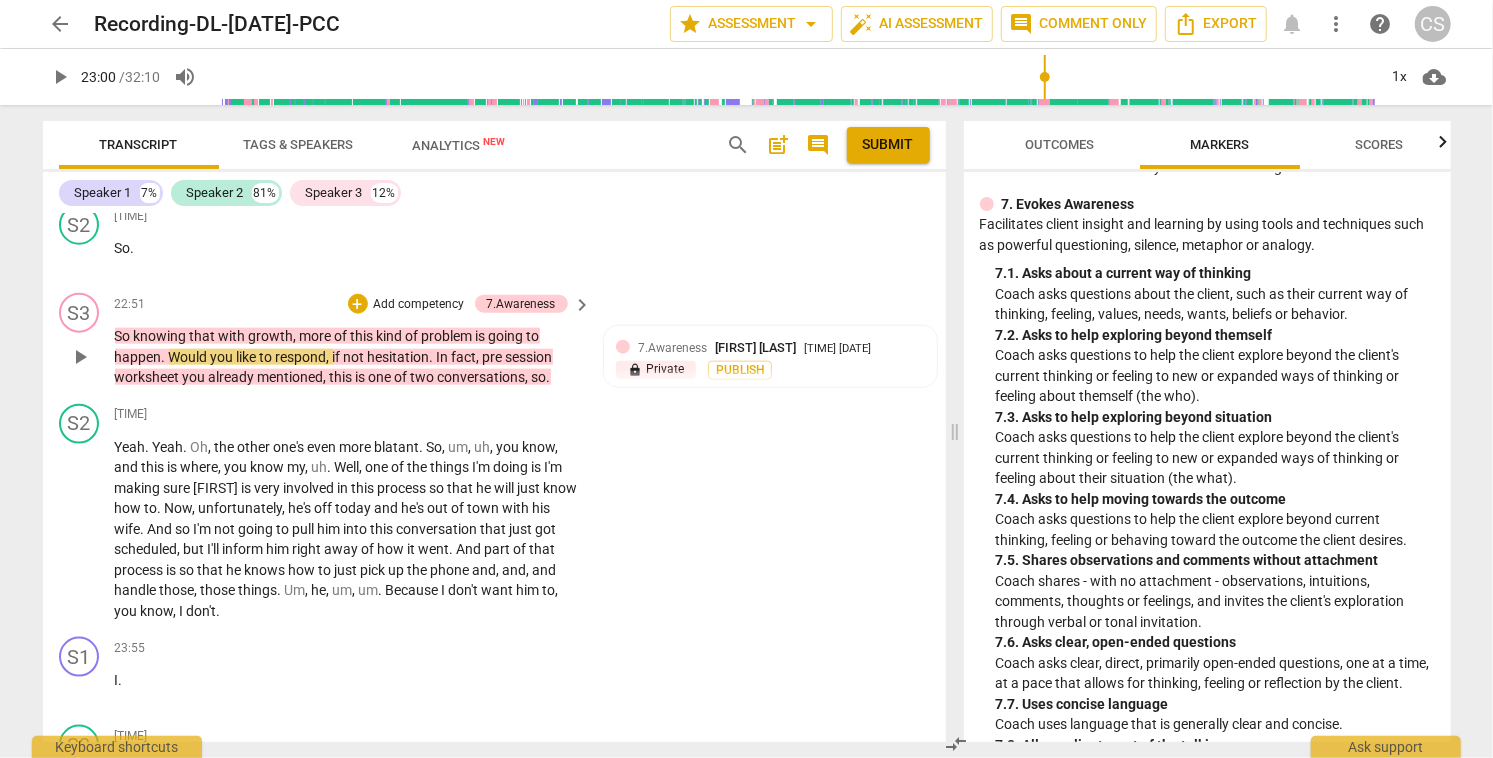 click on "Would" at bounding box center (190, 357) 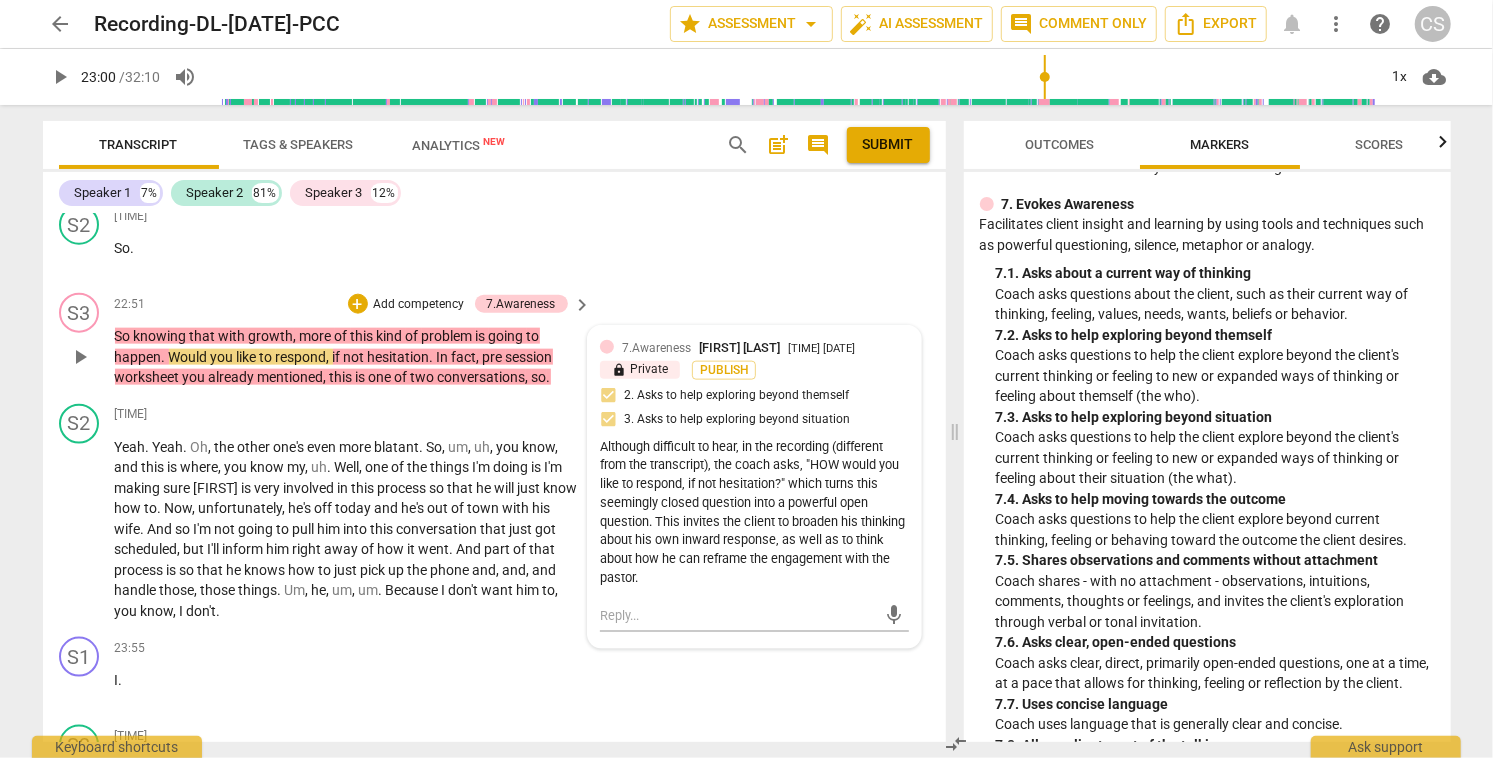 click on "Would" at bounding box center [190, 357] 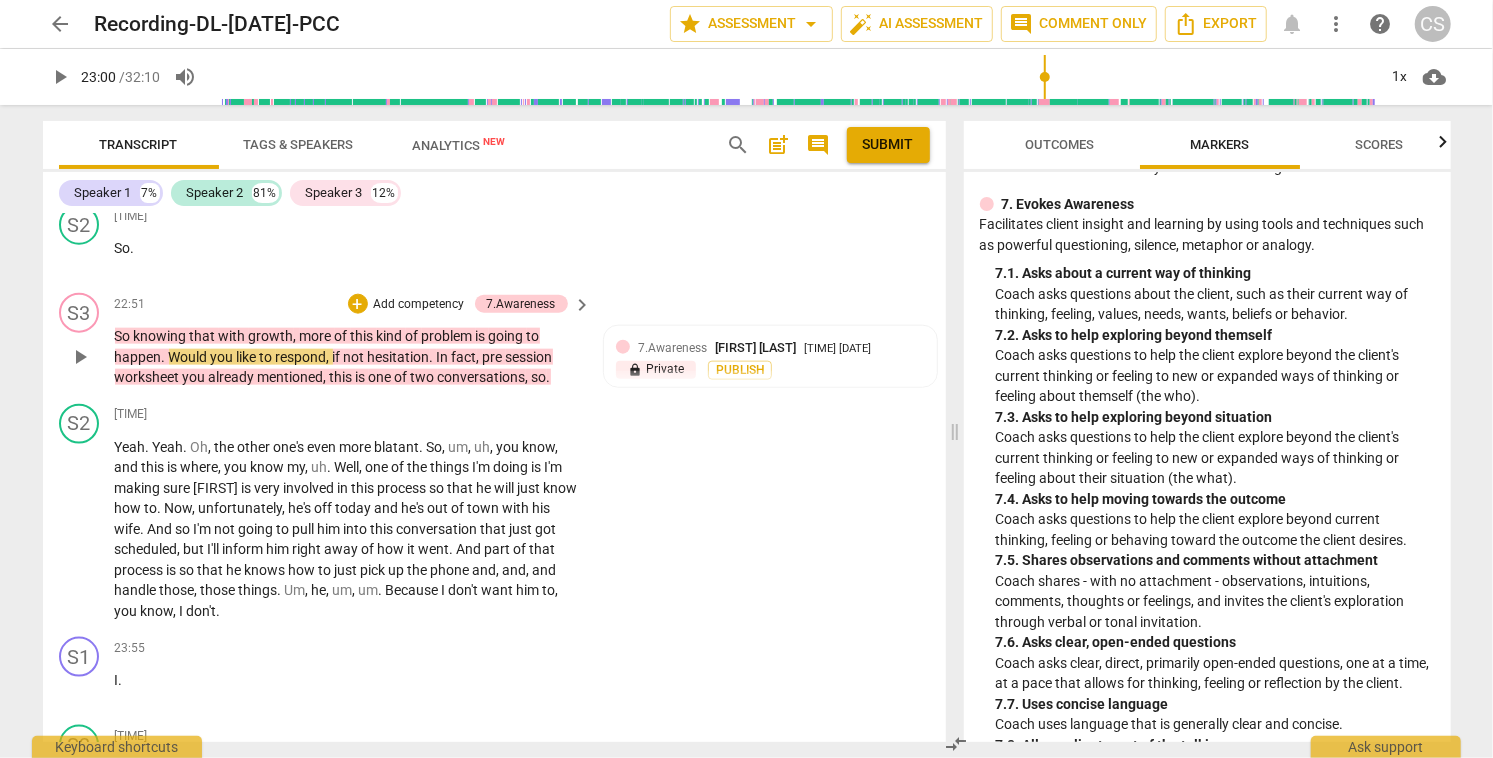 click on "Would" at bounding box center (190, 357) 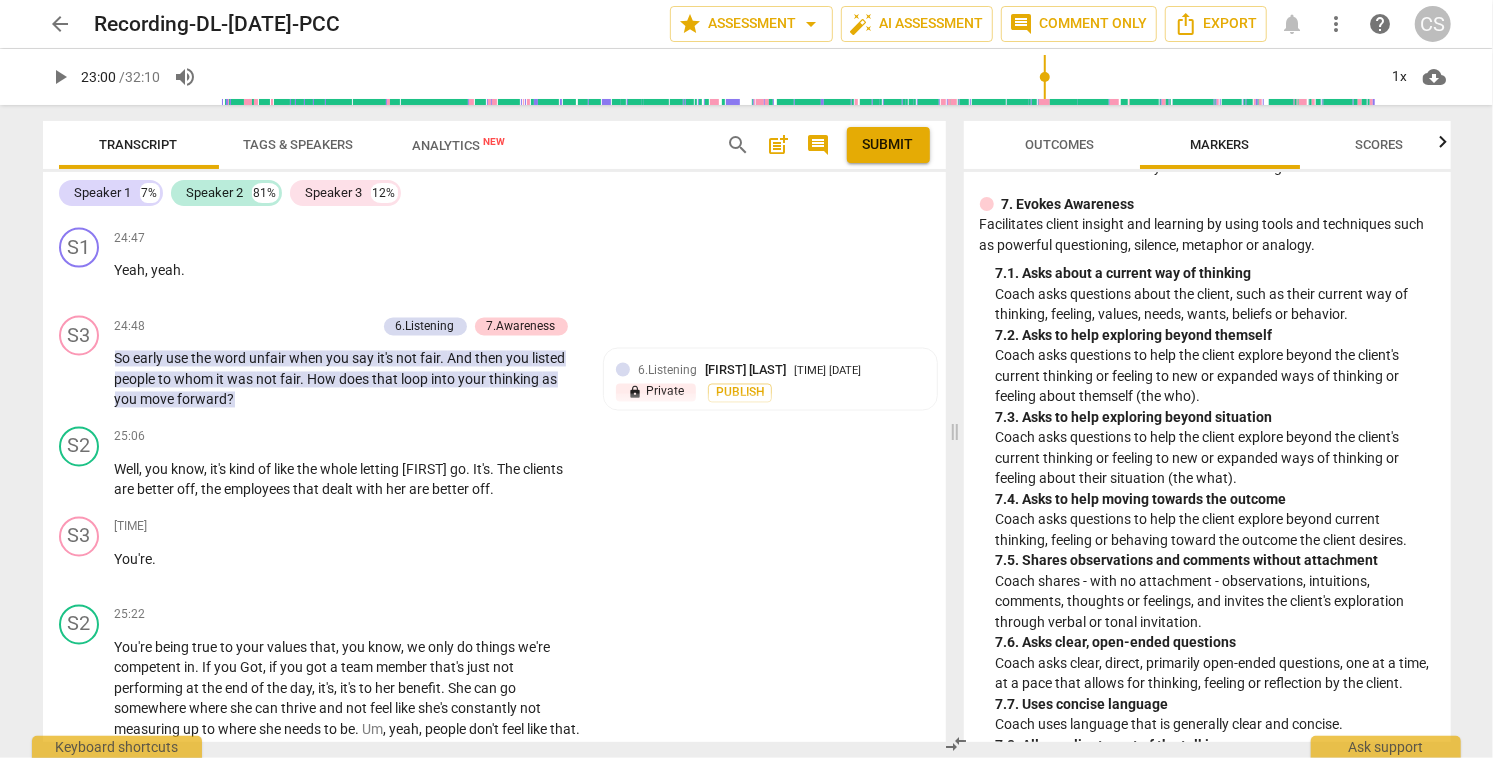 scroll, scrollTop: 15683, scrollLeft: 0, axis: vertical 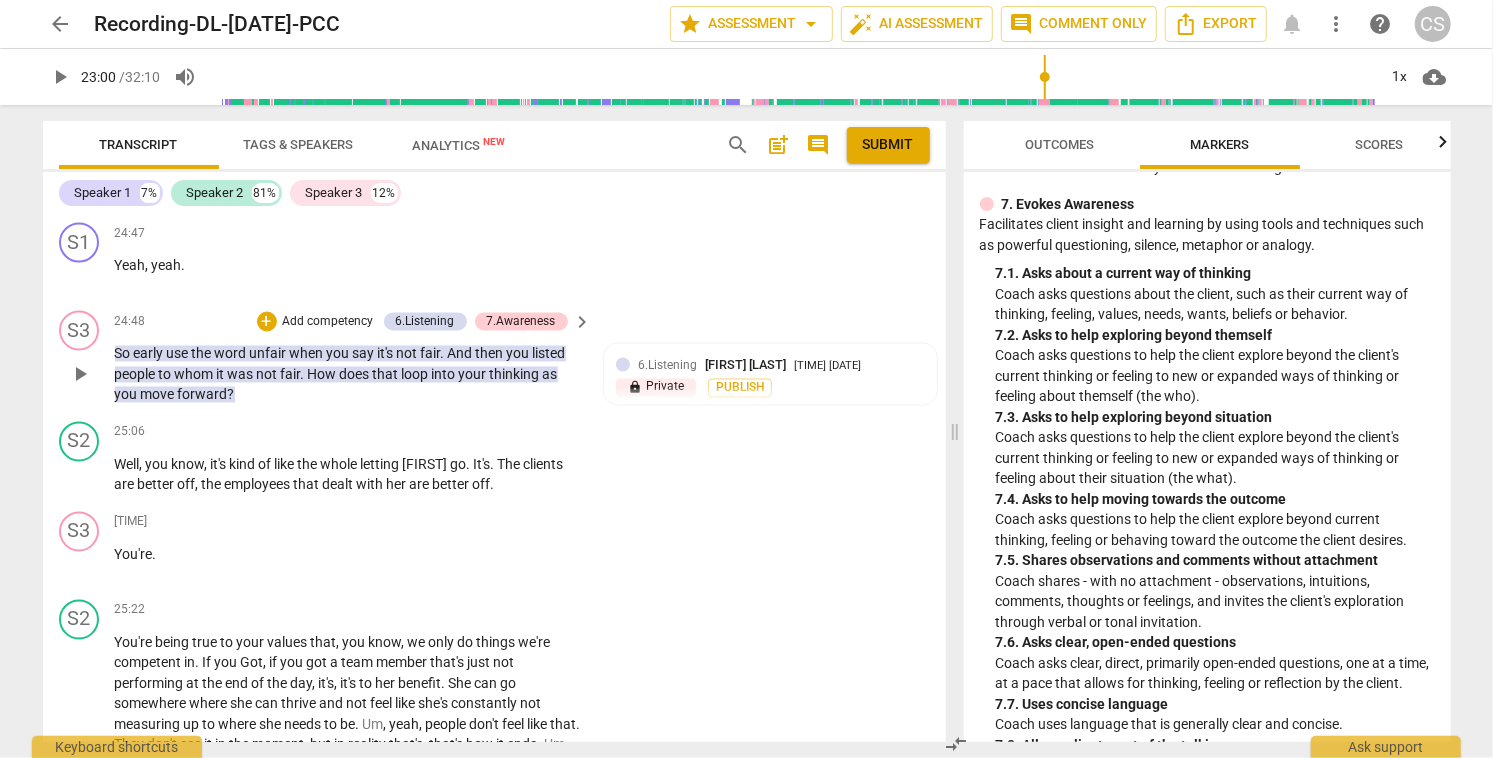 click on "So" at bounding box center [124, 354] 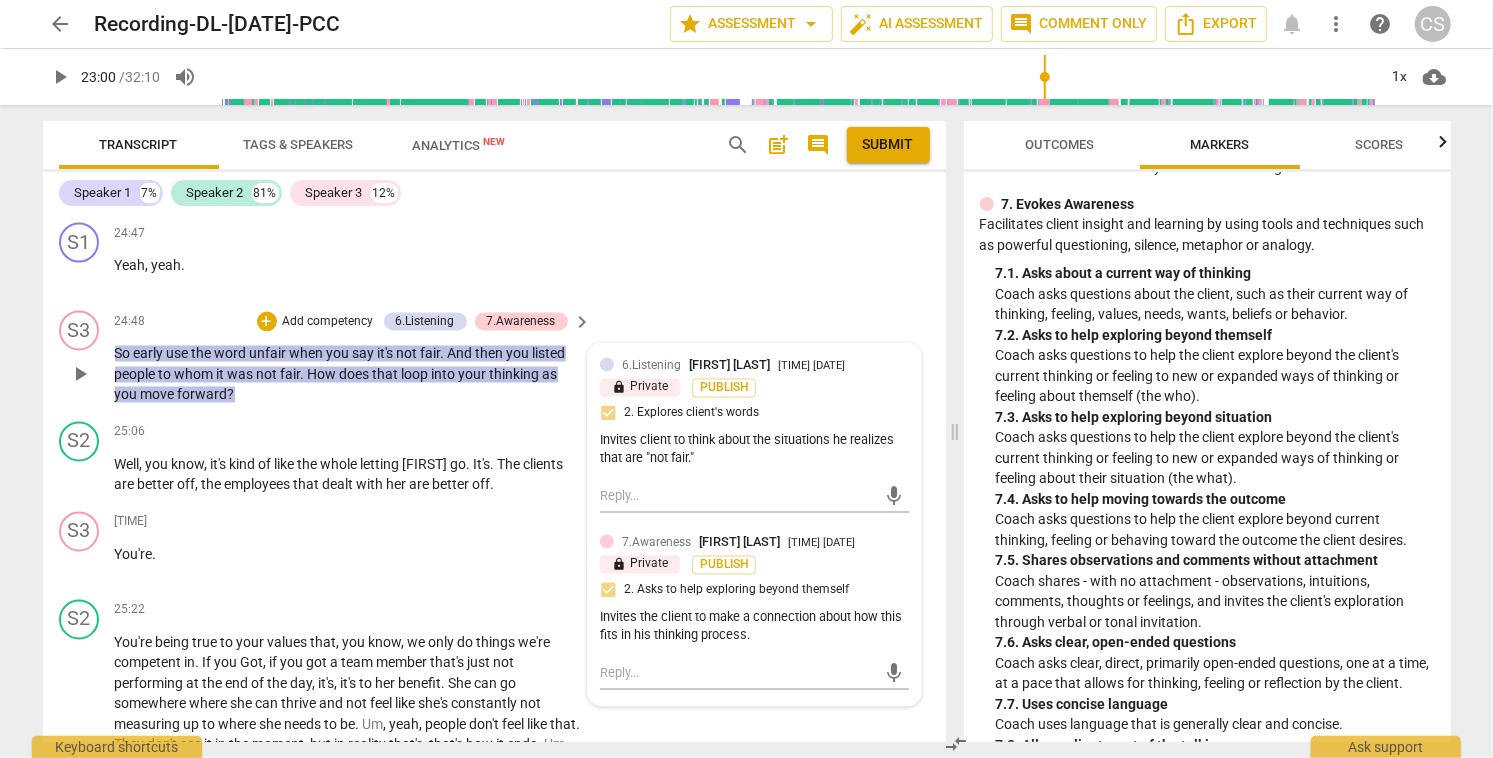 click on "So" at bounding box center (124, 354) 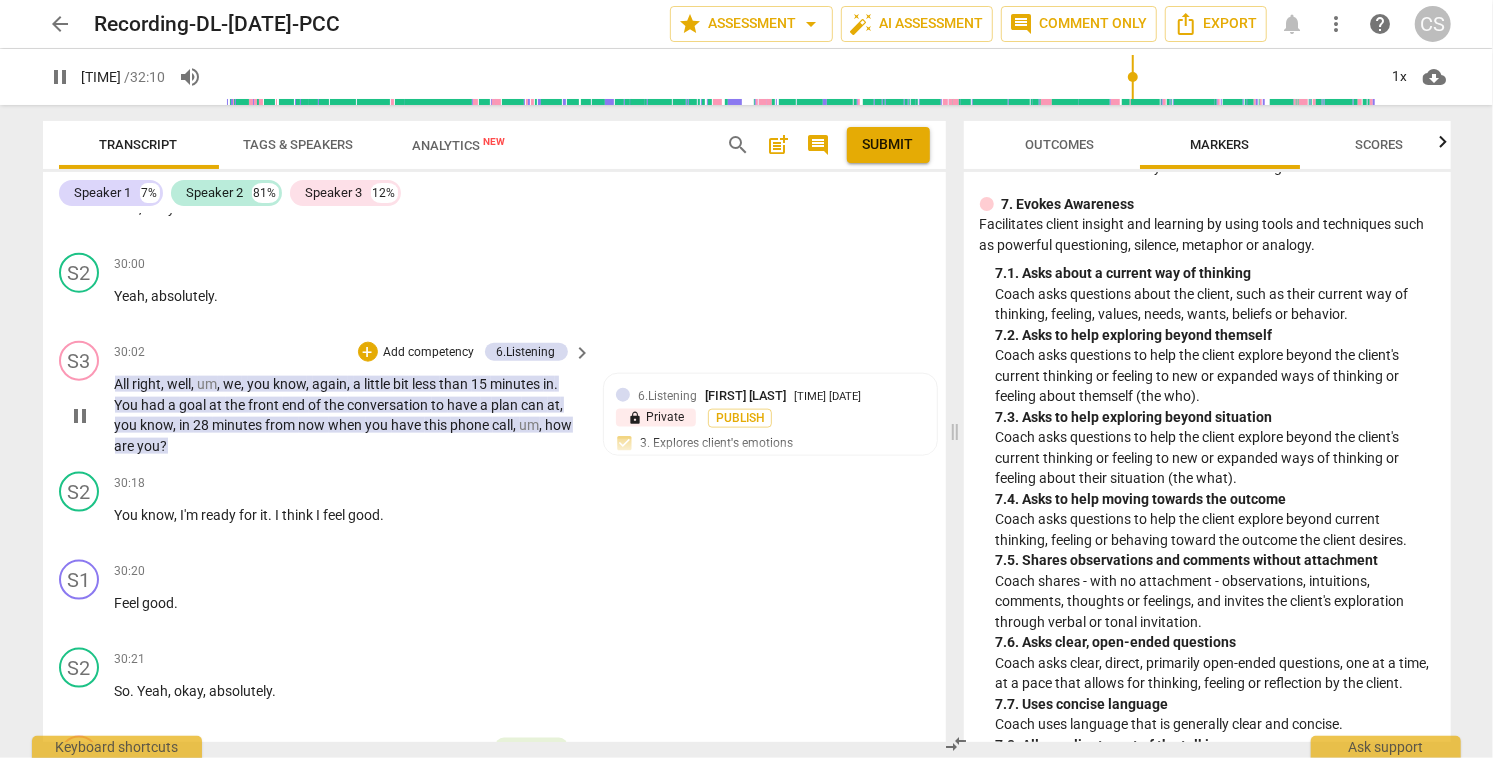 scroll, scrollTop: 19418, scrollLeft: 0, axis: vertical 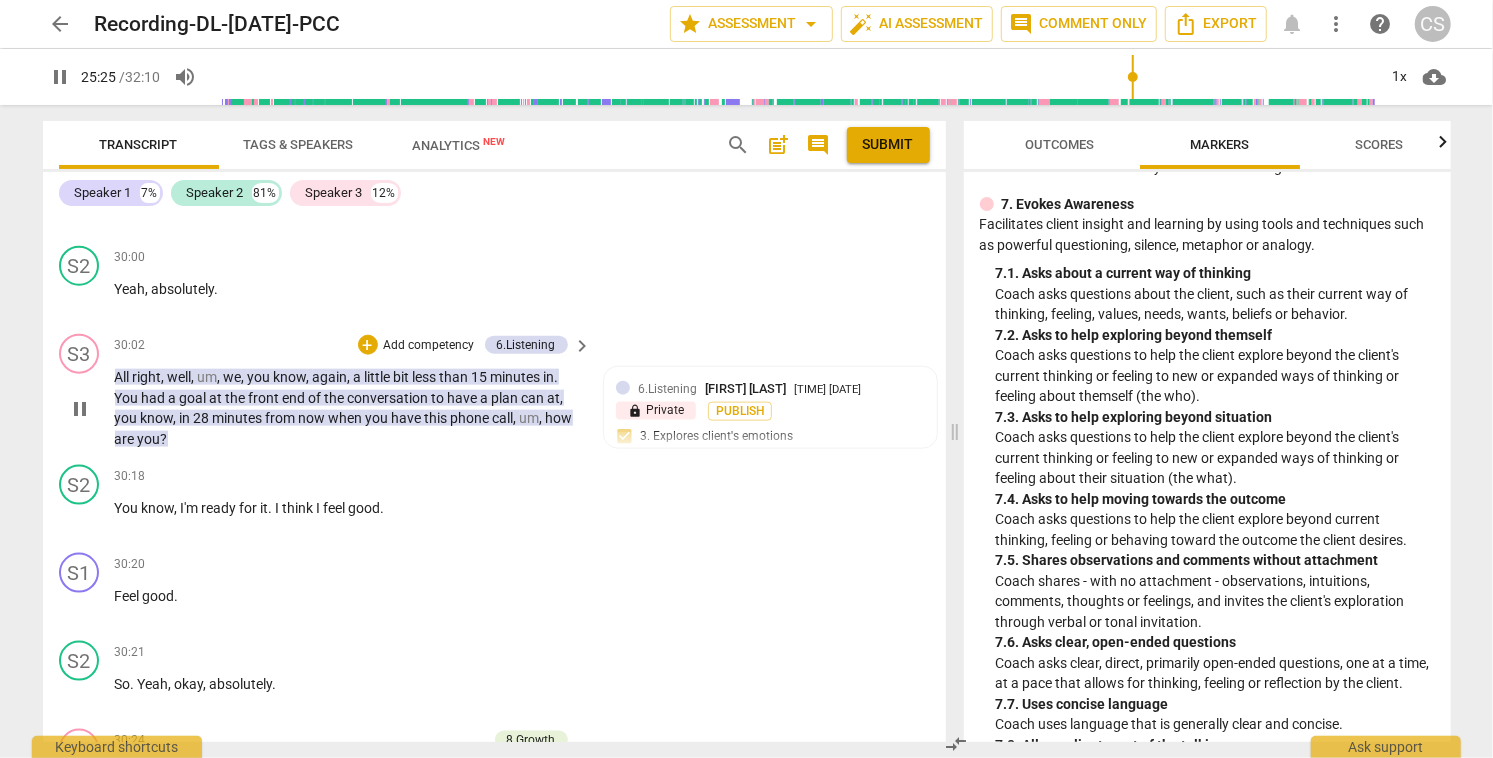 click on "pause" at bounding box center (80, 409) 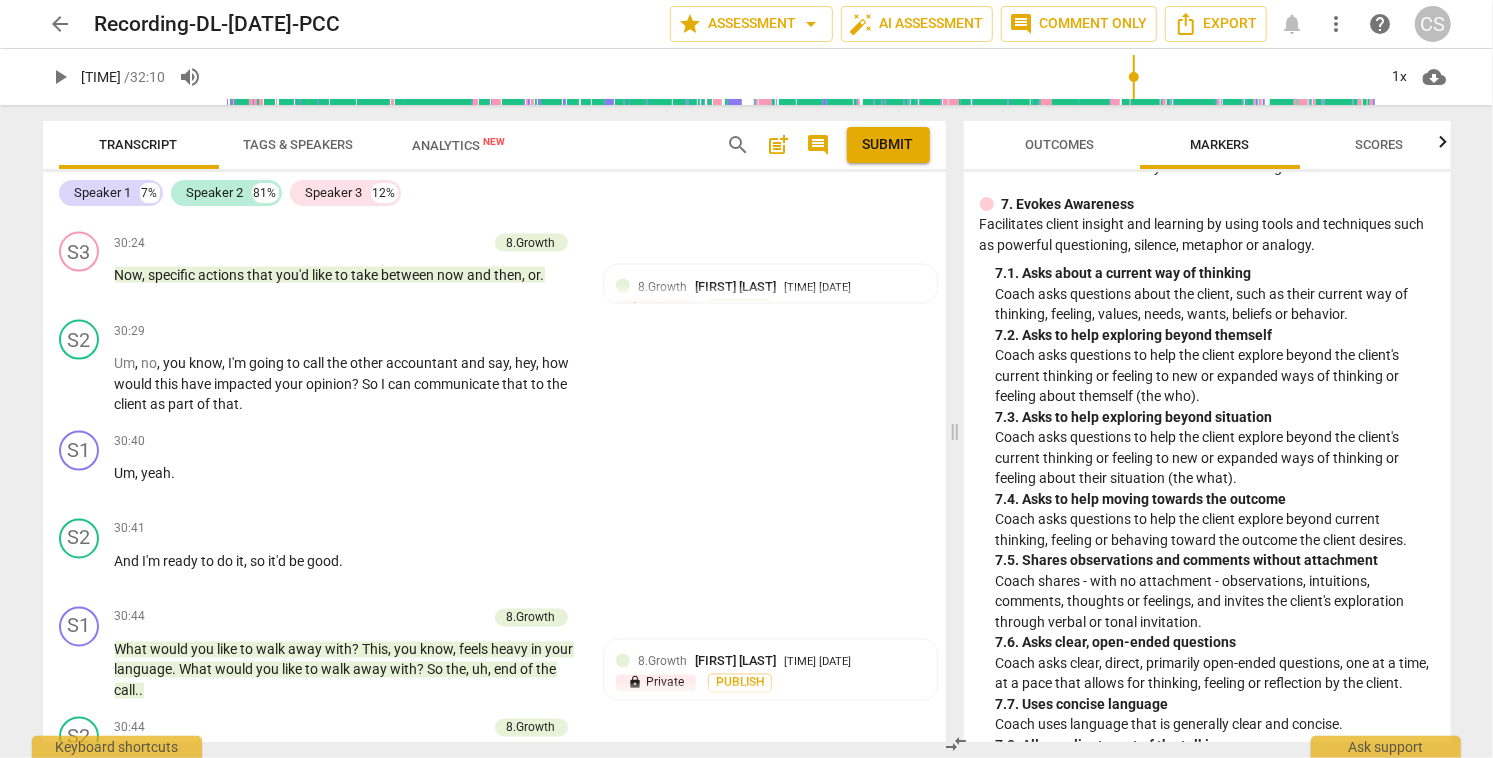 scroll, scrollTop: 19925, scrollLeft: 0, axis: vertical 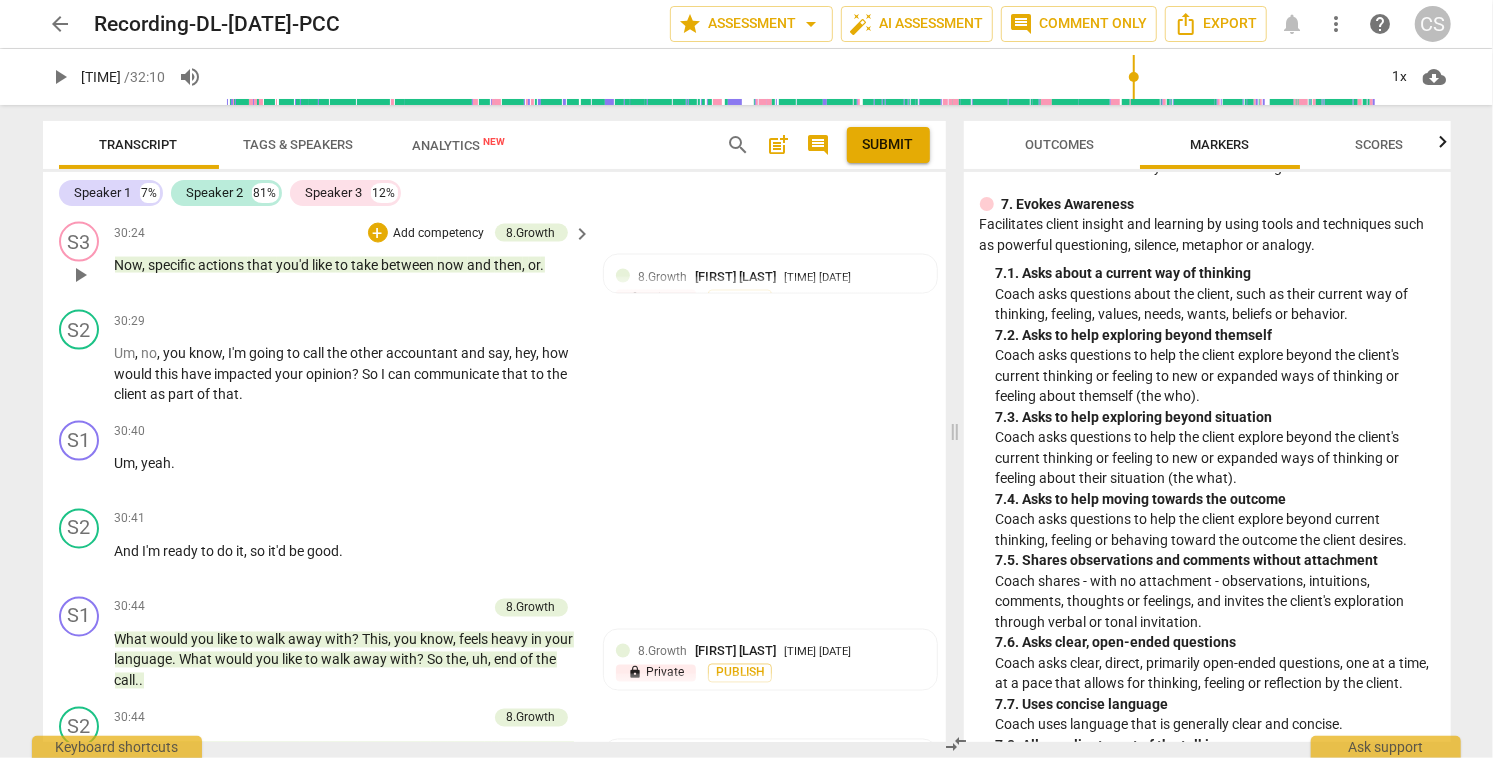 click on "Now" at bounding box center [129, 265] 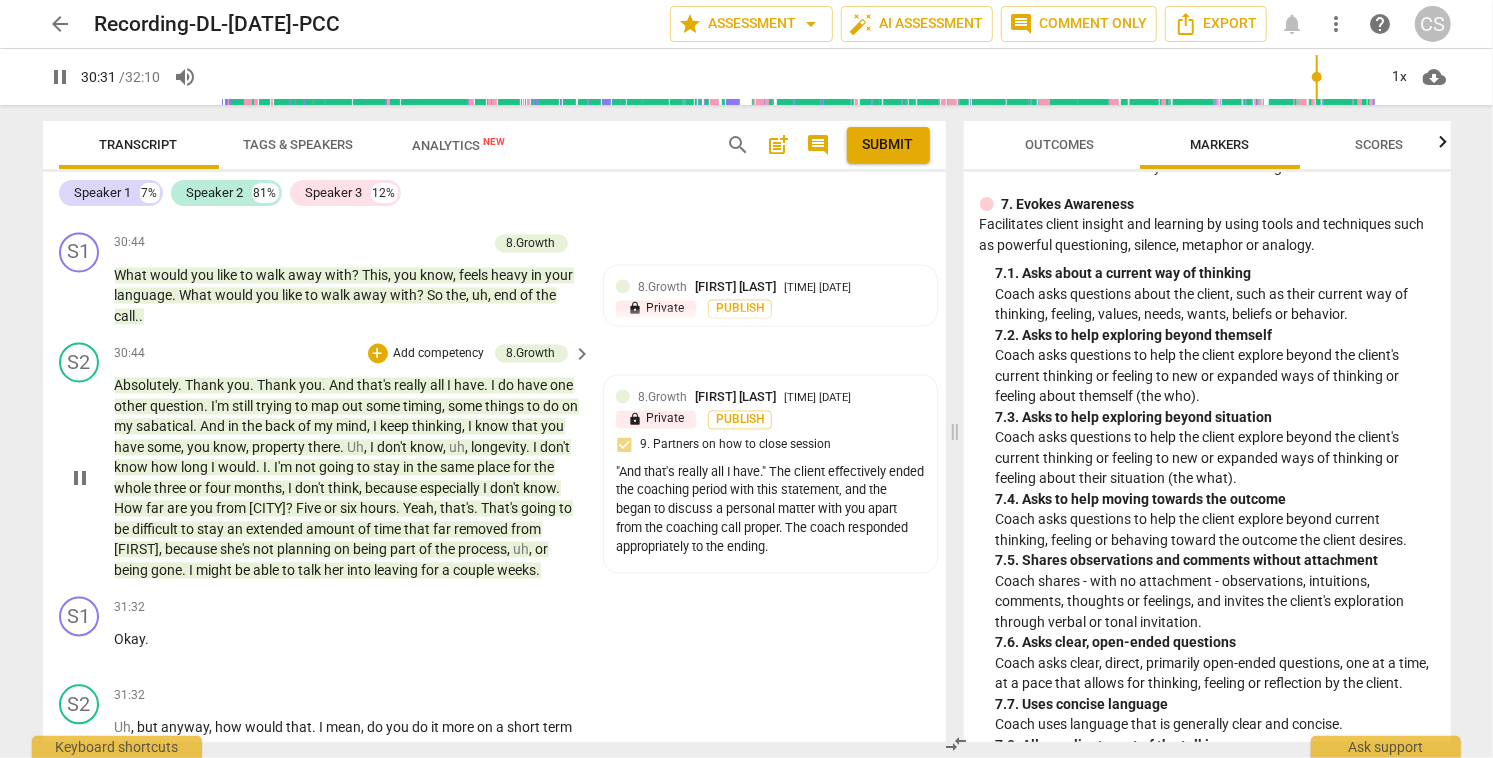 scroll, scrollTop: 20290, scrollLeft: 0, axis: vertical 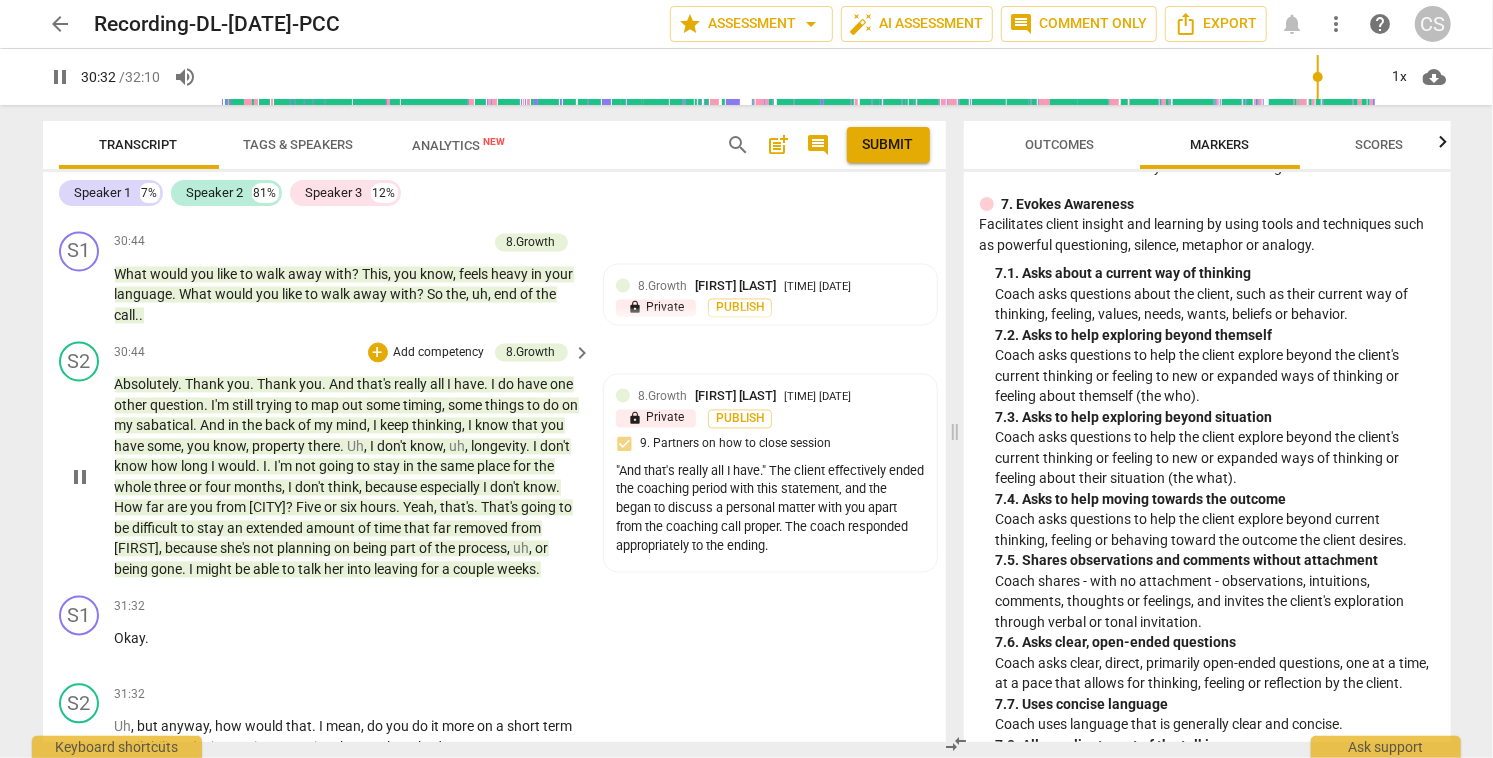 click on "Absolutely" at bounding box center (147, 385) 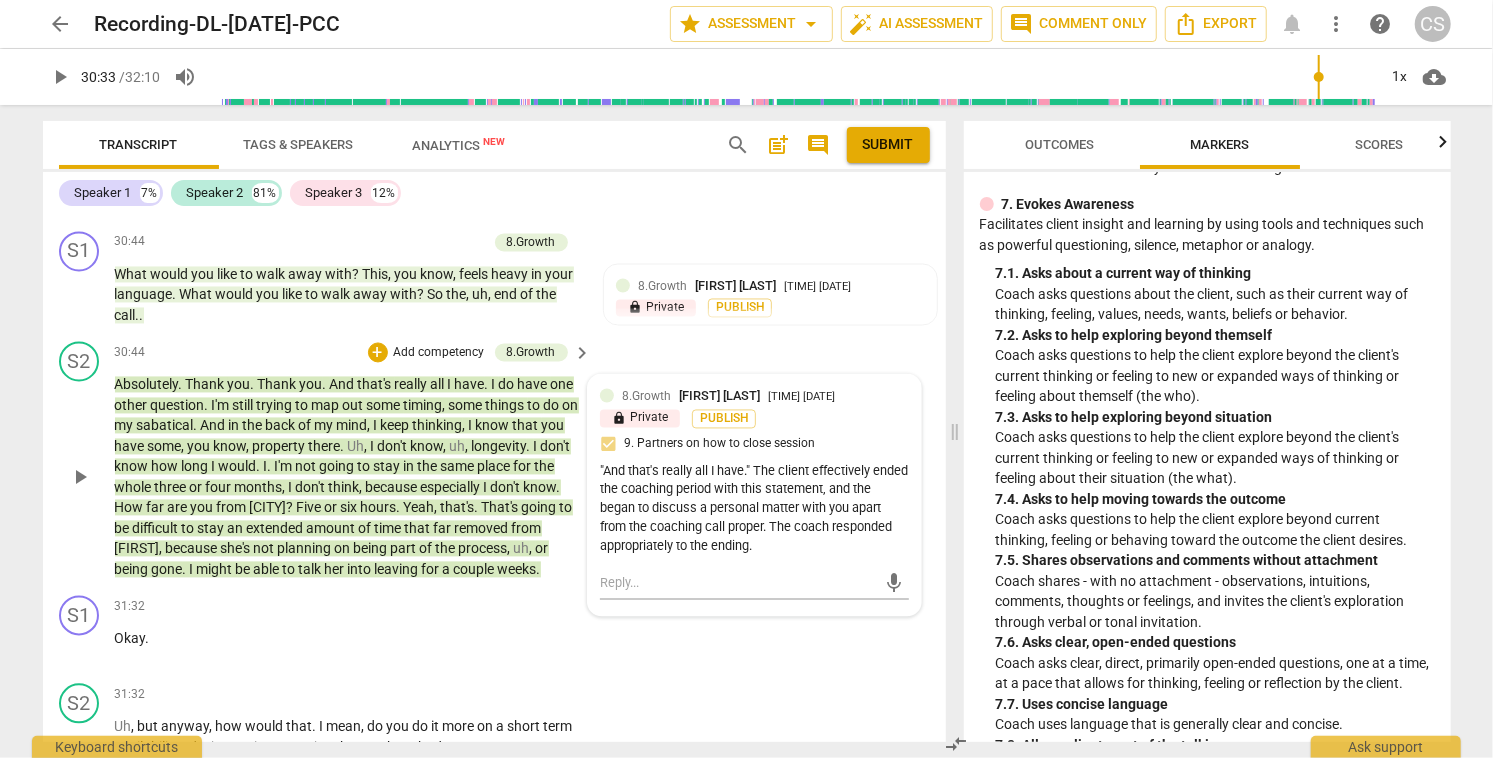 click on "Absolutely" at bounding box center (147, 385) 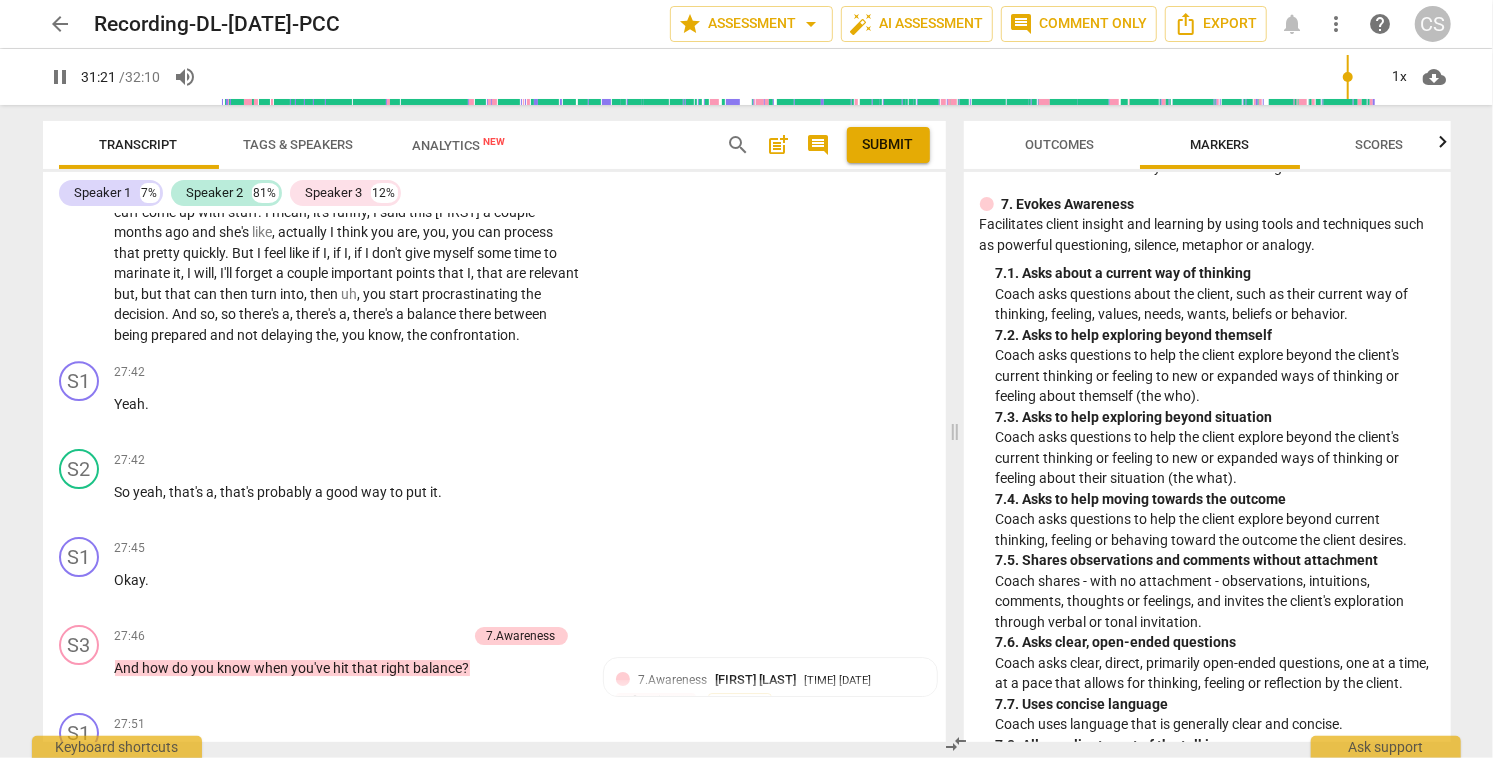 scroll, scrollTop: 17157, scrollLeft: 0, axis: vertical 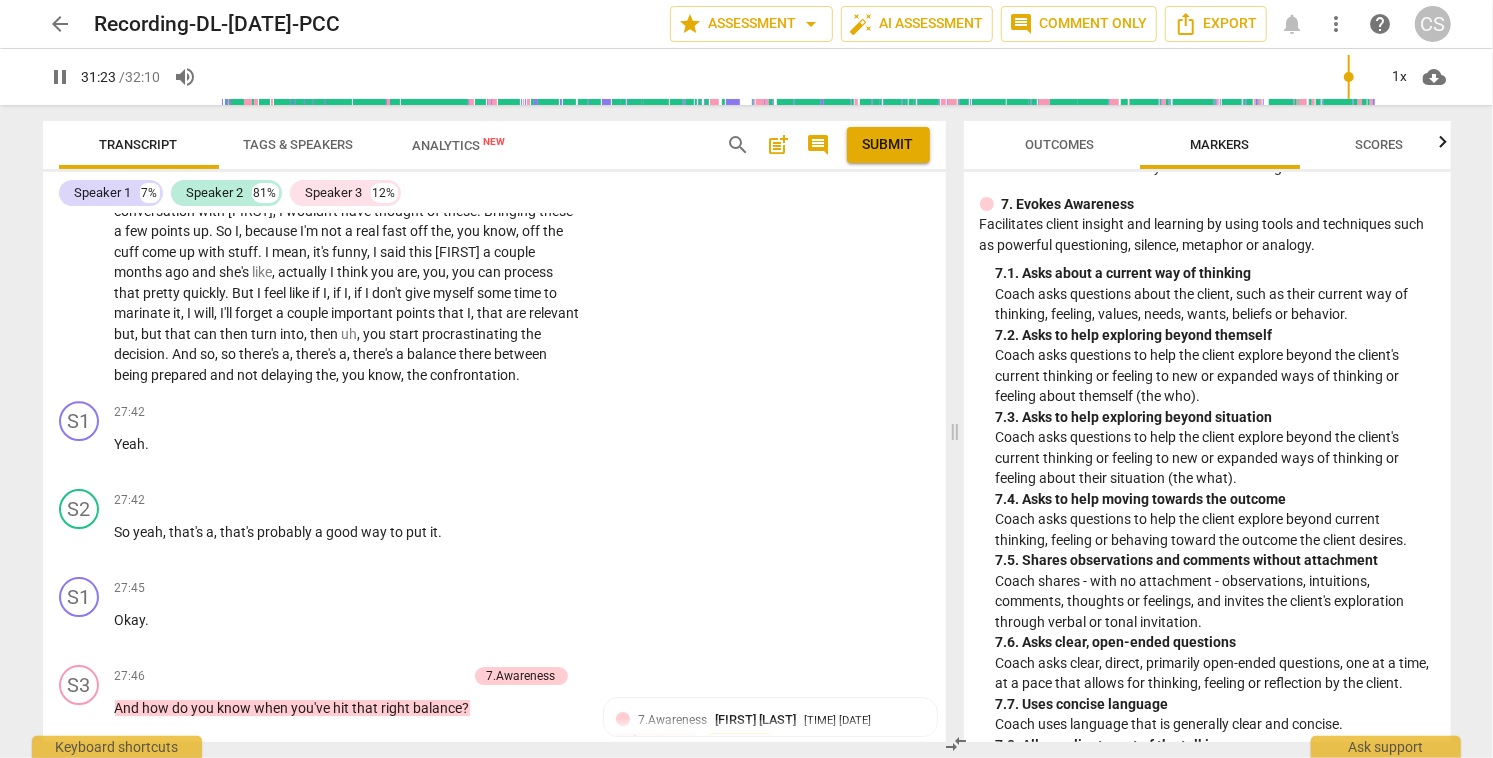 click on "pause" at bounding box center [61, 77] 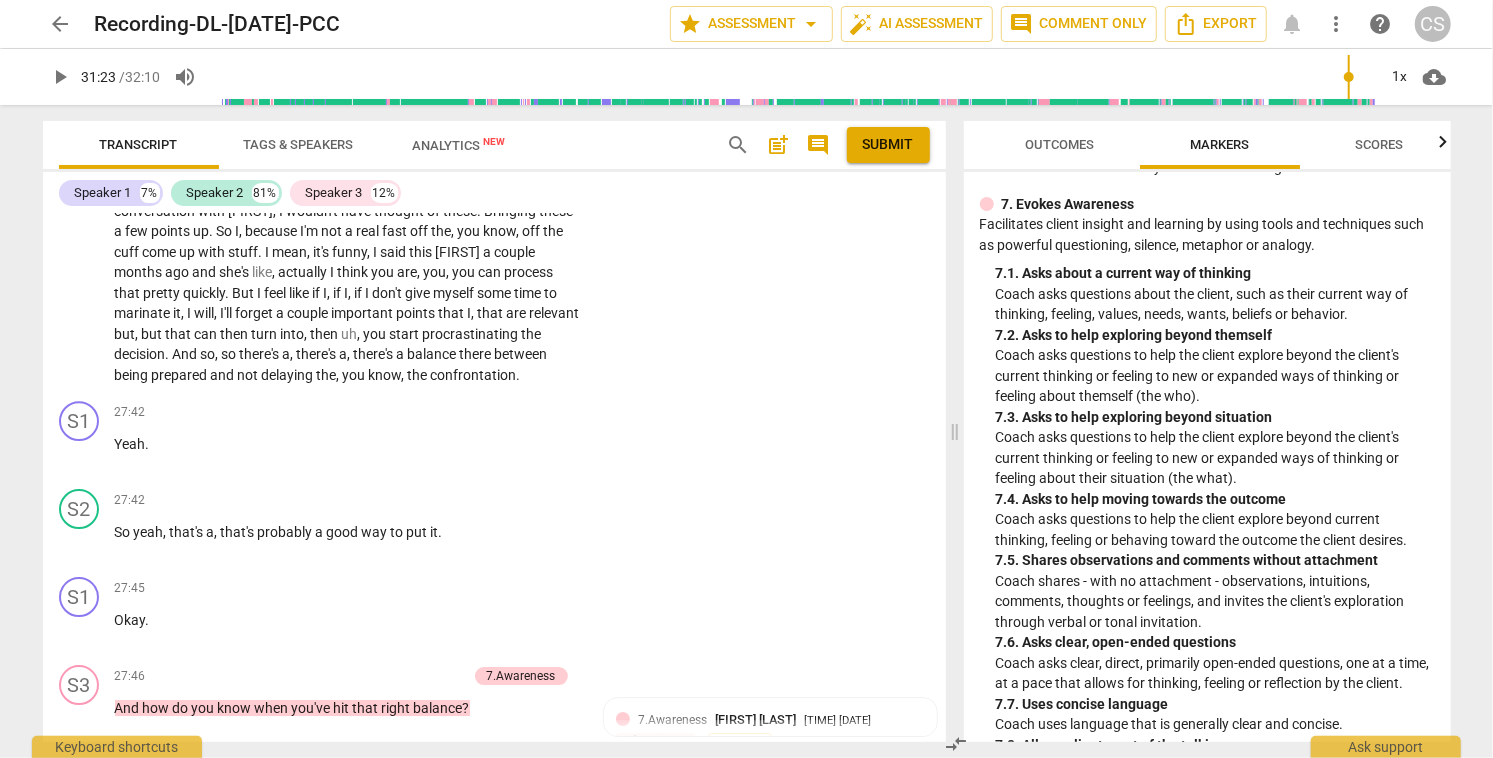 type on "1884" 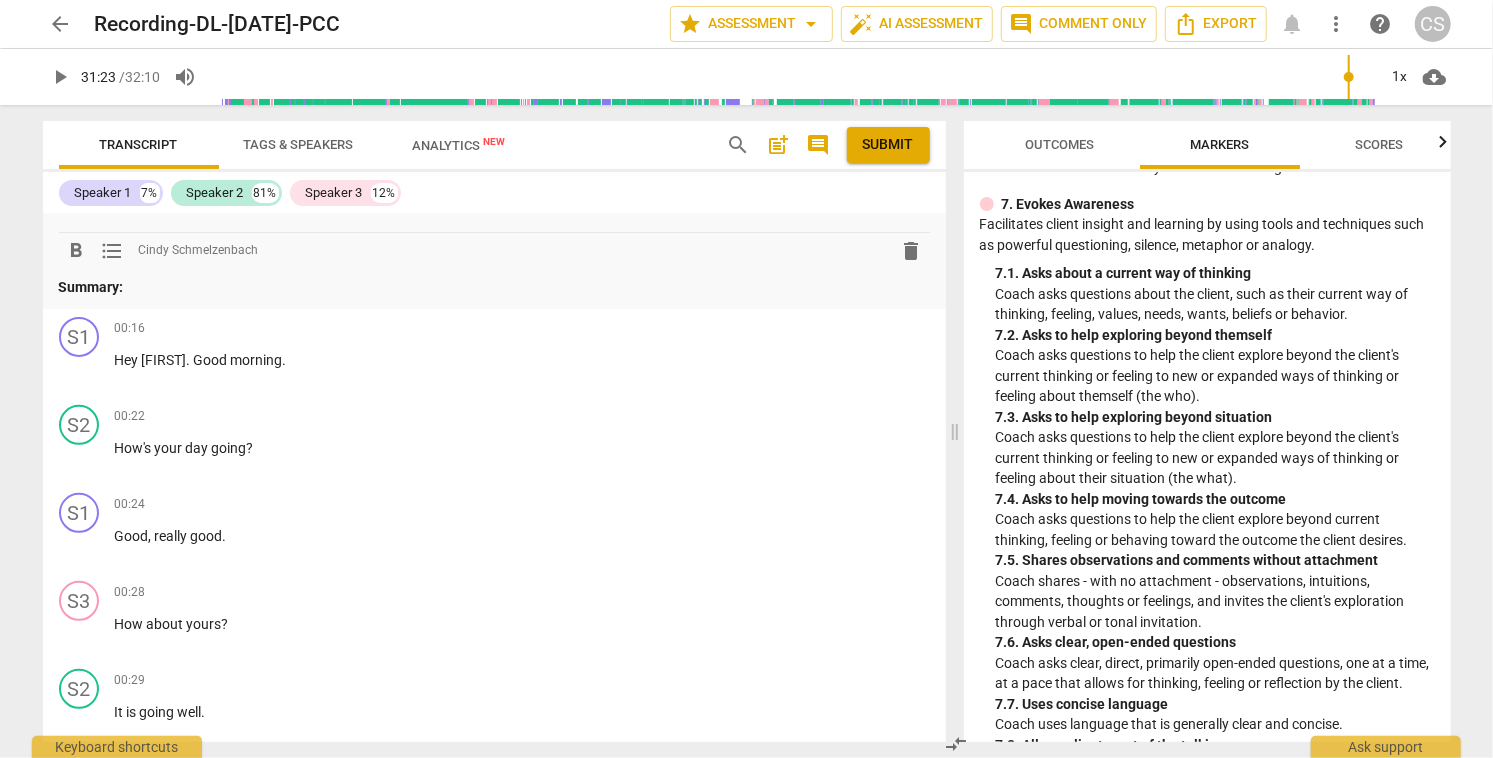 scroll, scrollTop: 388, scrollLeft: 0, axis: vertical 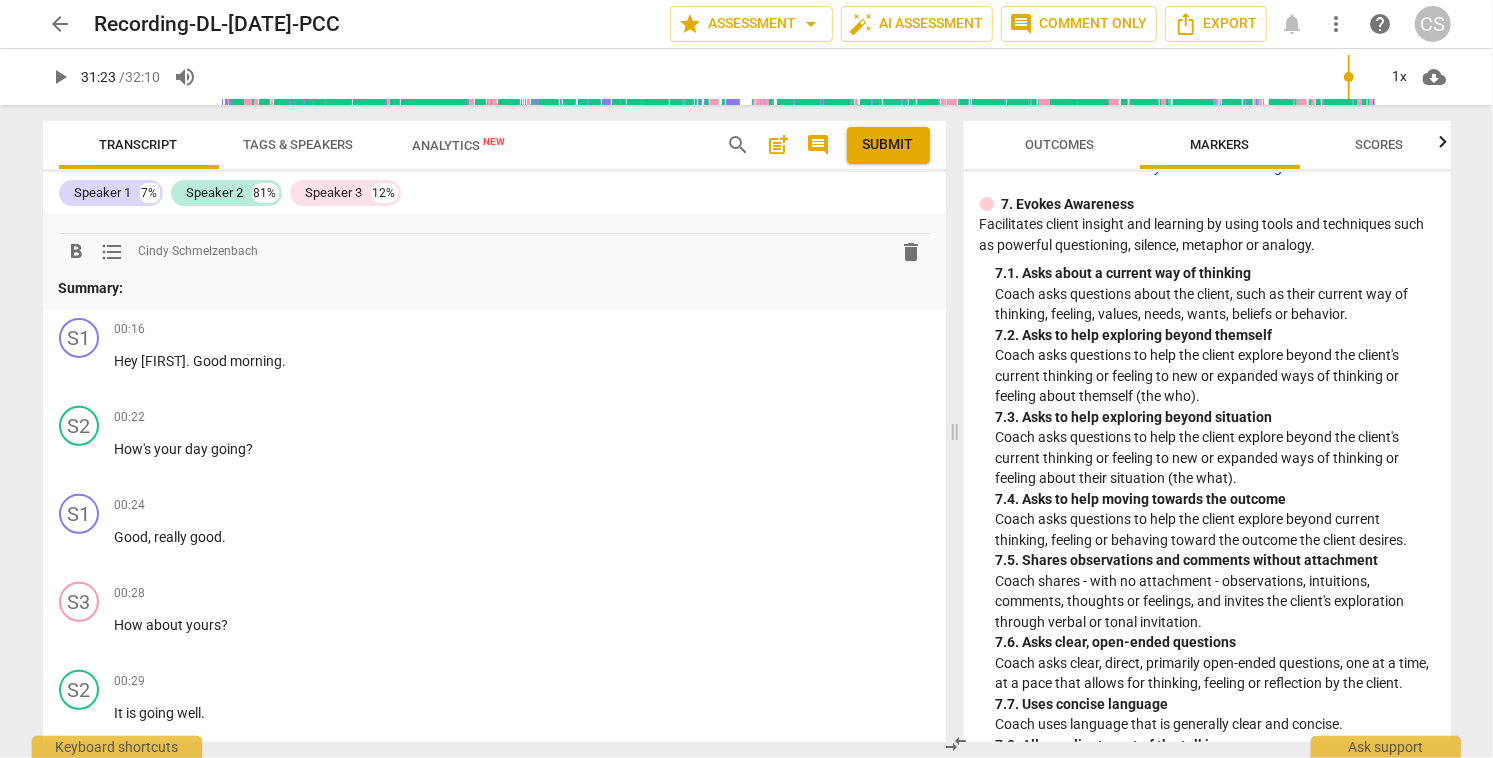 type 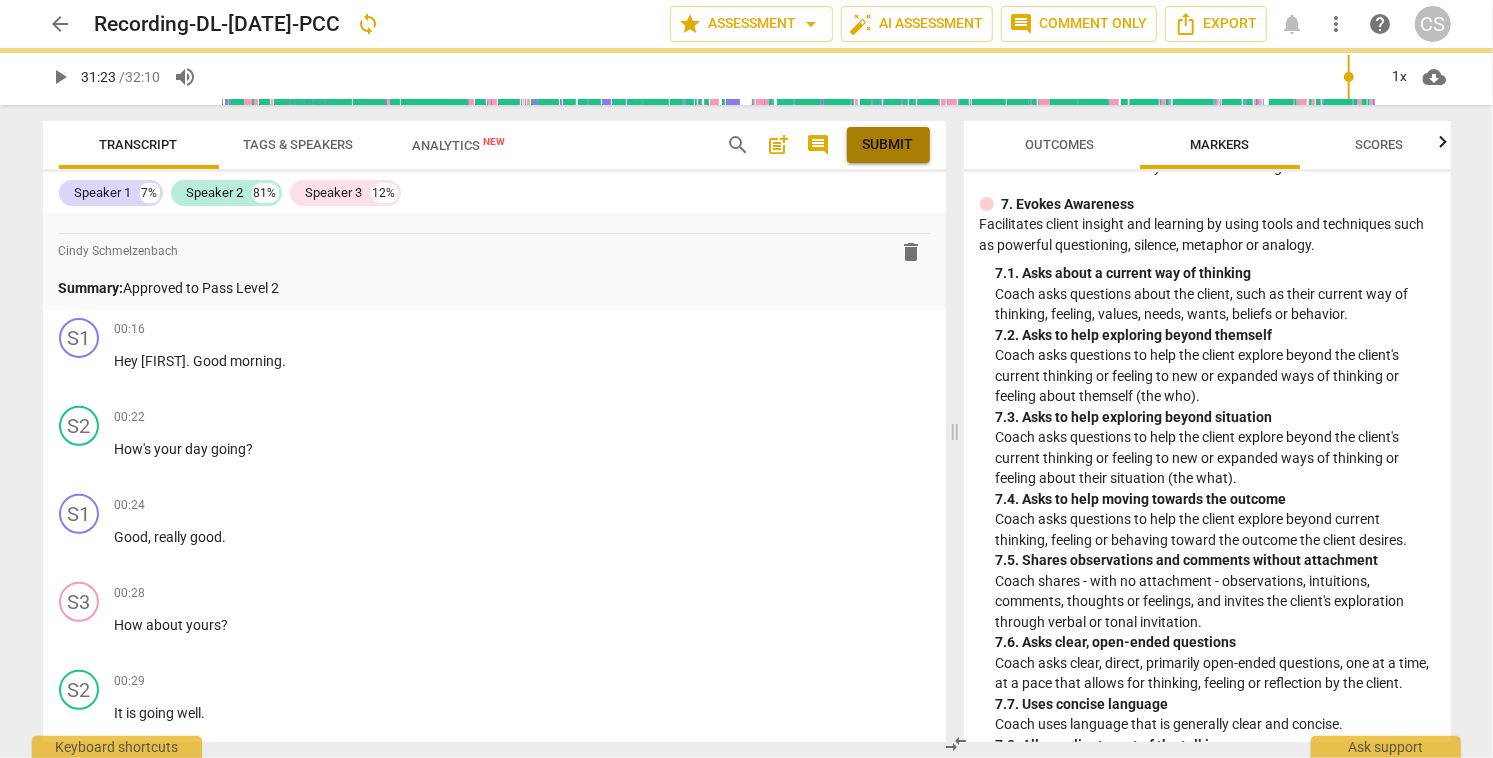 click on "Submit" at bounding box center [888, 145] 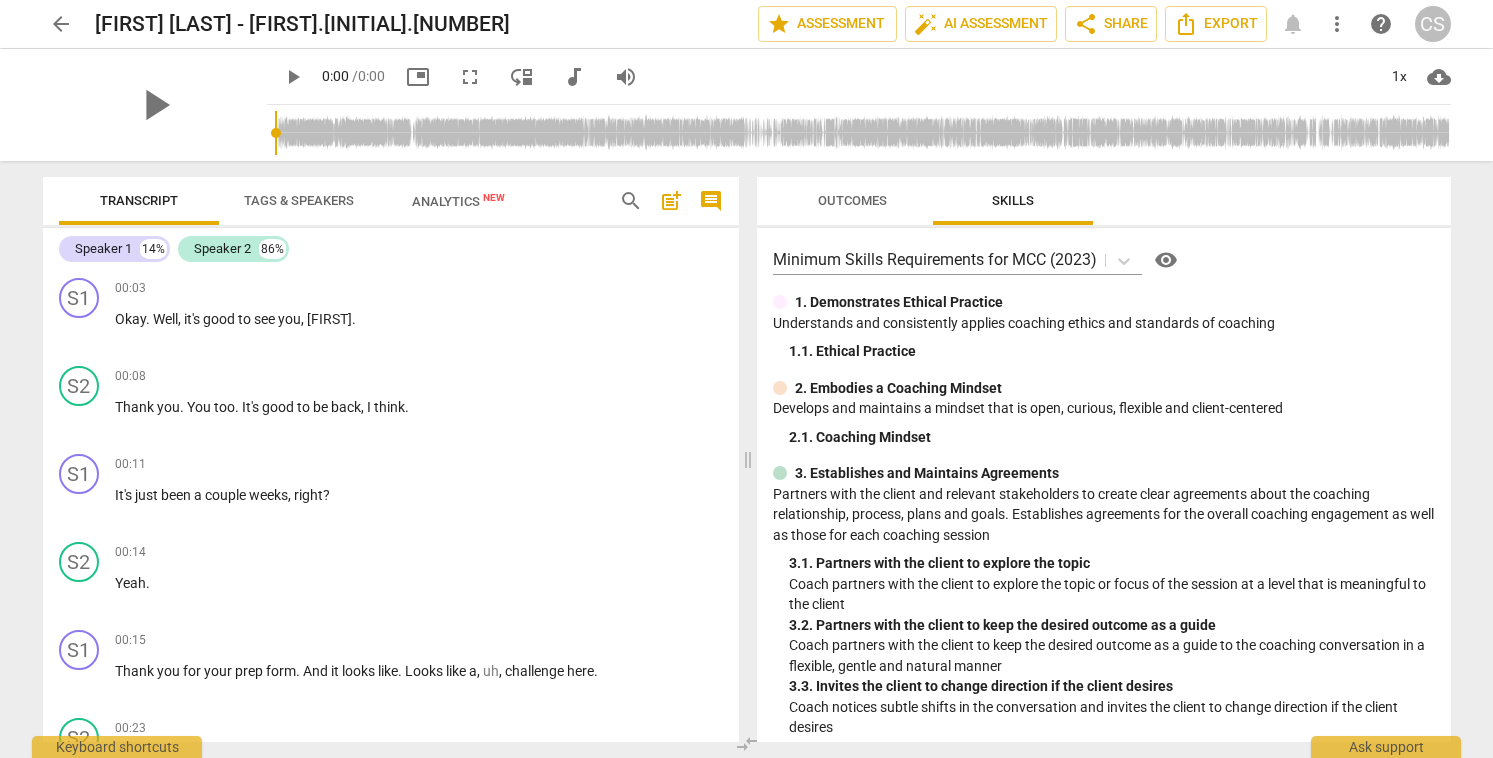 scroll, scrollTop: 0, scrollLeft: 0, axis: both 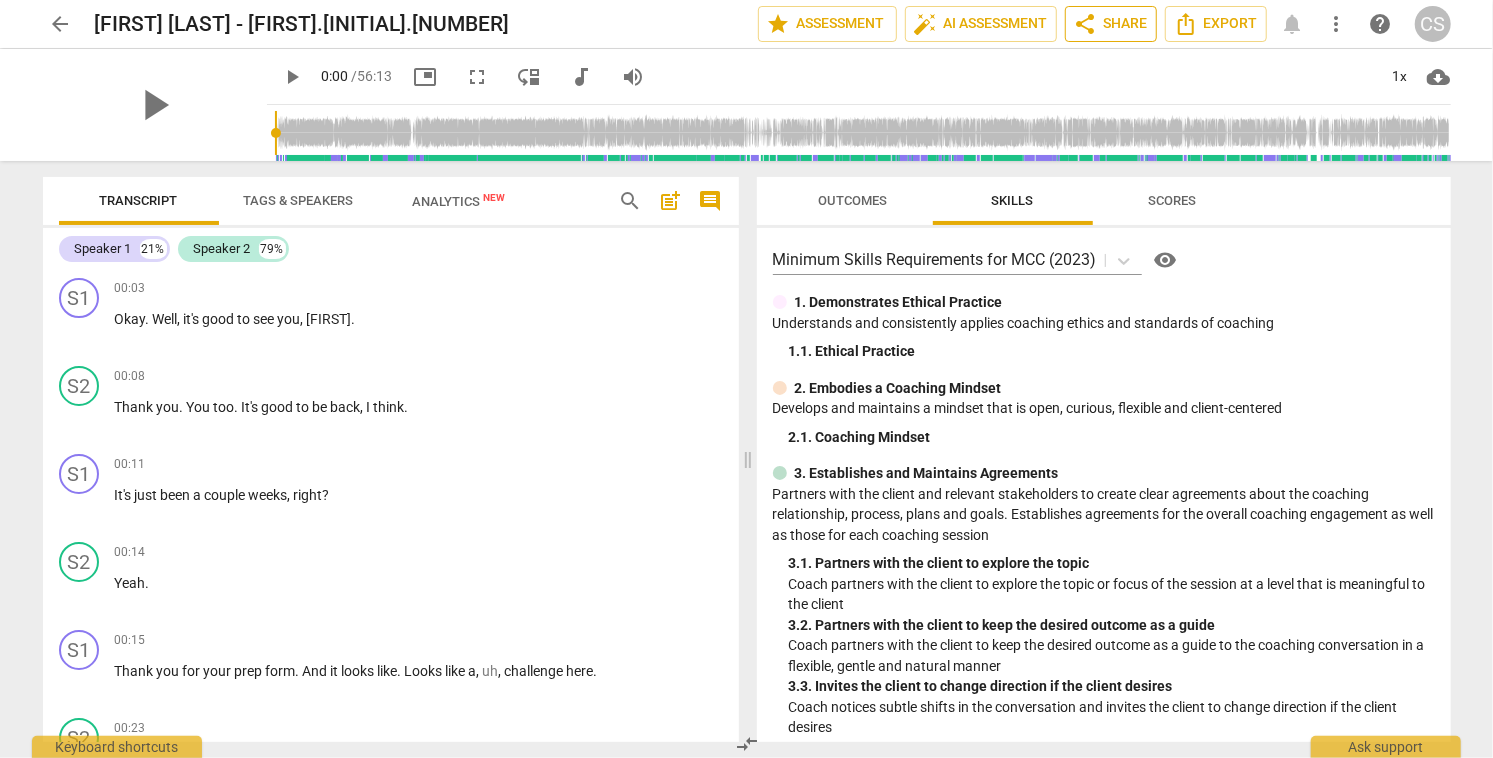 click on "share" at bounding box center [1086, 24] 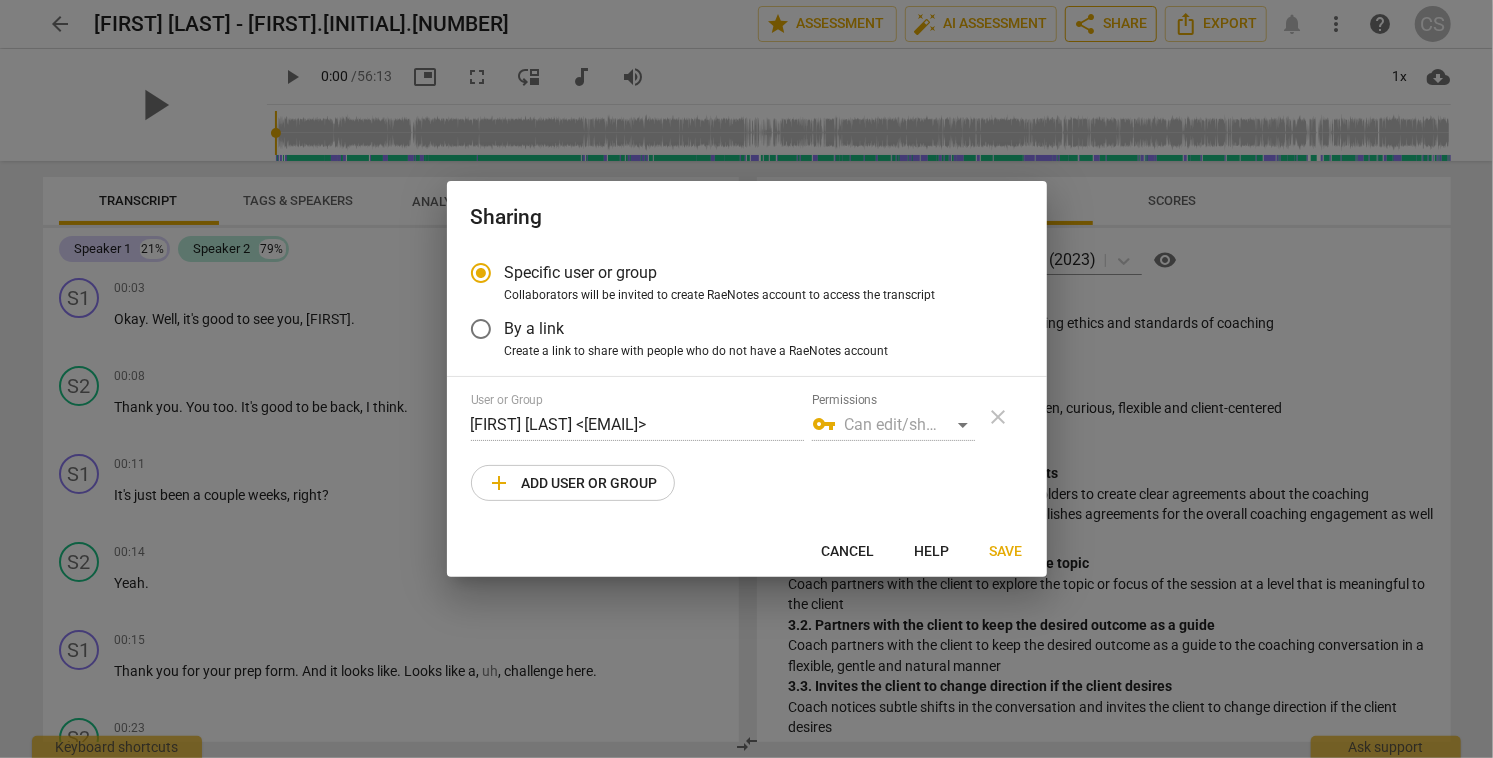 radio on "false" 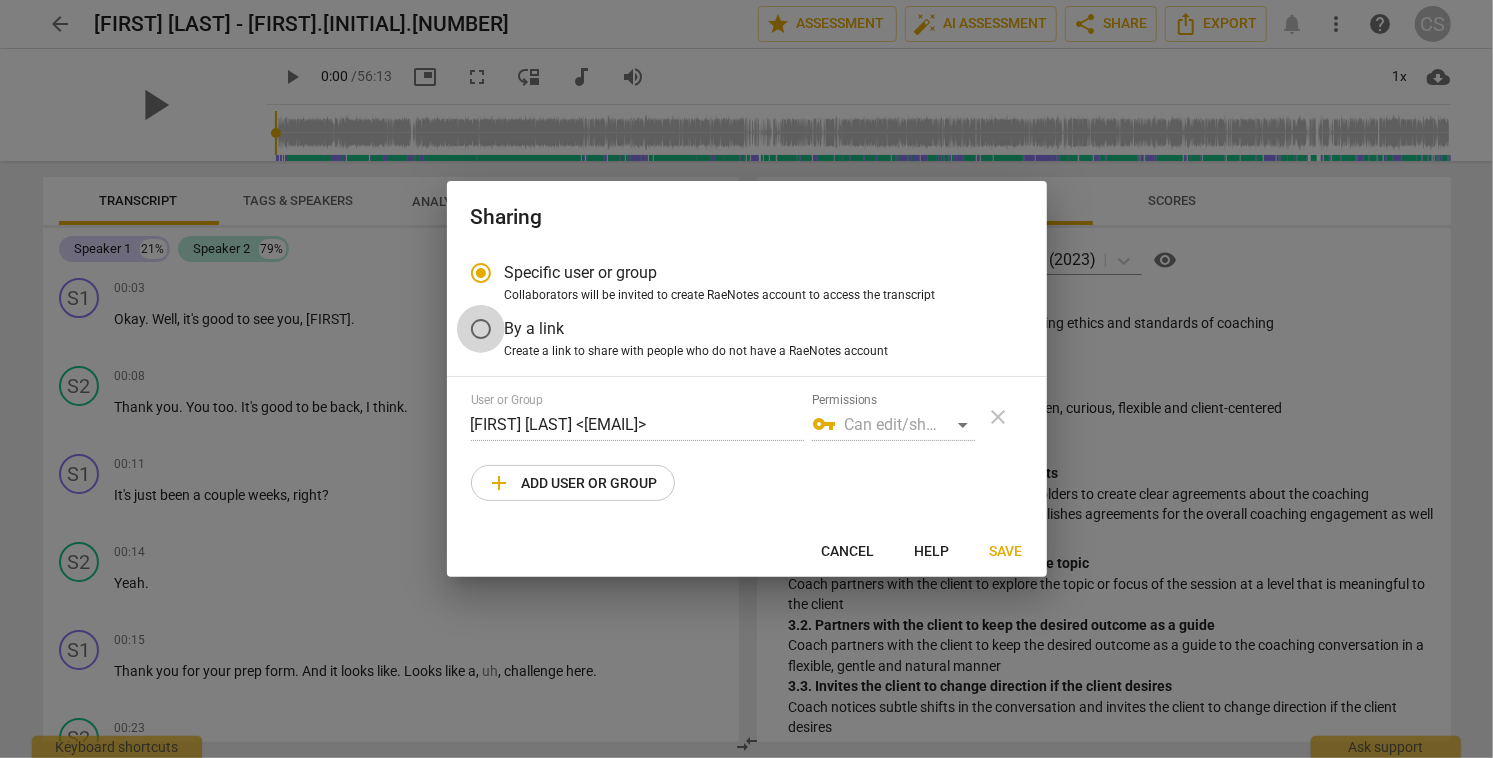 click on "By a link" at bounding box center [481, 329] 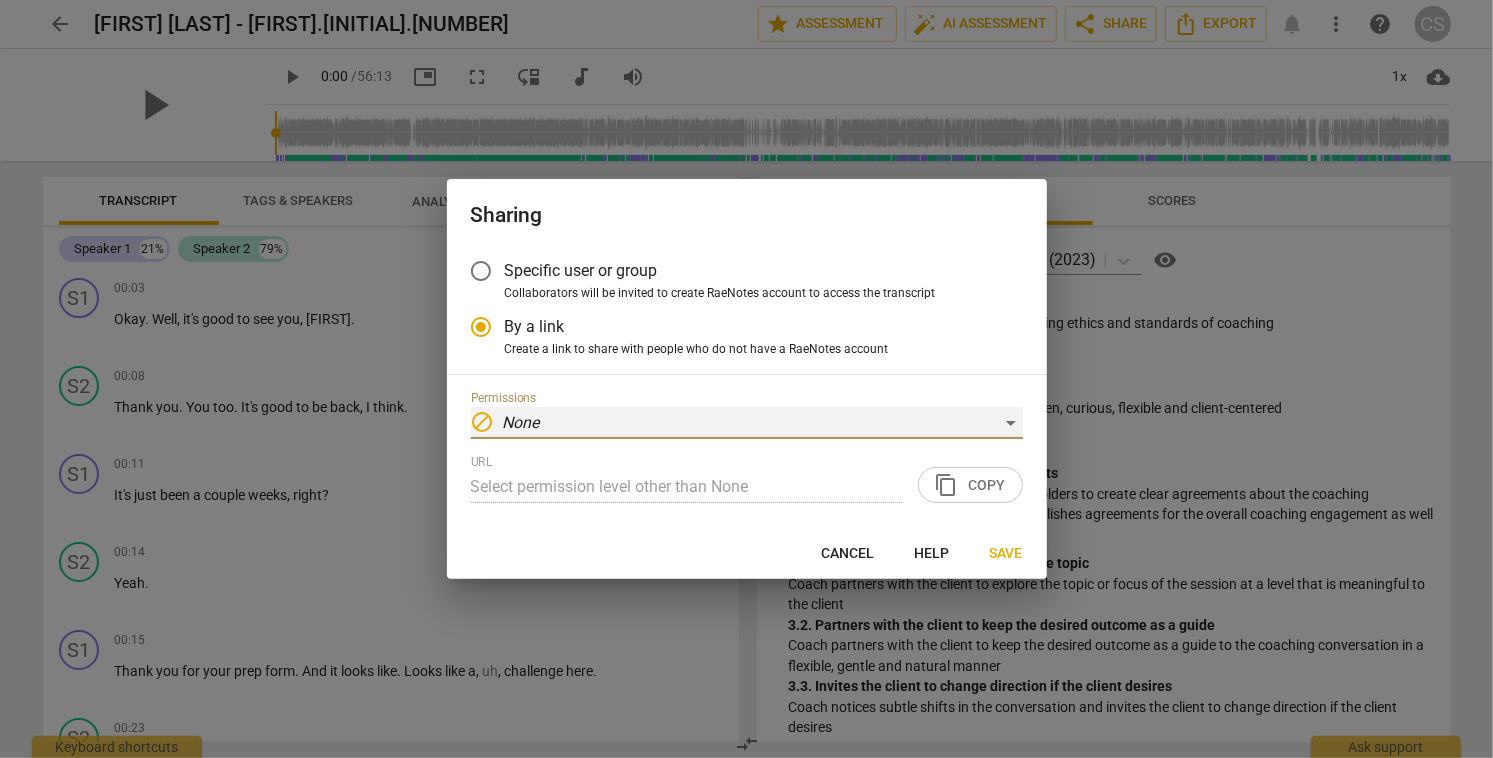 click on "block None" at bounding box center [747, 423] 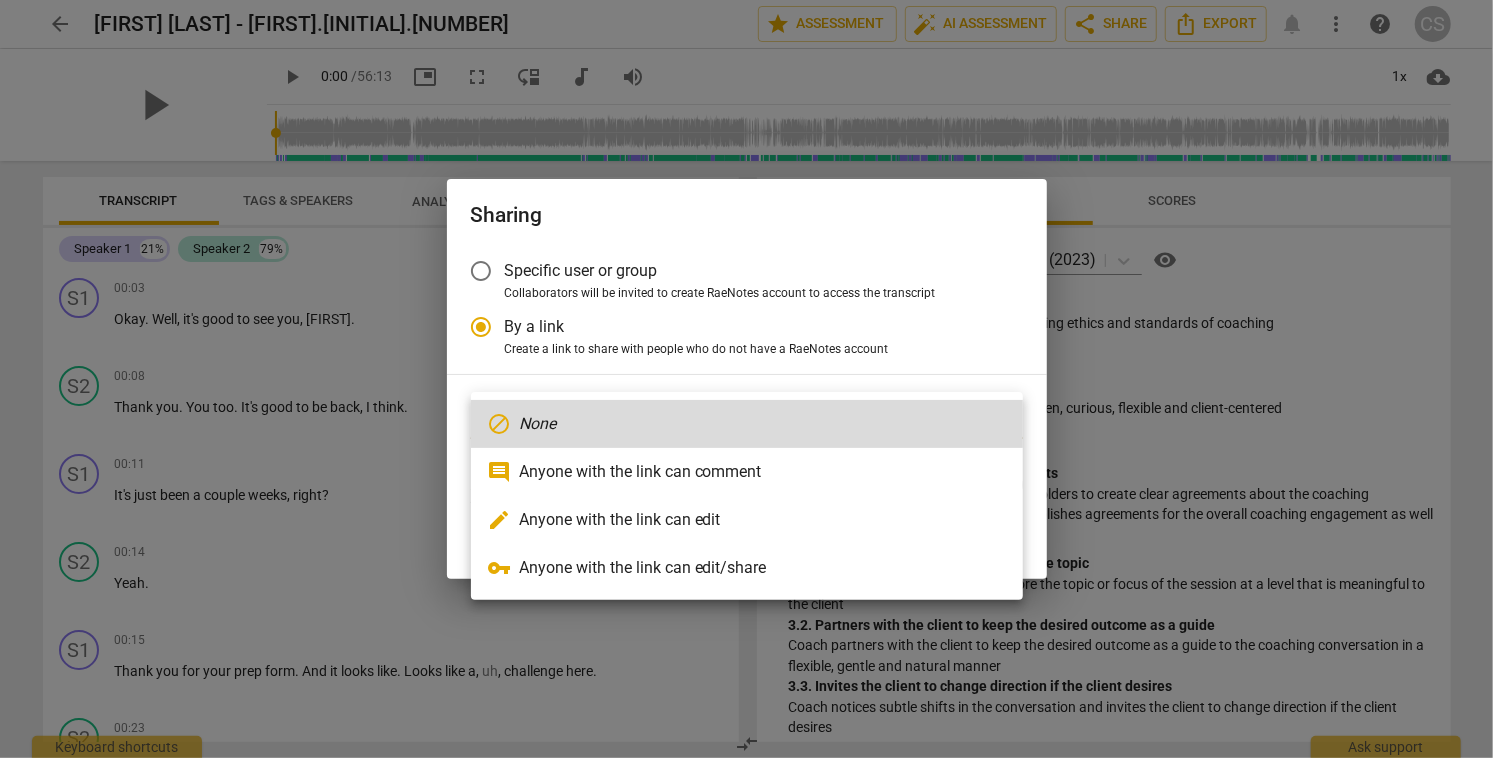 click on "edit Anyone with the link can edit" at bounding box center [747, 520] 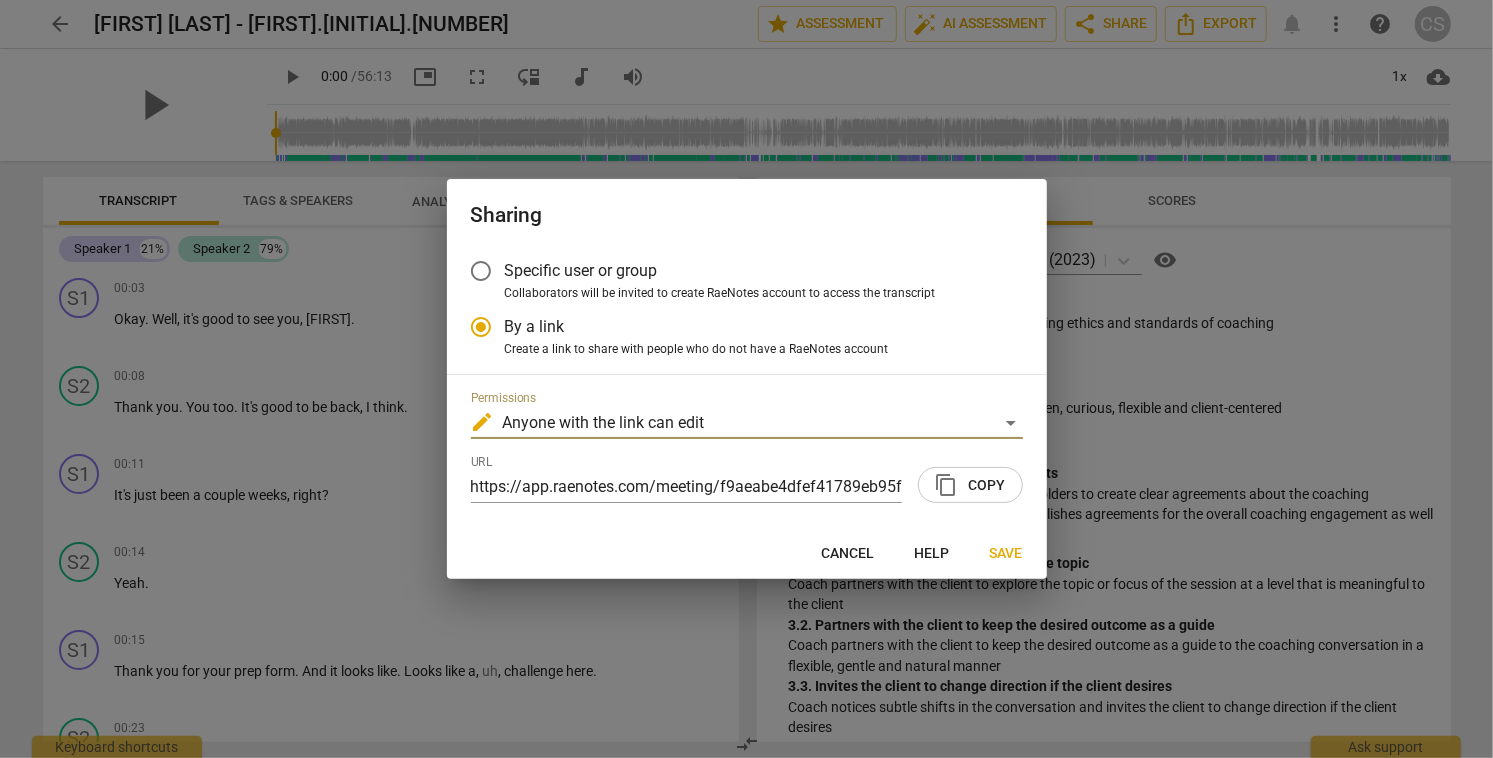 click on "content_copy   Copy" at bounding box center (970, 485) 